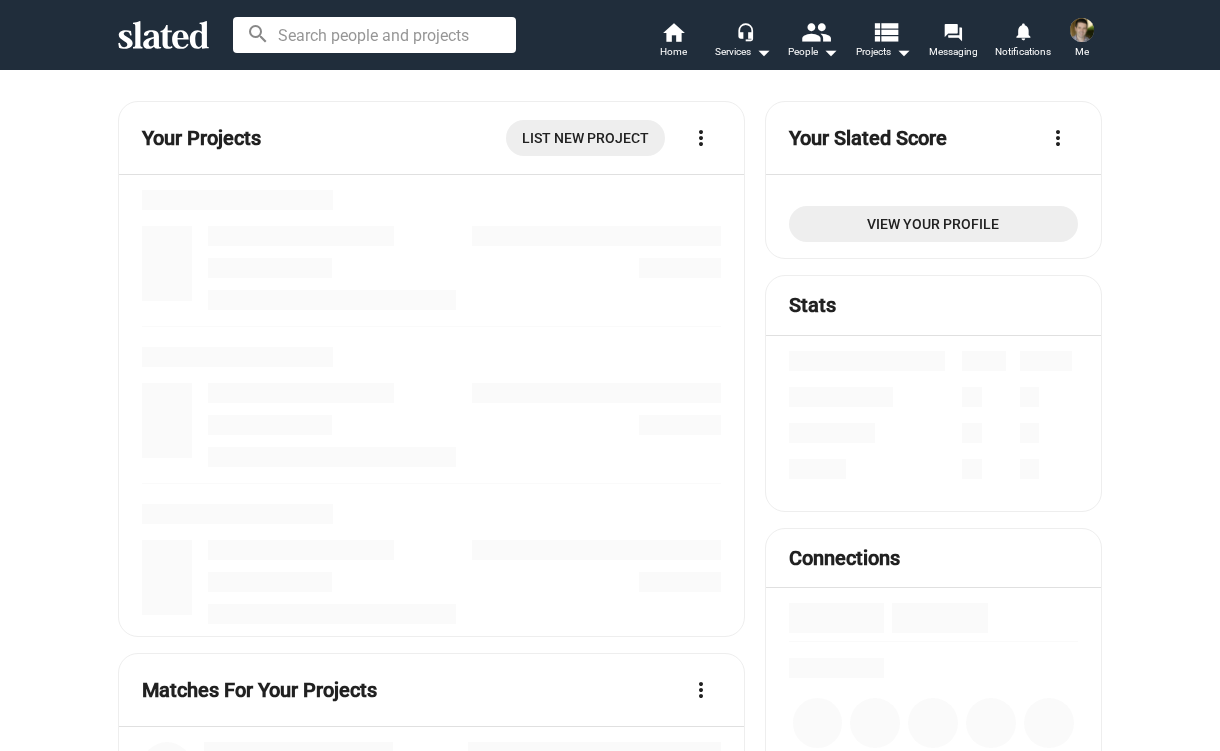 scroll, scrollTop: 0, scrollLeft: 0, axis: both 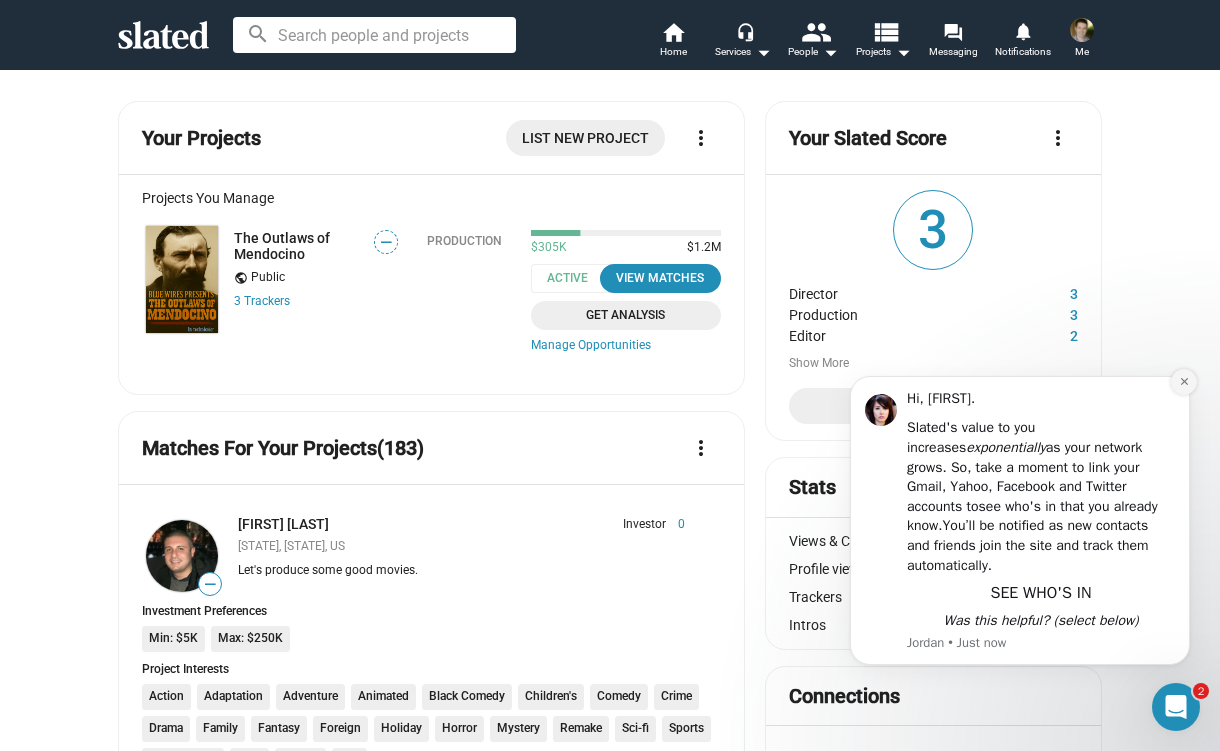 click 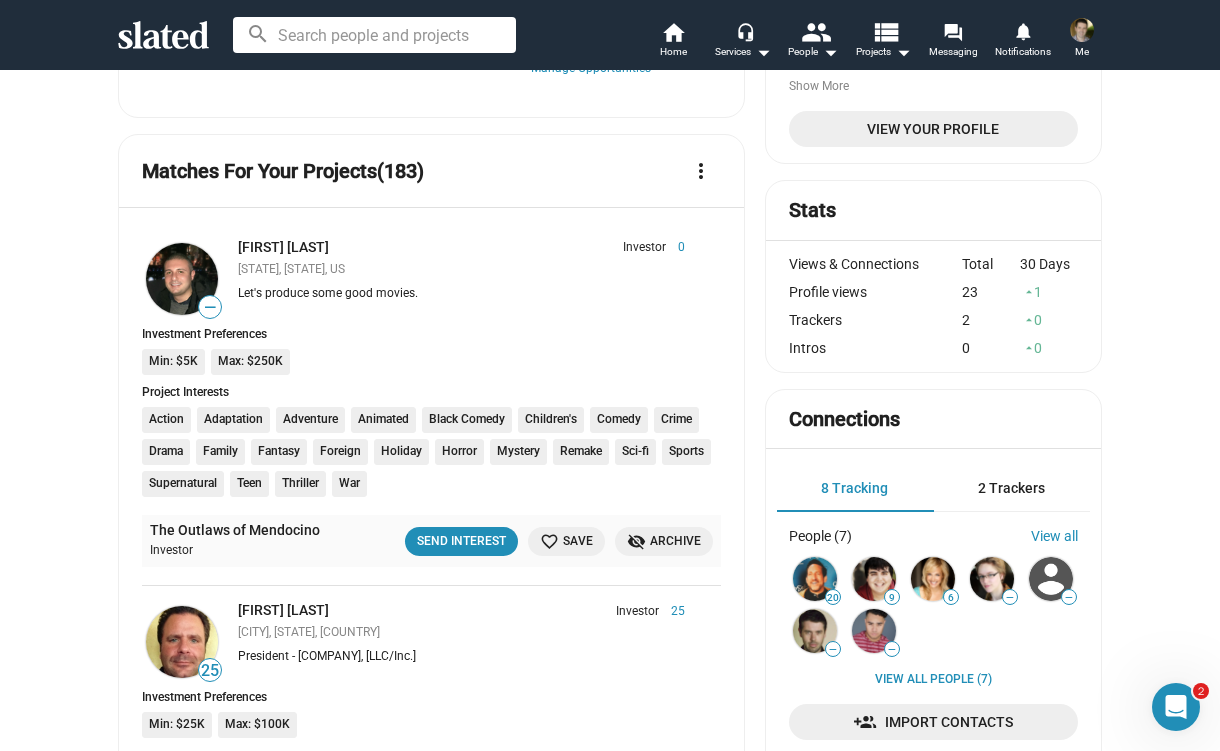 scroll, scrollTop: 0, scrollLeft: 0, axis: both 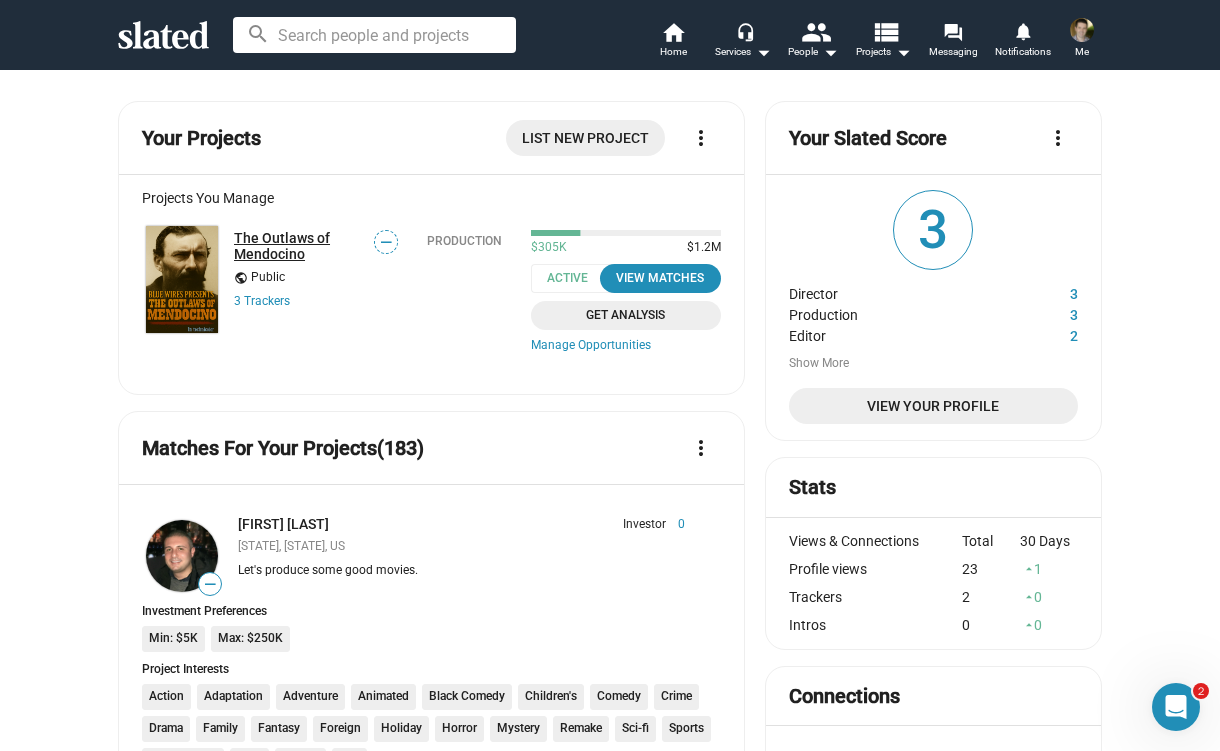click on "The Outlaws of Mendocino" 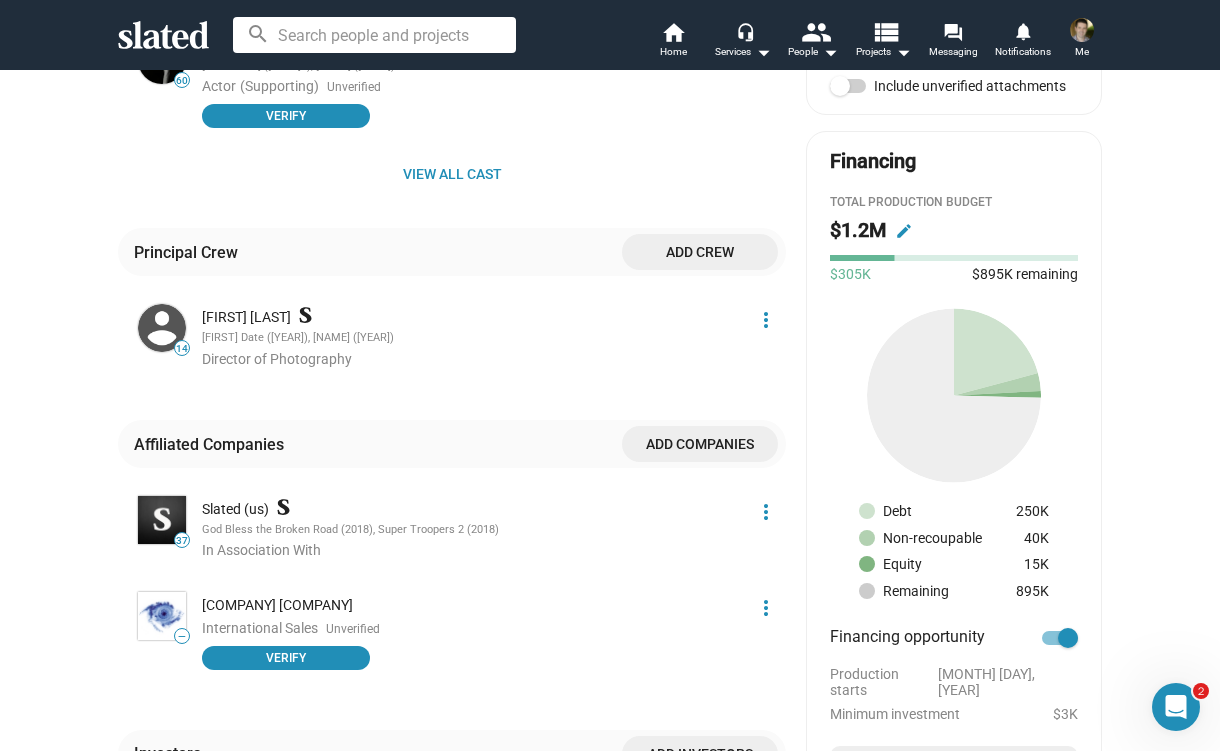 scroll, scrollTop: 1622, scrollLeft: 0, axis: vertical 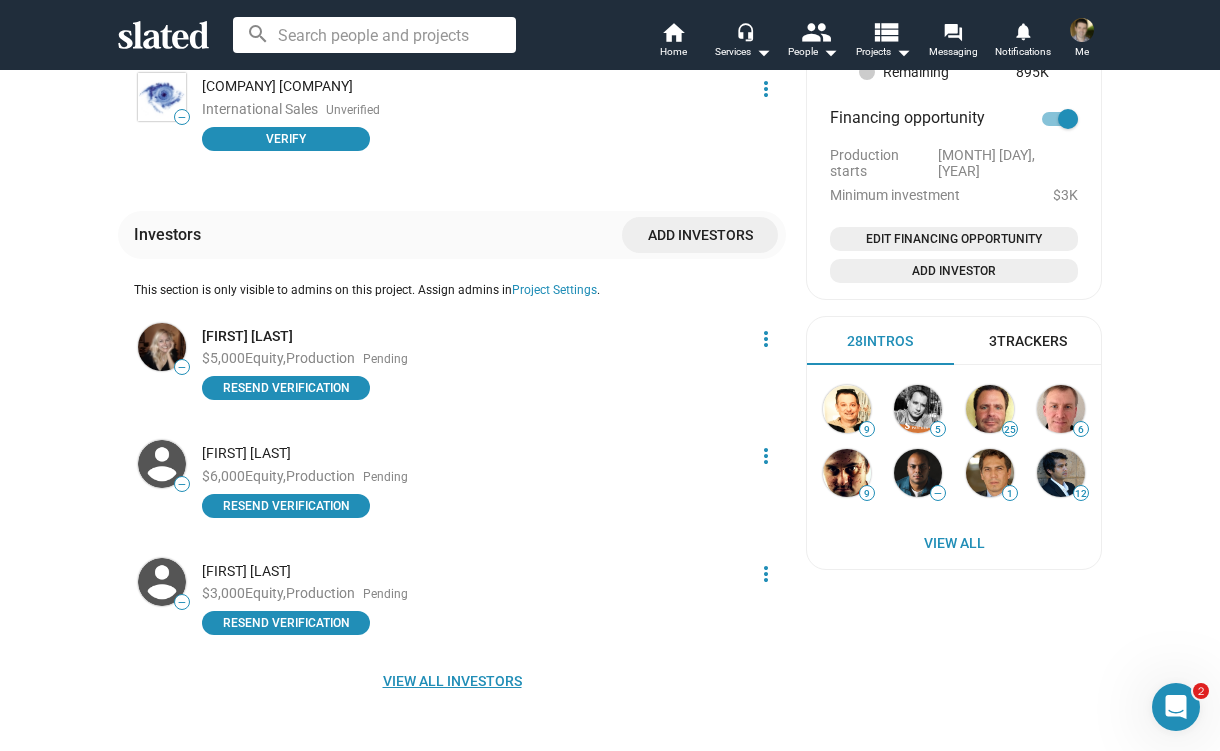 click on "View all investors" 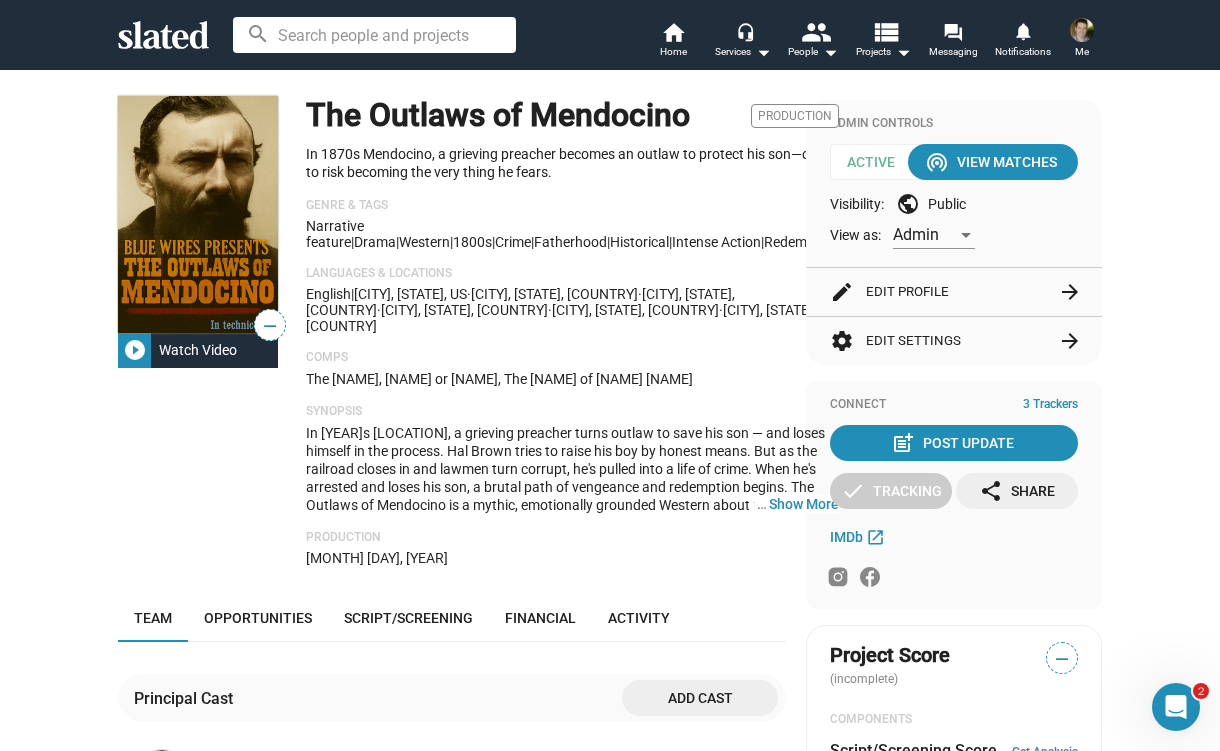 scroll, scrollTop: 0, scrollLeft: 0, axis: both 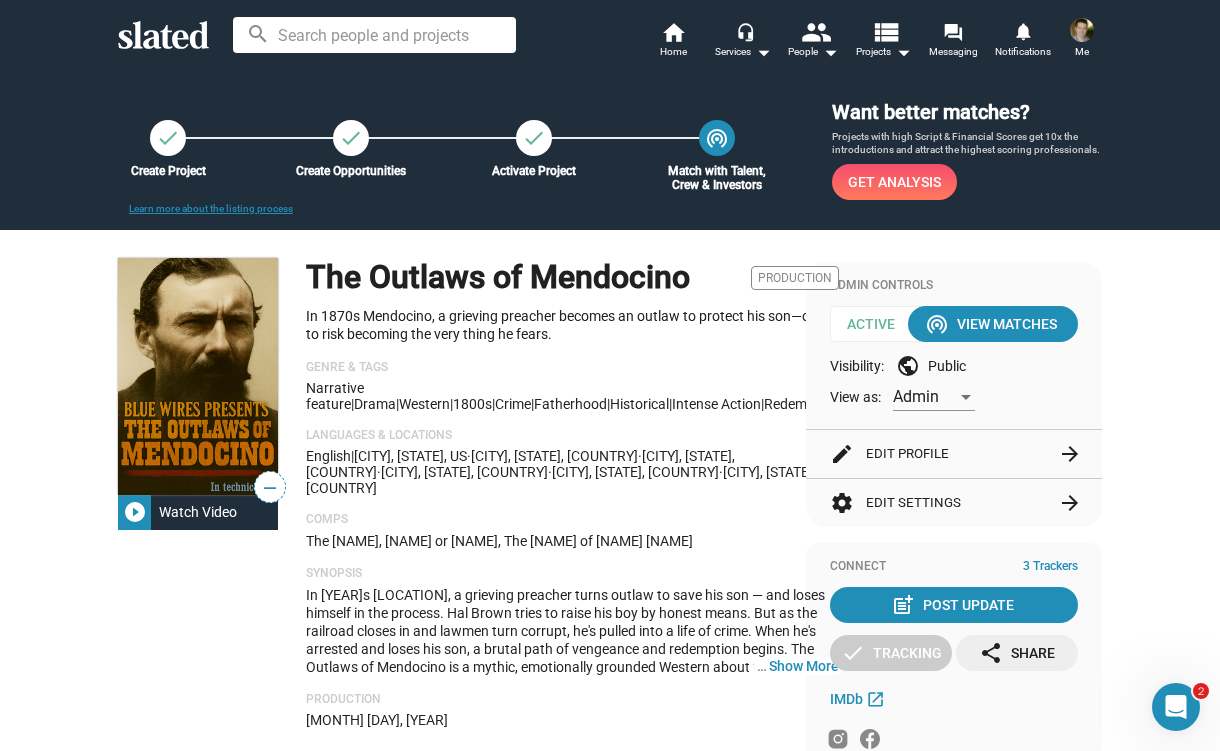 click at bounding box center (966, 397) 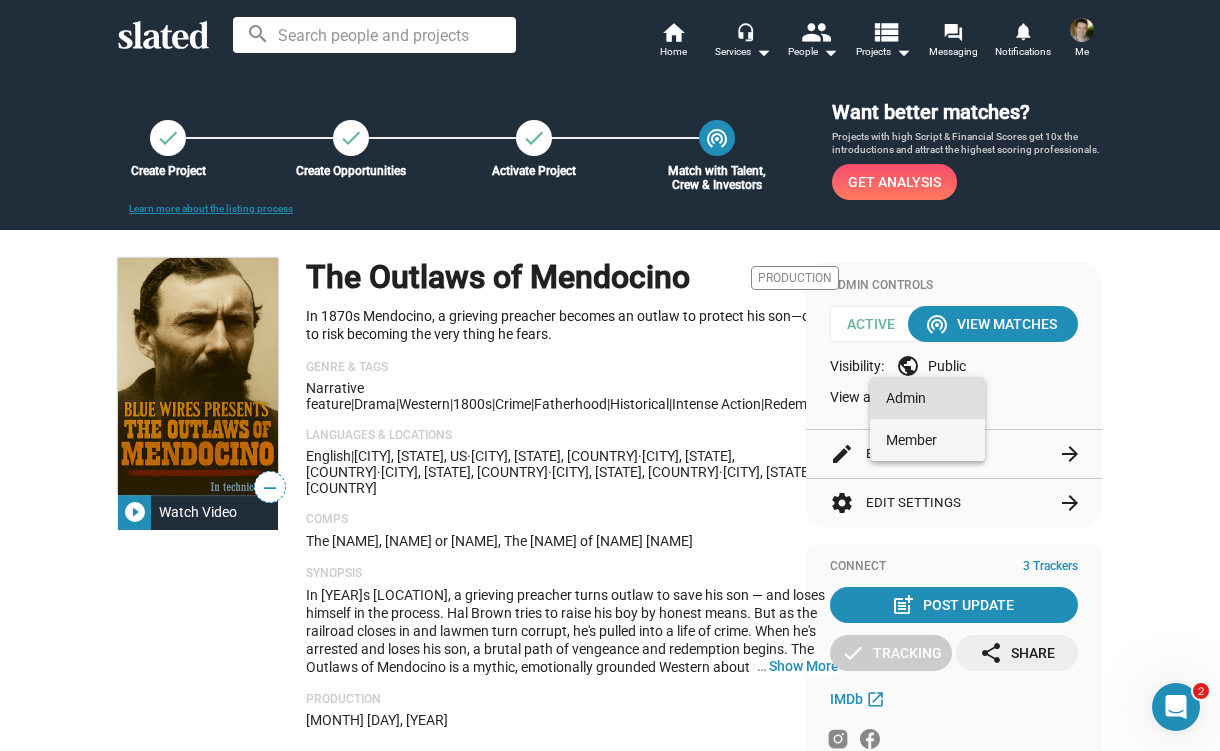 click on "Member" at bounding box center (927, 440) 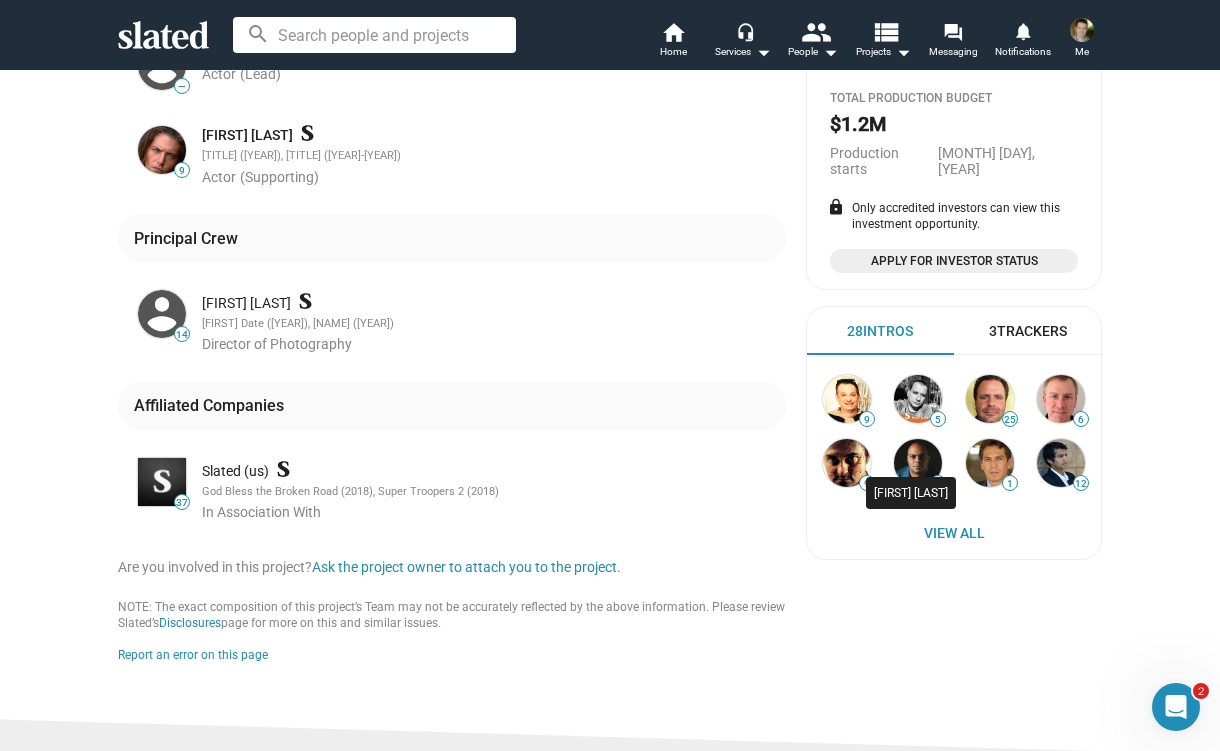 scroll, scrollTop: 0, scrollLeft: 0, axis: both 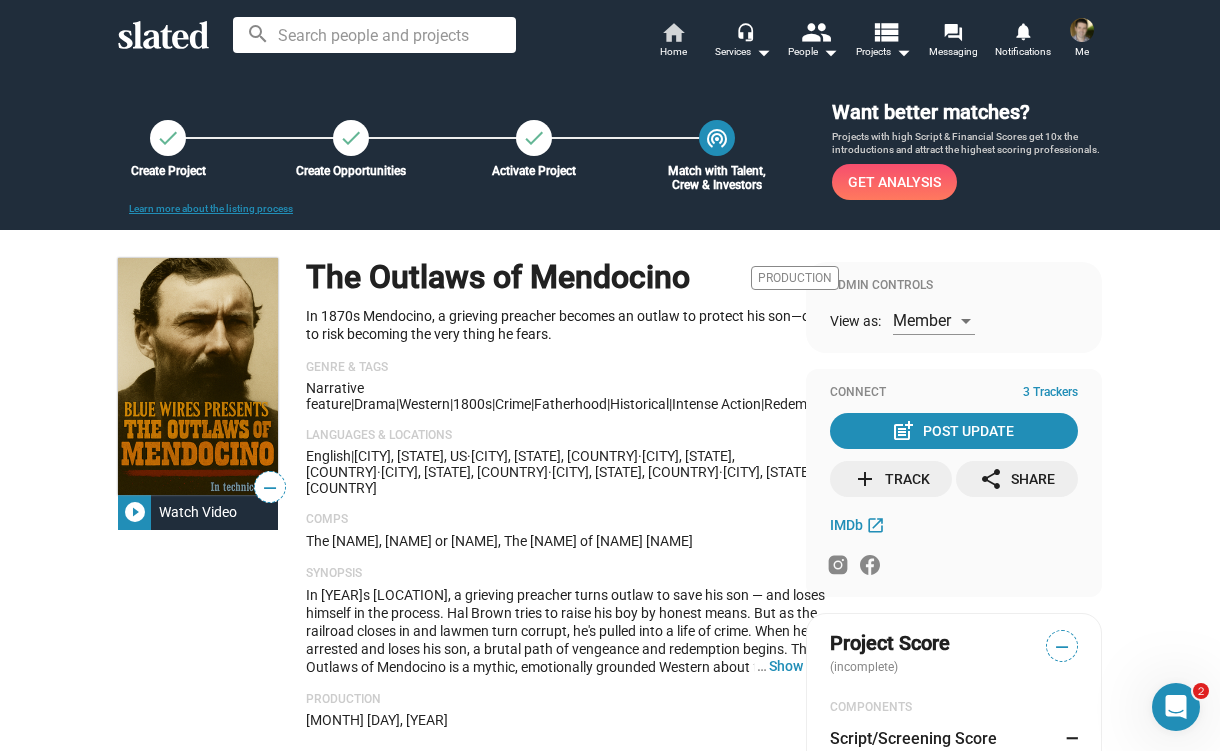 click on "home" at bounding box center (673, 32) 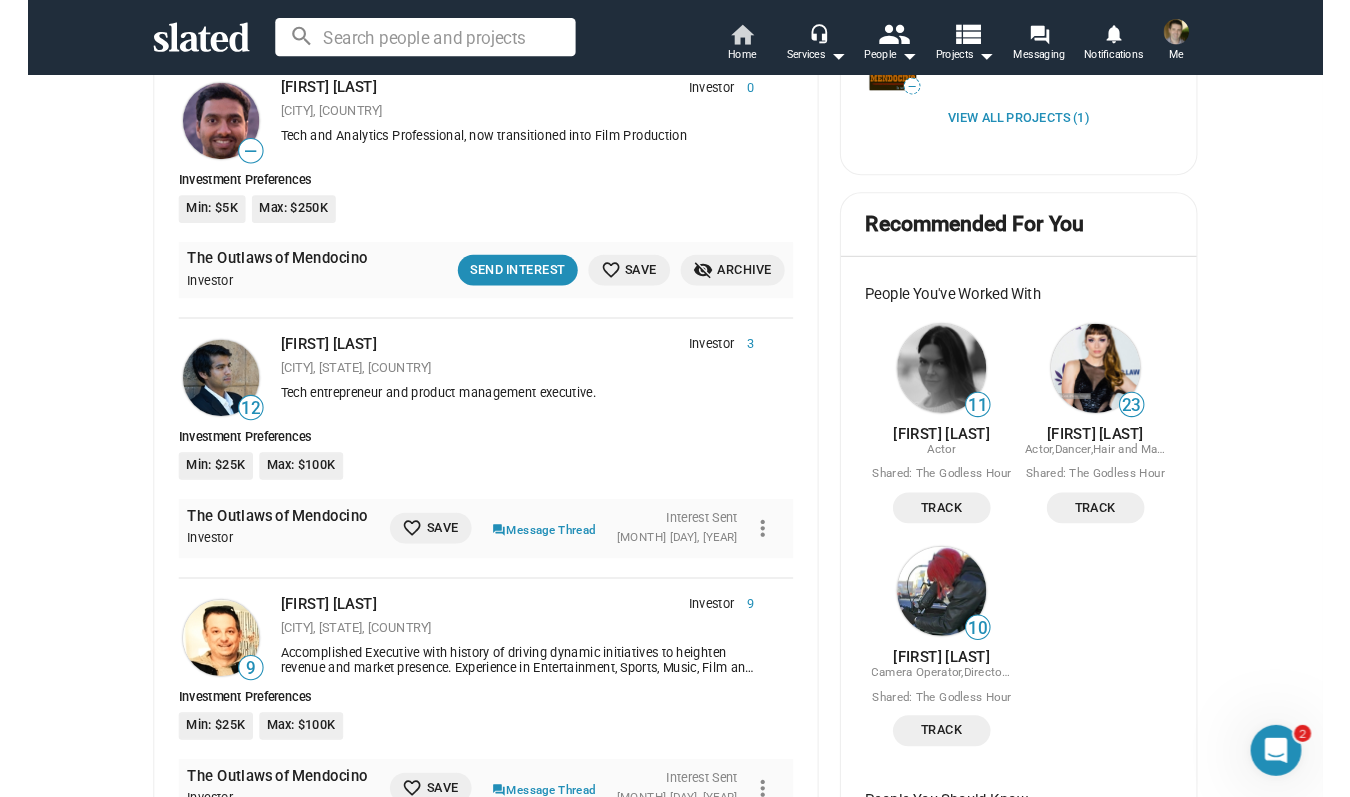 scroll, scrollTop: 1435, scrollLeft: 0, axis: vertical 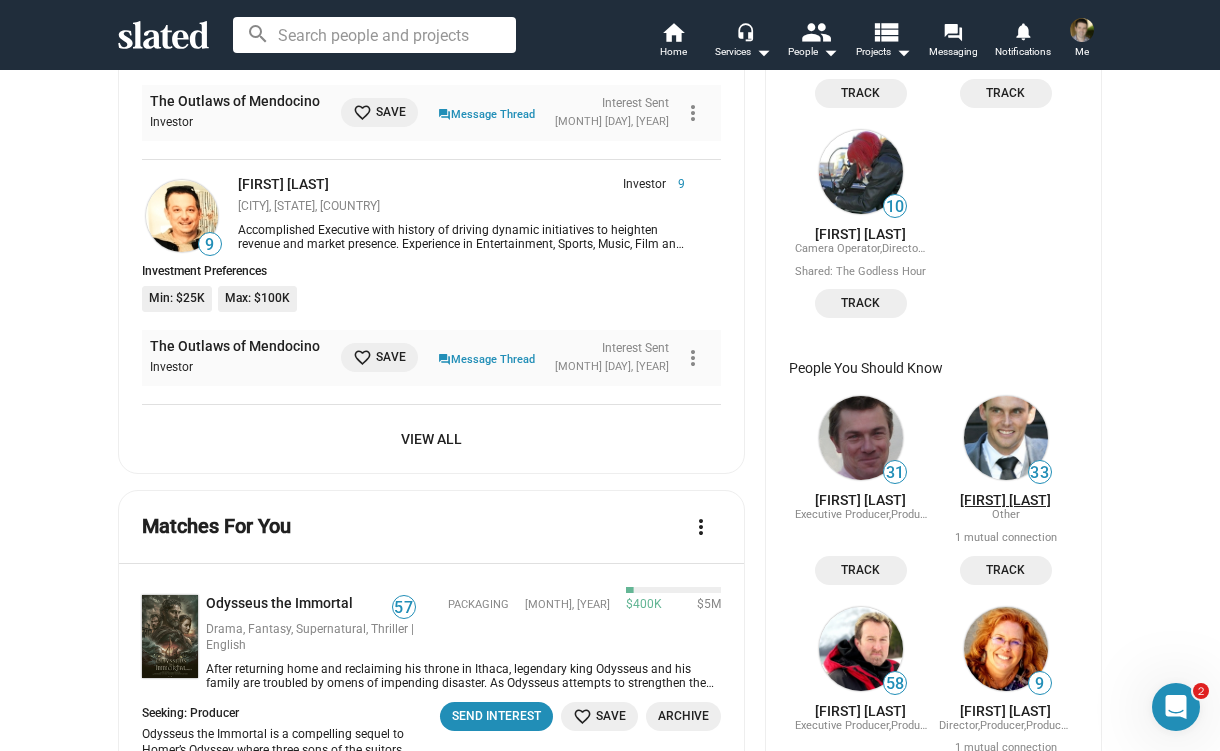 click on "[FIRST] [LAST]" 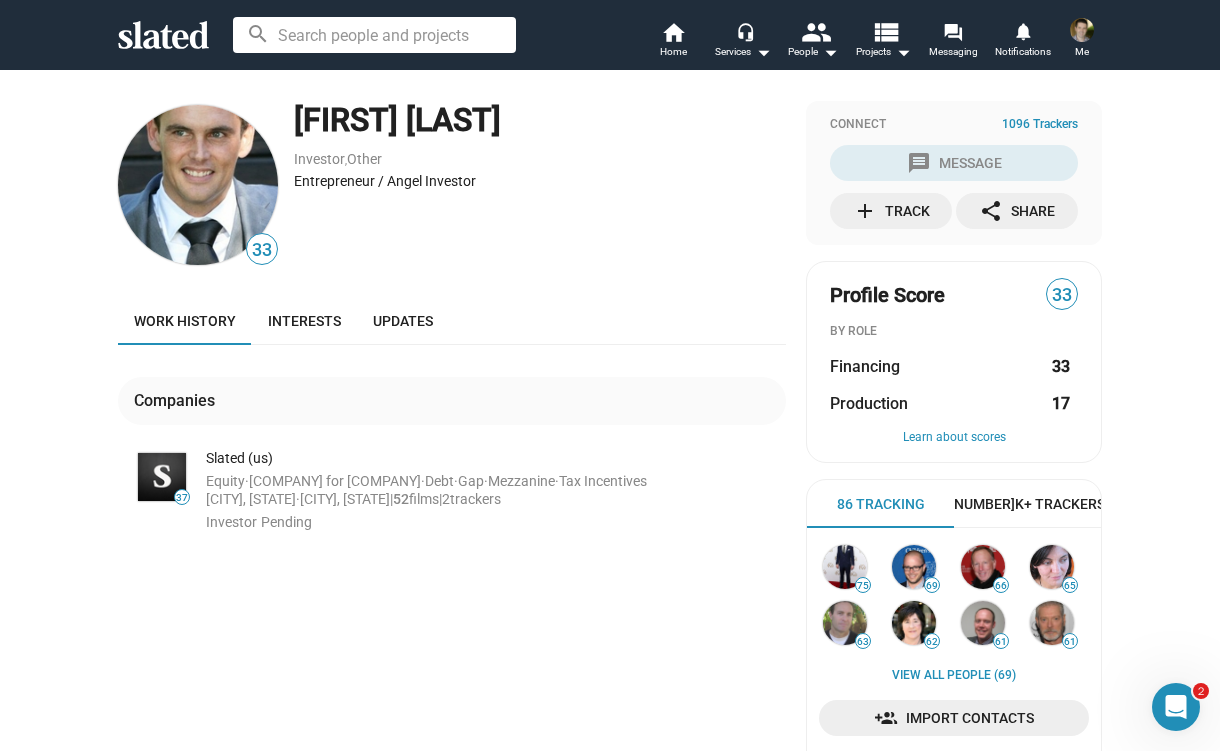 drag, startPoint x: 289, startPoint y: 119, endPoint x: 587, endPoint y: 127, distance: 298.10736 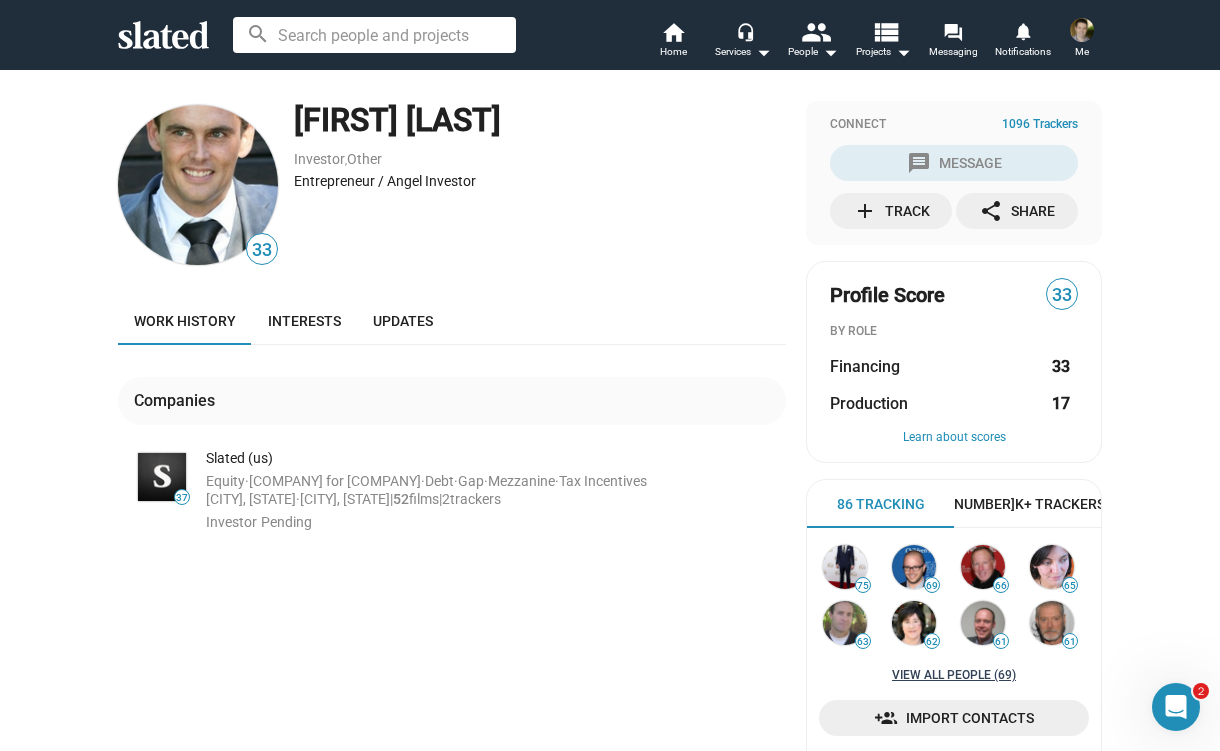click on "View all People (69)" at bounding box center [954, 676] 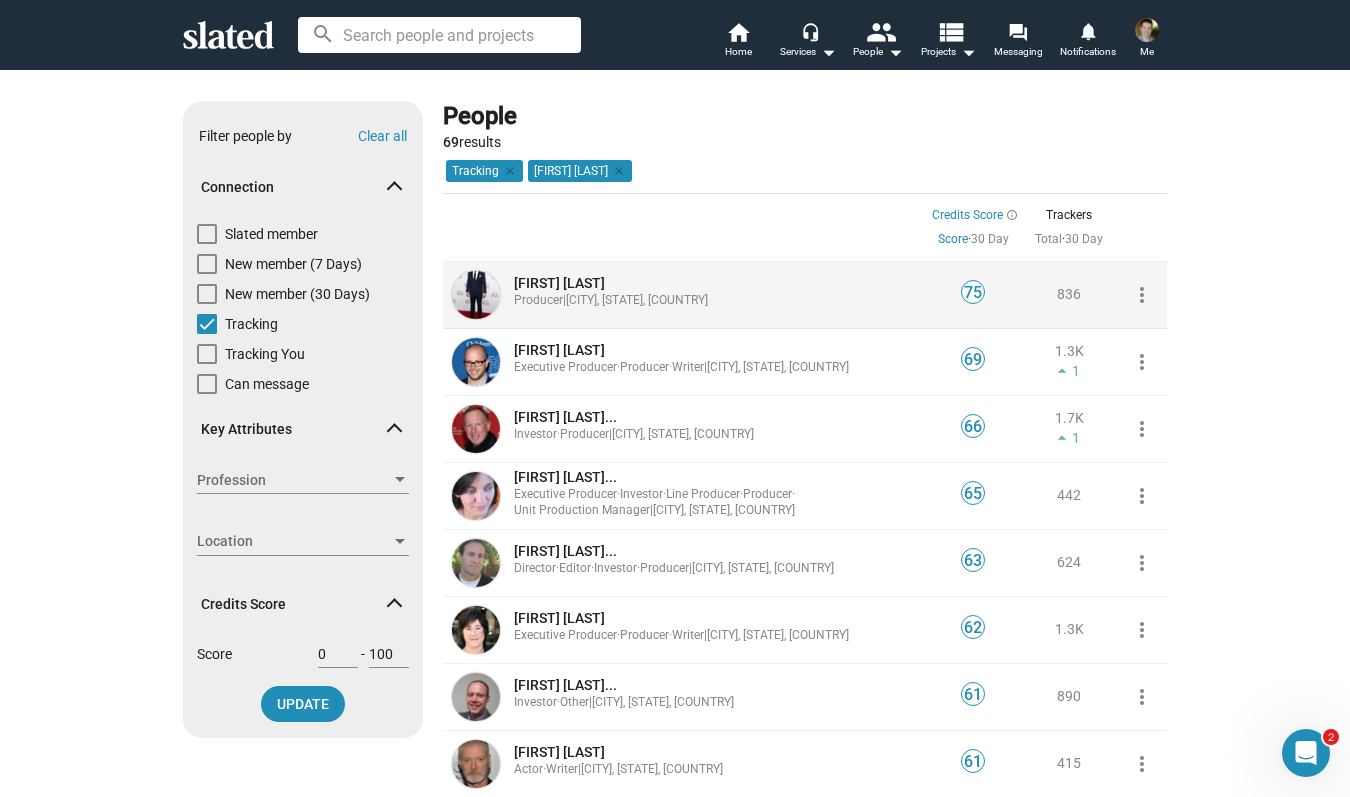 click on "[FIRST] [LAST] Producer  |  [CITY], [STATE], [COUNTRY]" 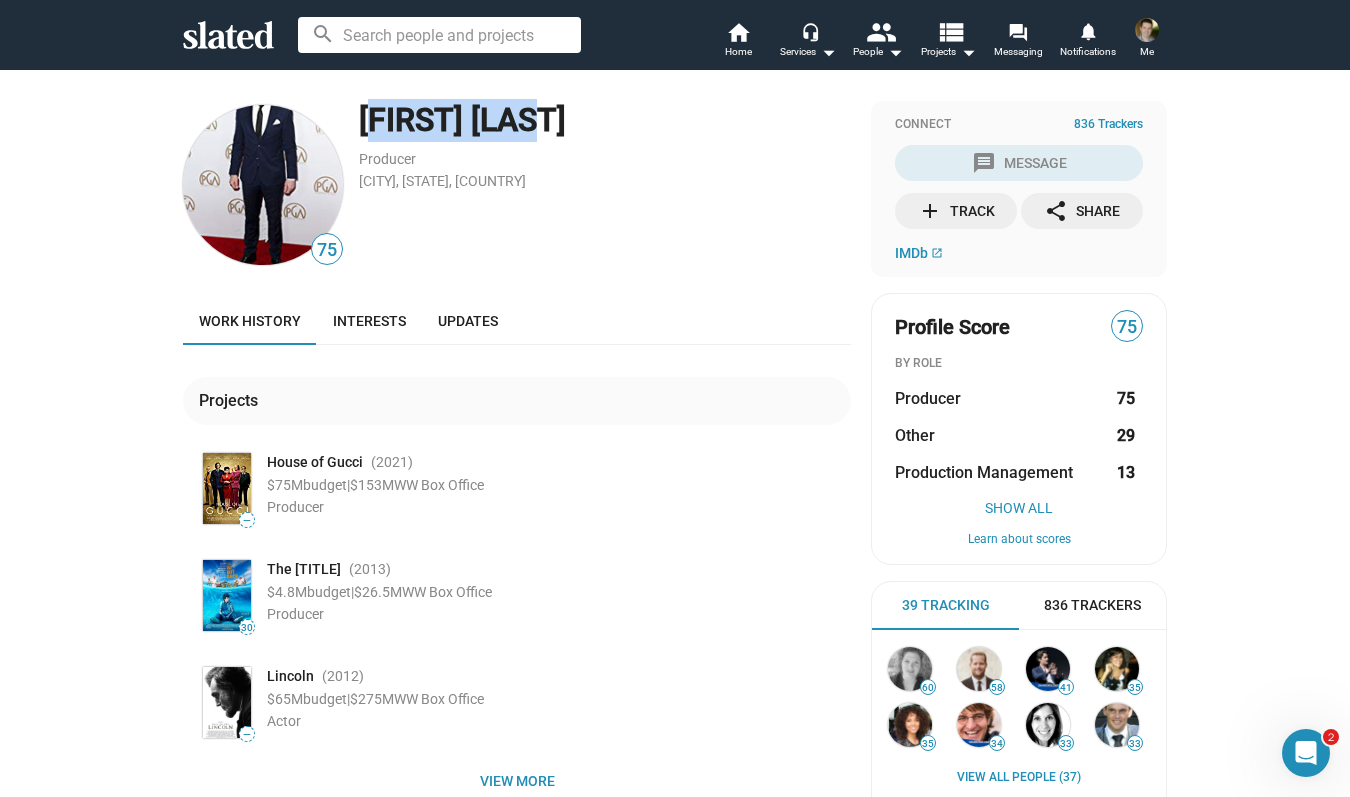 drag, startPoint x: 357, startPoint y: 122, endPoint x: 542, endPoint y: 134, distance: 185.38878 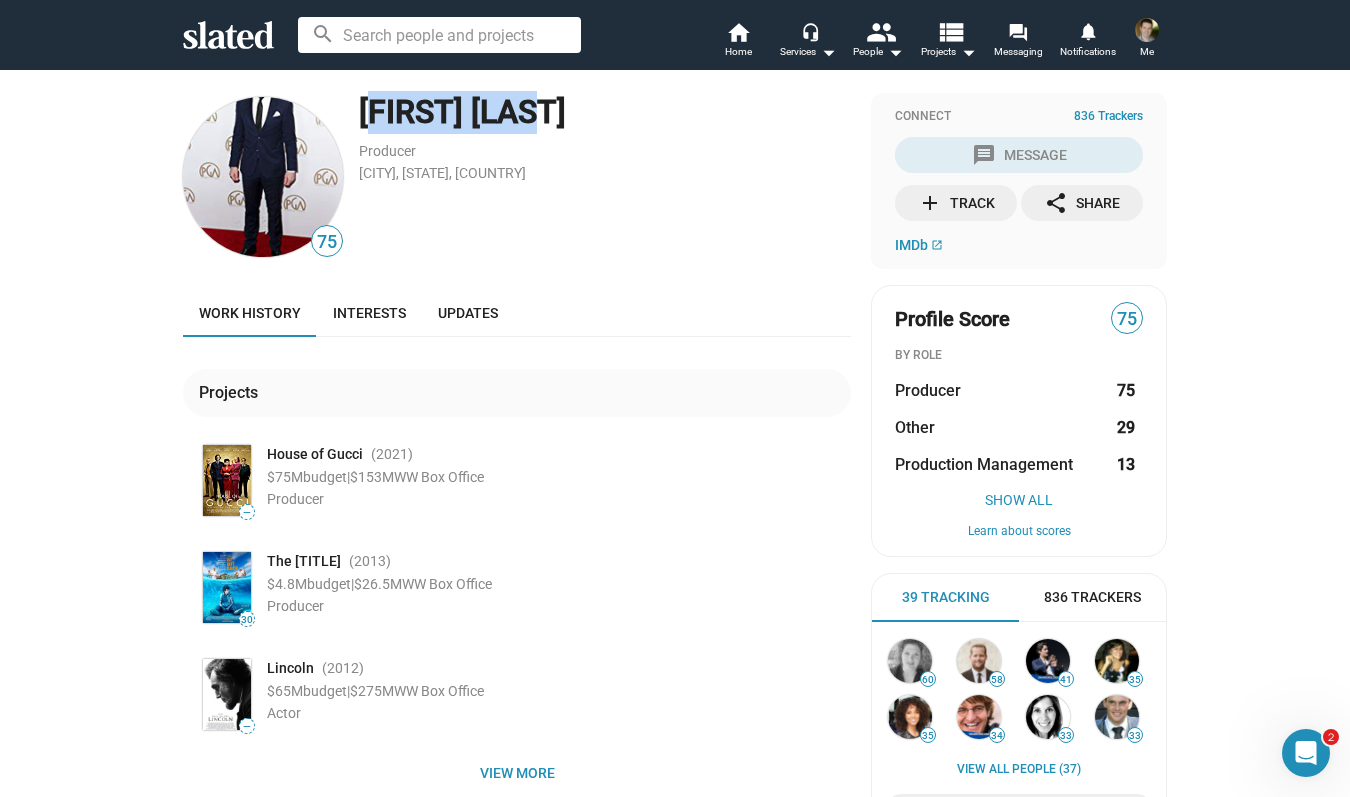 scroll, scrollTop: 0, scrollLeft: 0, axis: both 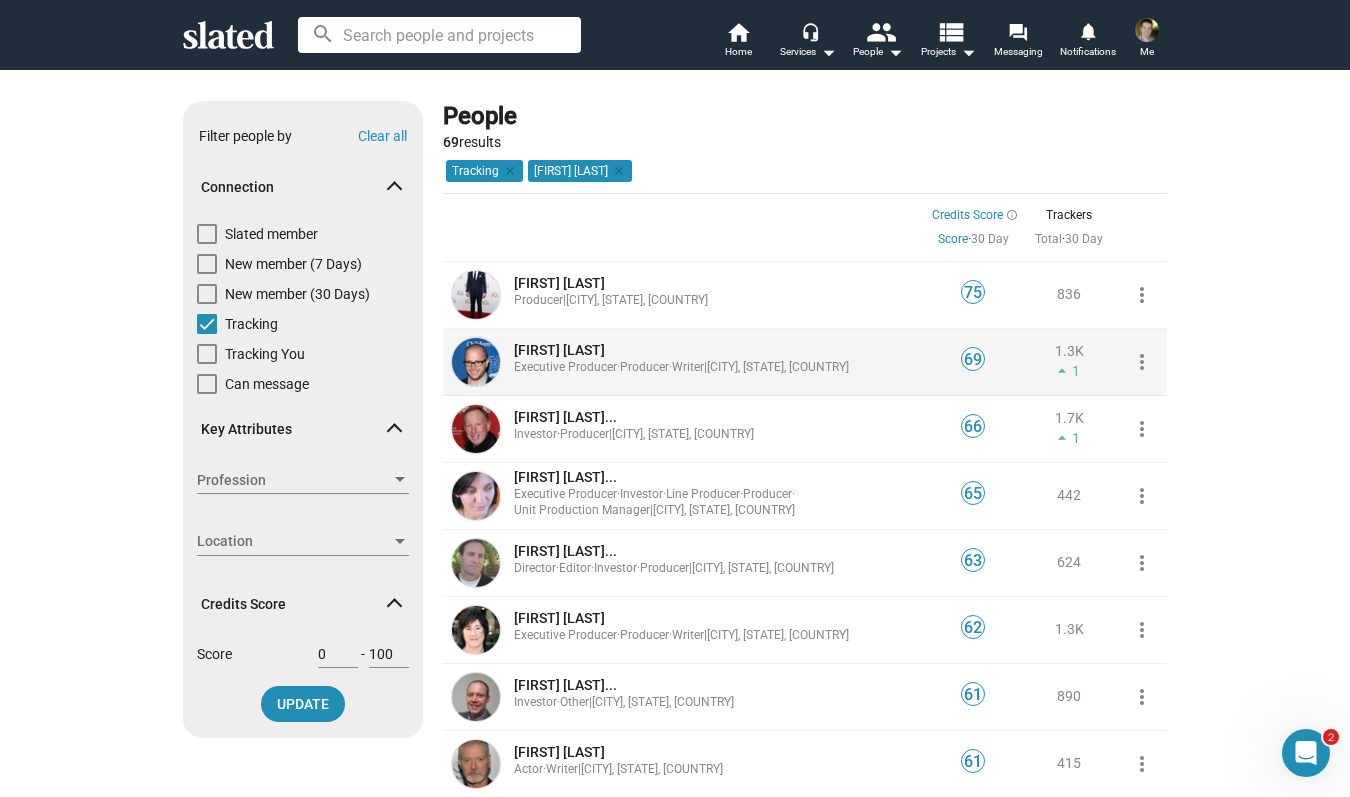 click on "[FIRST] [LAST]" 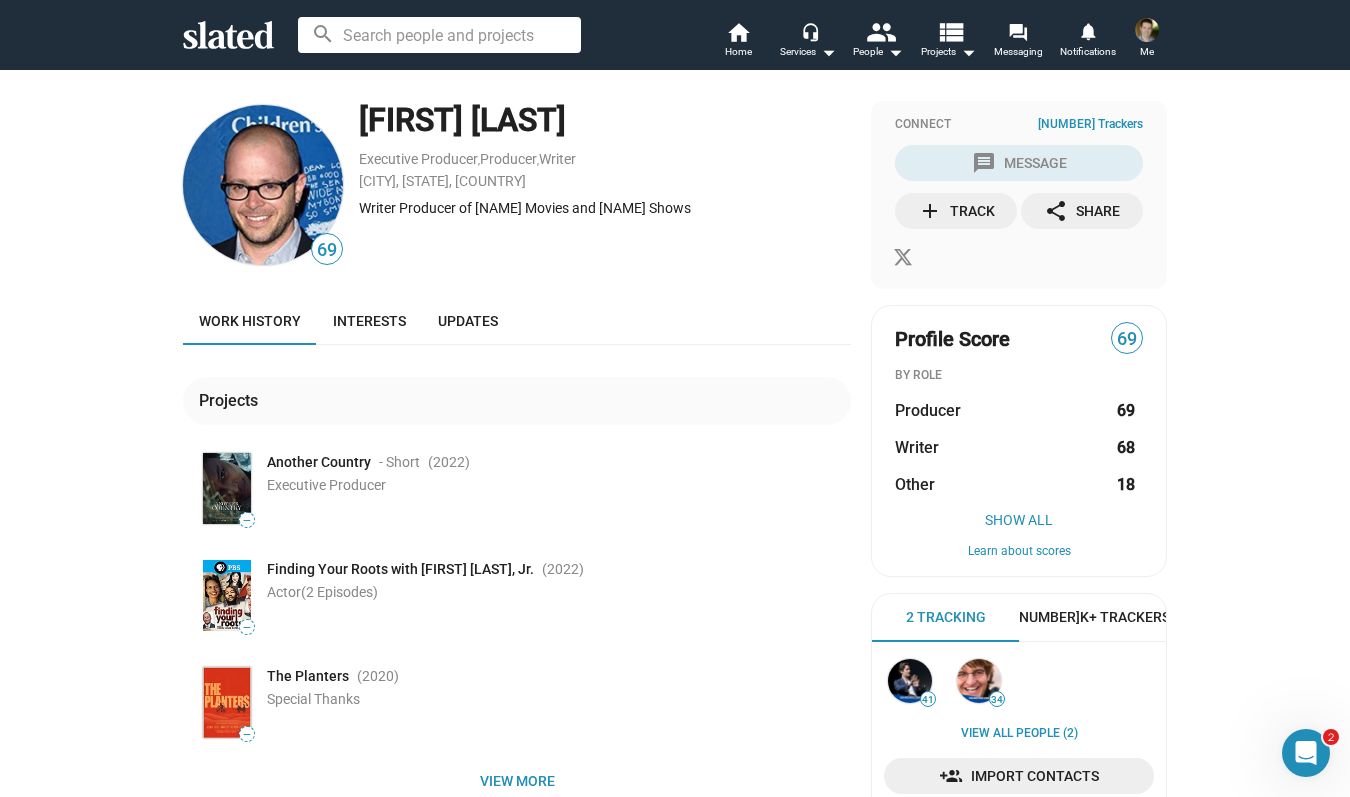 drag, startPoint x: 351, startPoint y: 123, endPoint x: 619, endPoint y: 133, distance: 268.1865 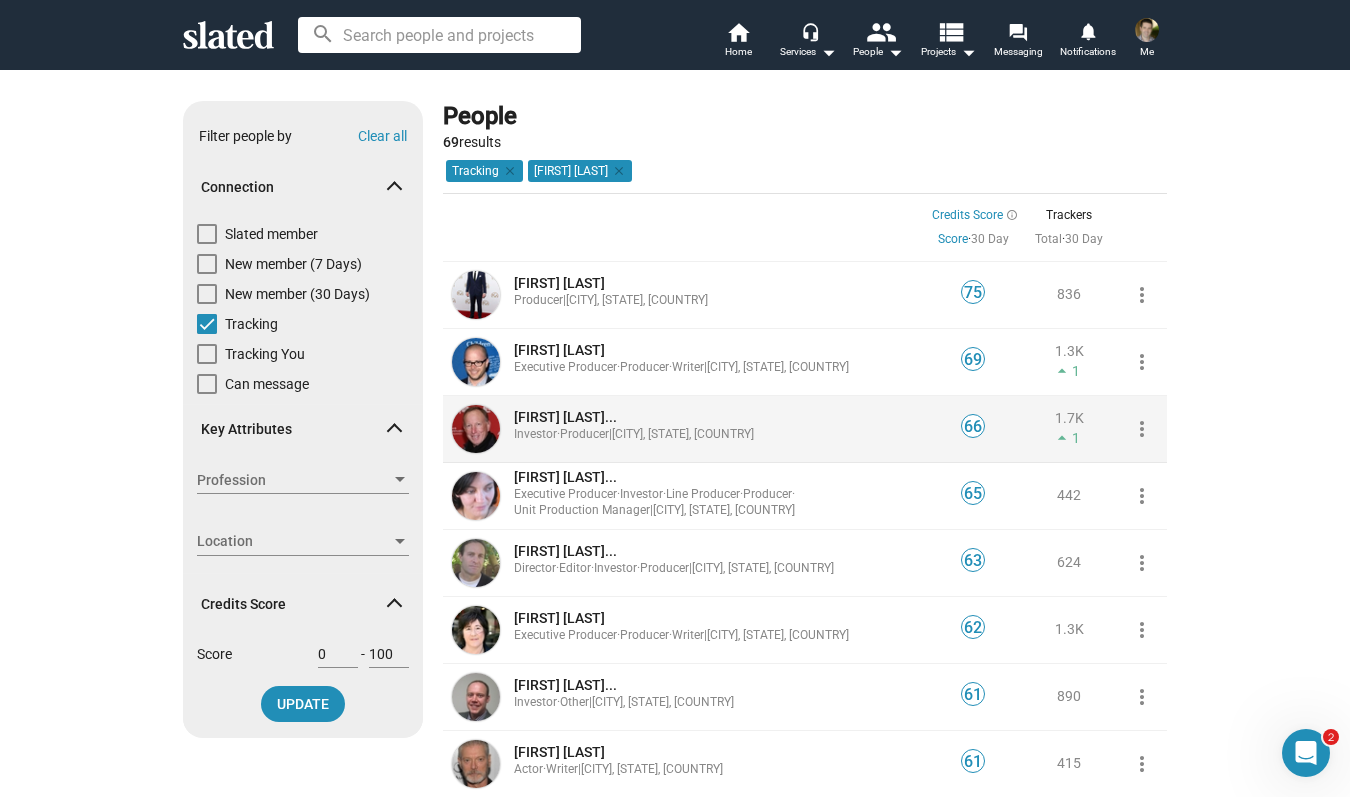 click on "[FIRST] [LAST]..." 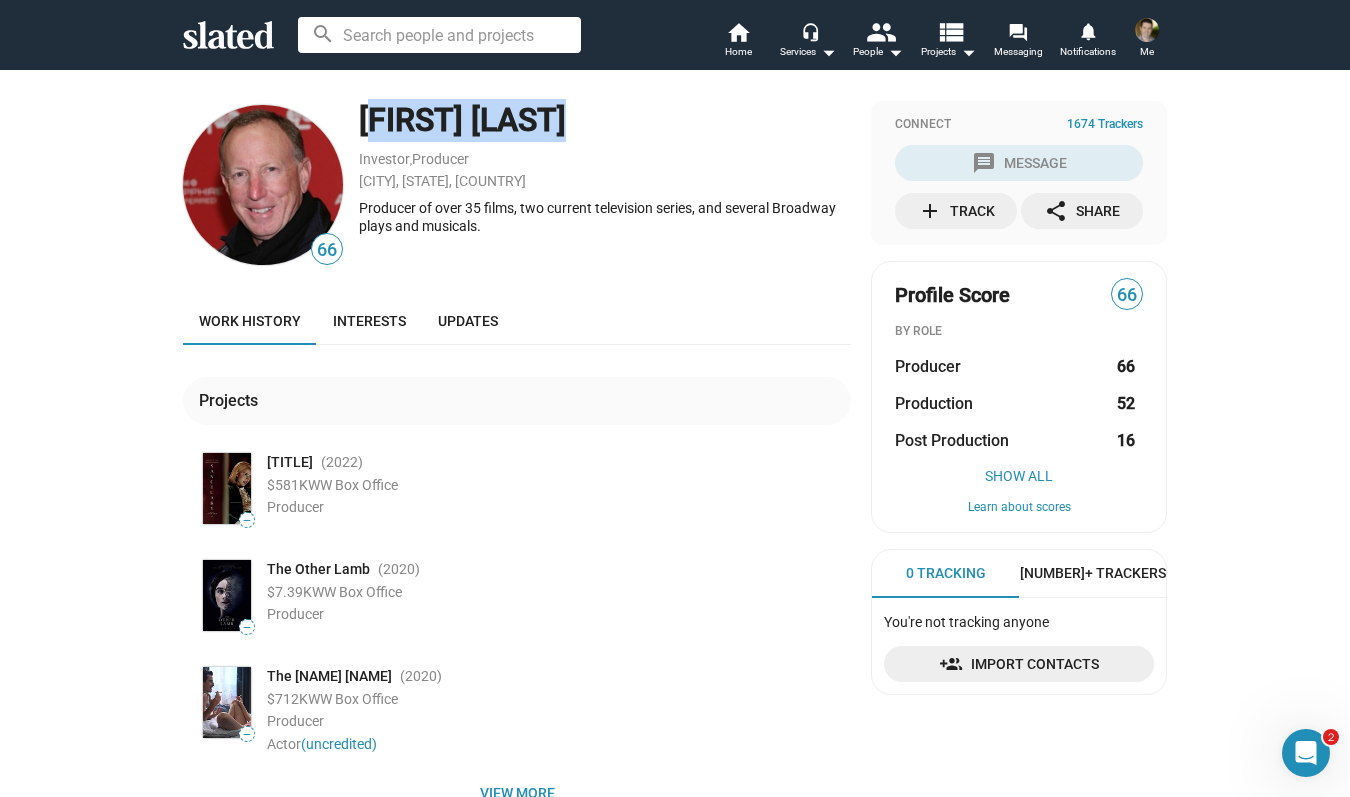 drag, startPoint x: 355, startPoint y: 124, endPoint x: 659, endPoint y: 148, distance: 304.9459 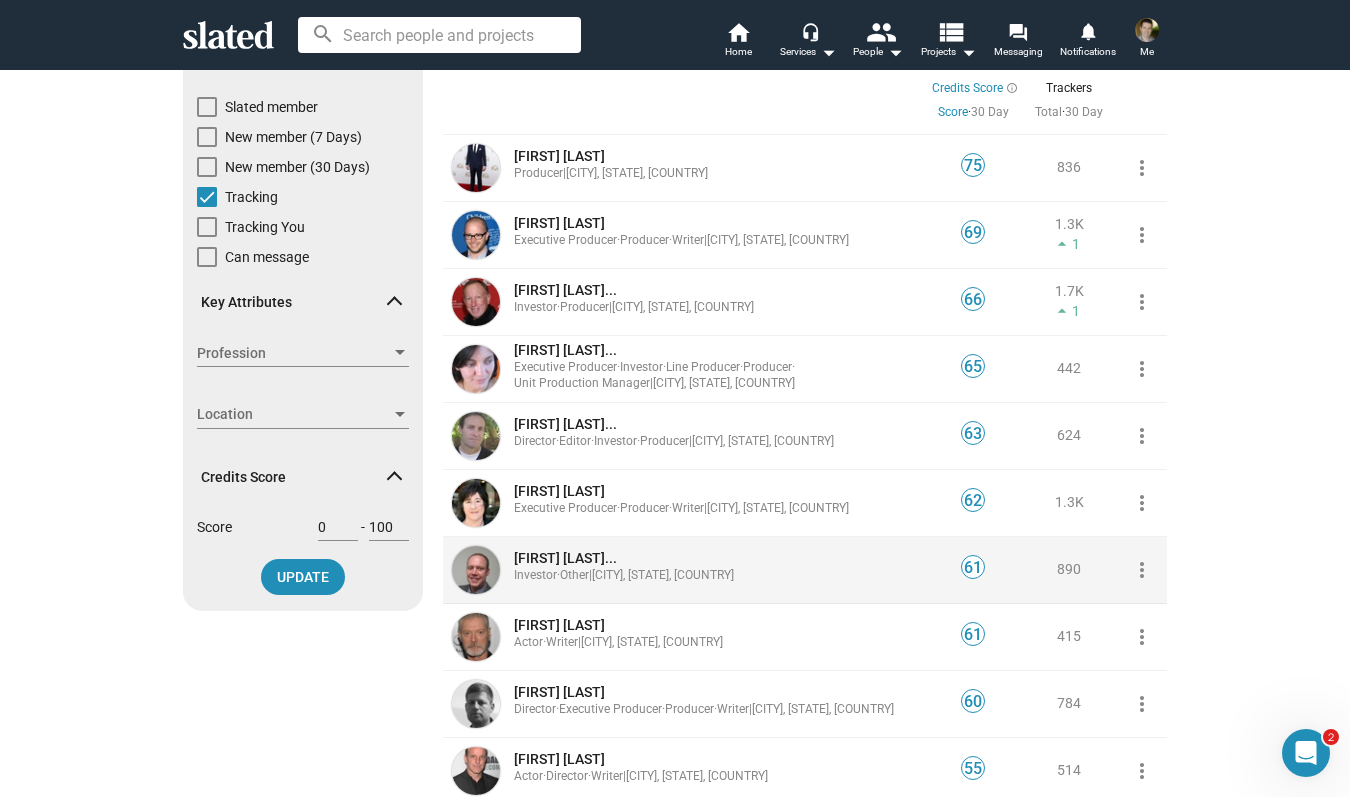 scroll, scrollTop: 142, scrollLeft: 0, axis: vertical 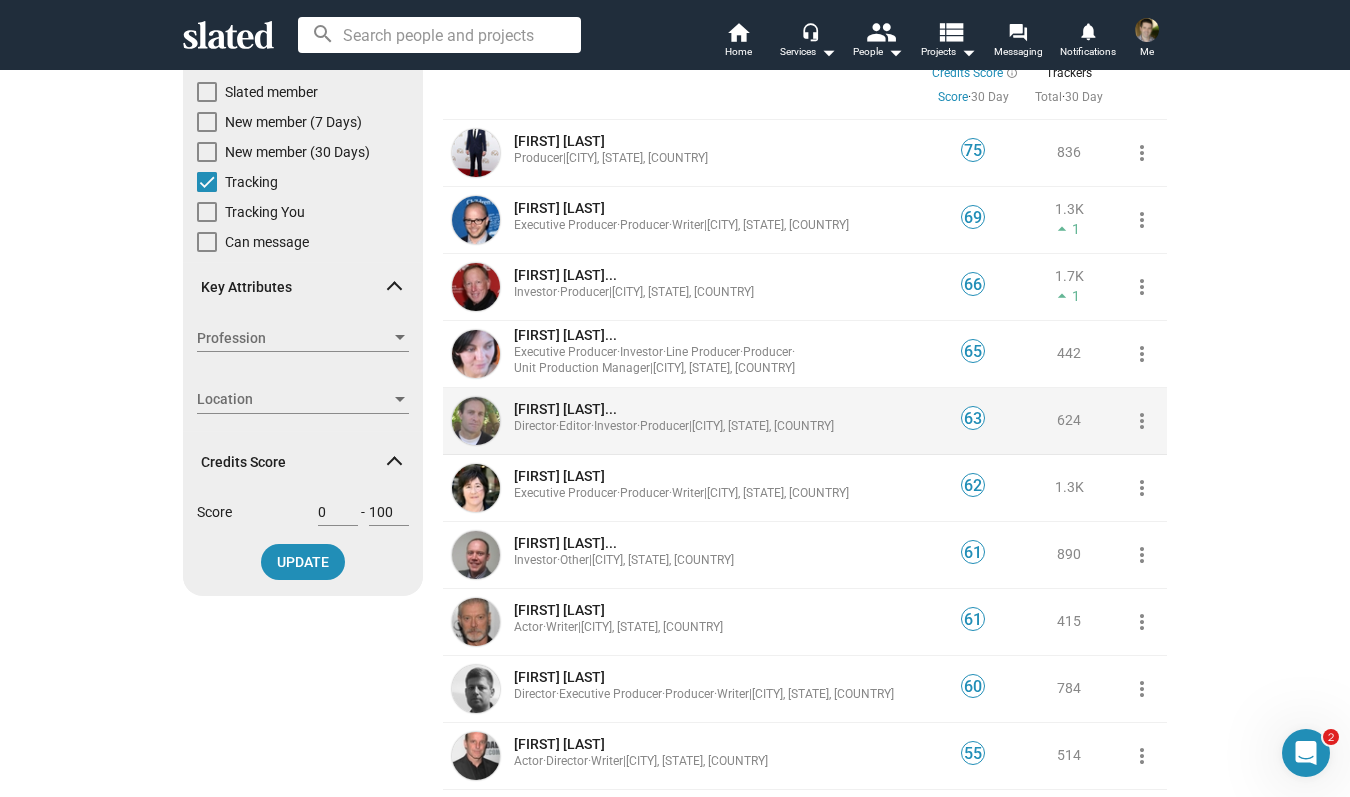 click on "[FIRST] [LAST]..." 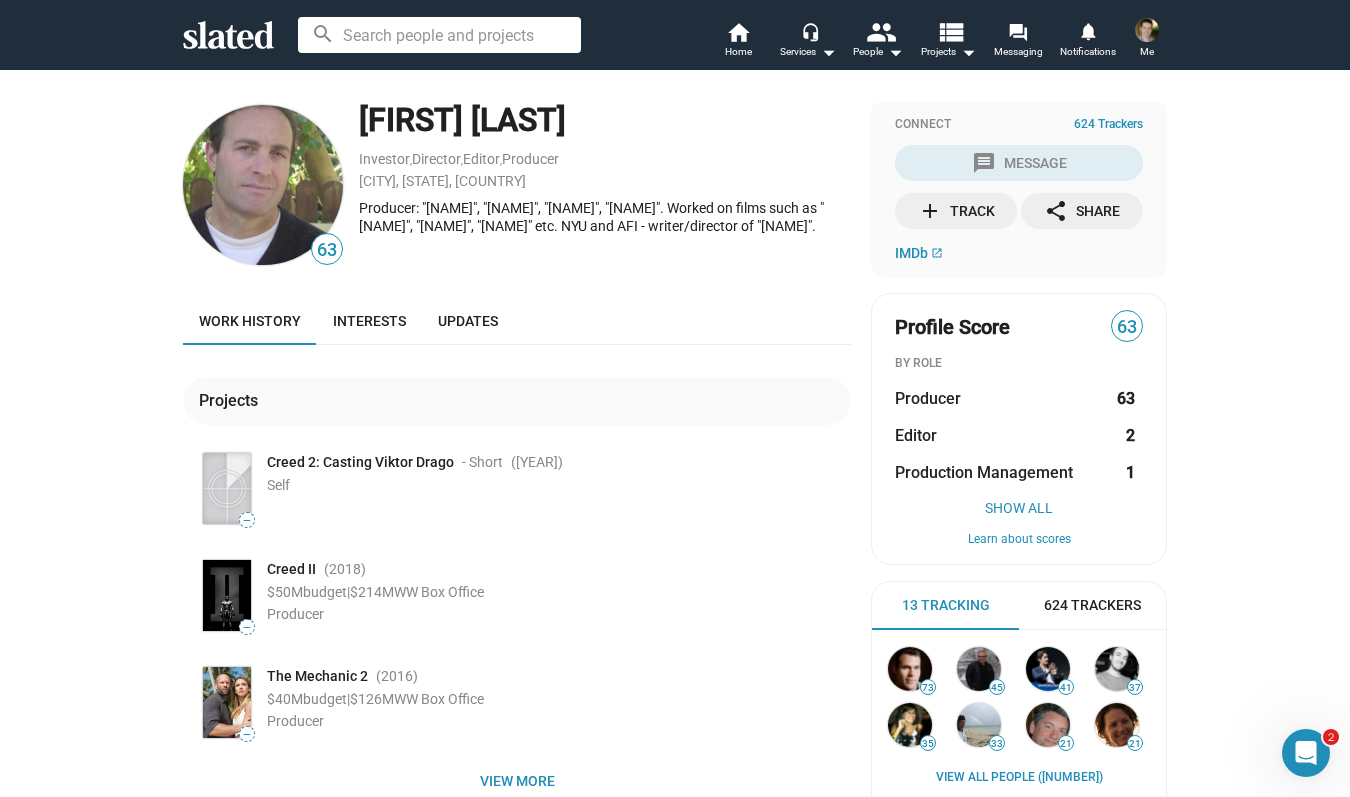 drag, startPoint x: 356, startPoint y: 121, endPoint x: 602, endPoint y: 123, distance: 246.00813 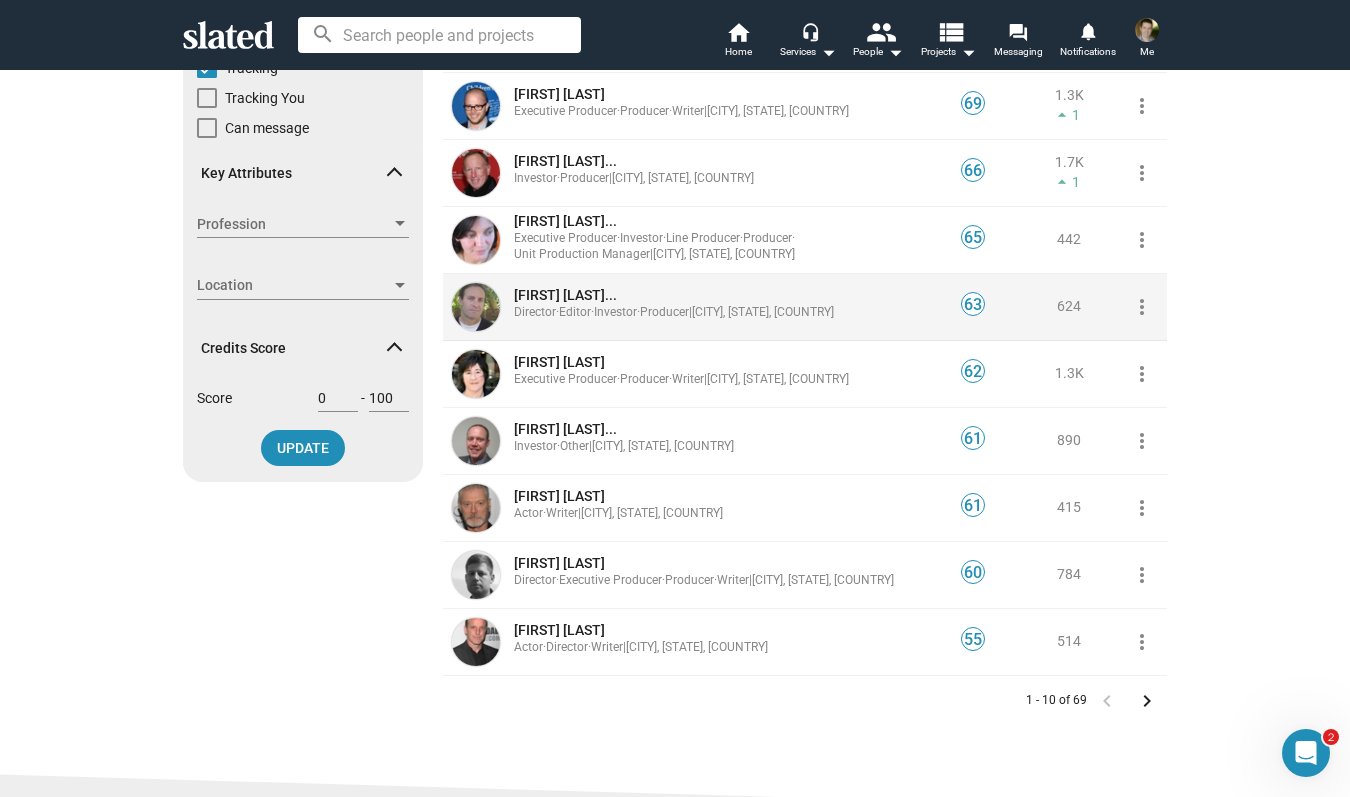 scroll, scrollTop: 274, scrollLeft: 0, axis: vertical 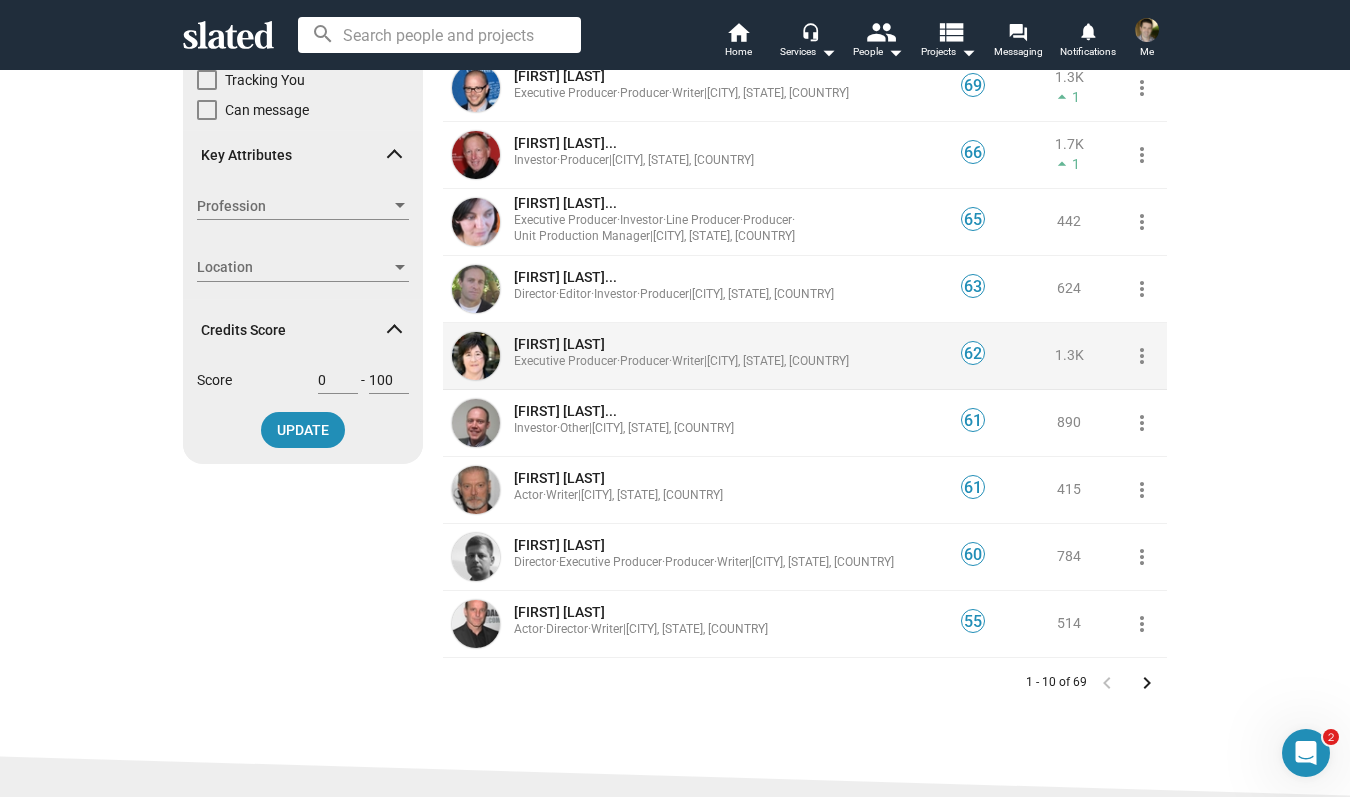 click on "[FIRST] [LAST]" 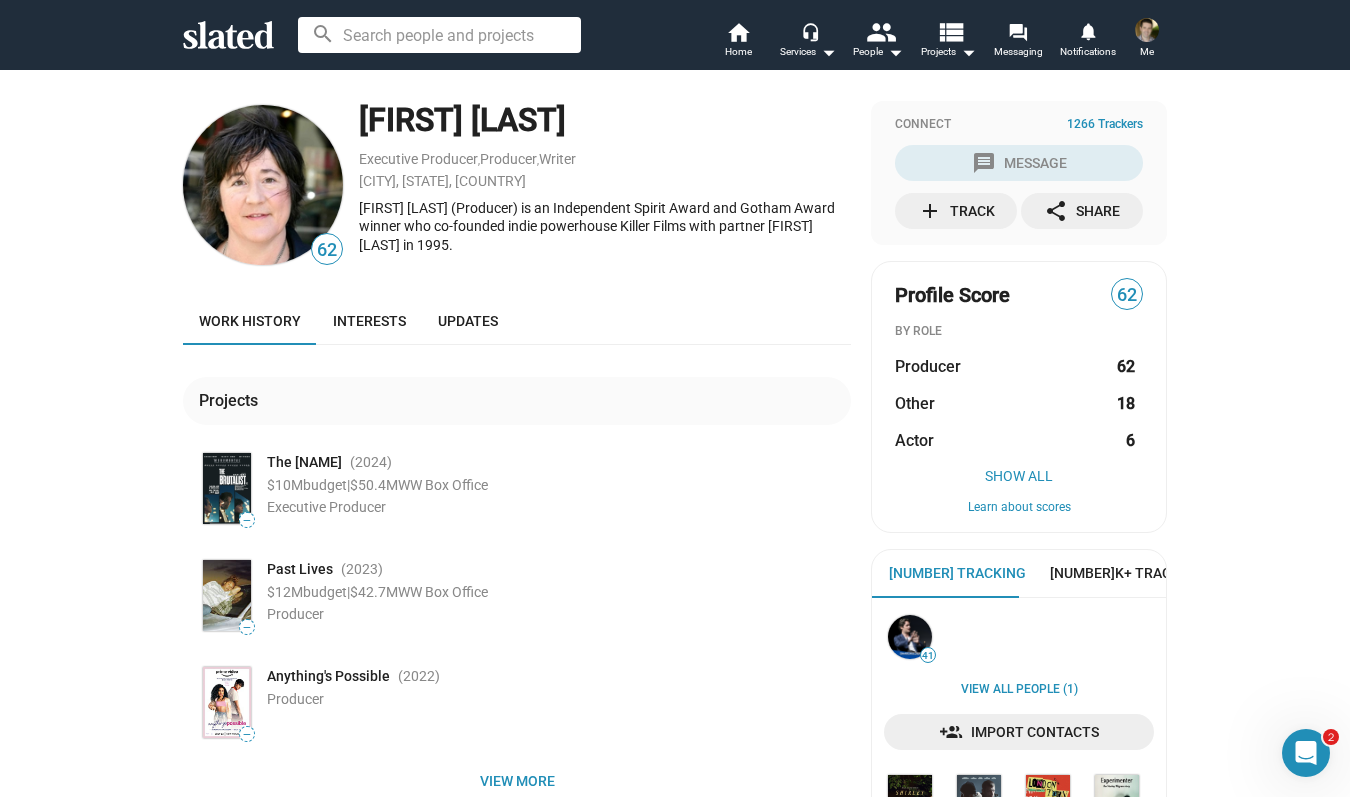 drag, startPoint x: 358, startPoint y: 125, endPoint x: 626, endPoint y: 134, distance: 268.15106 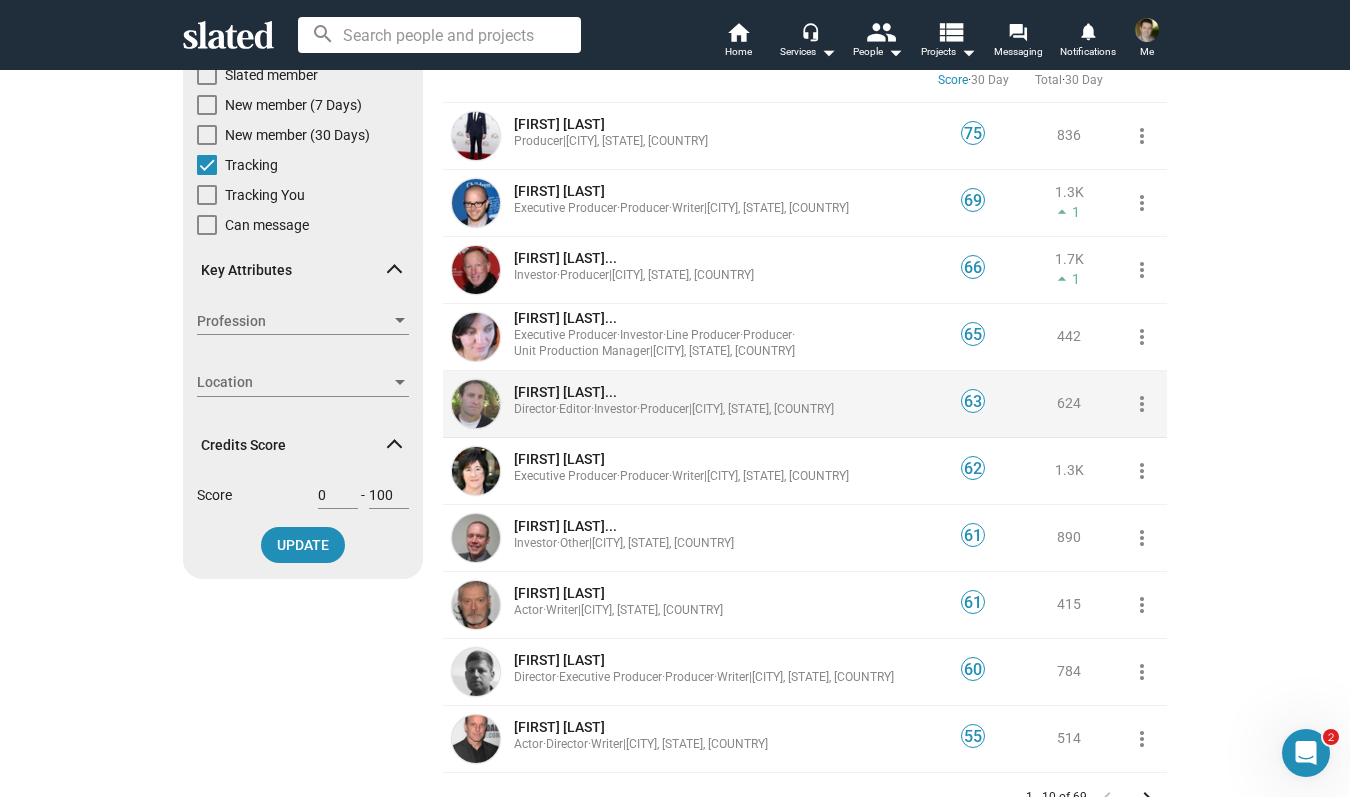 scroll, scrollTop: 238, scrollLeft: 0, axis: vertical 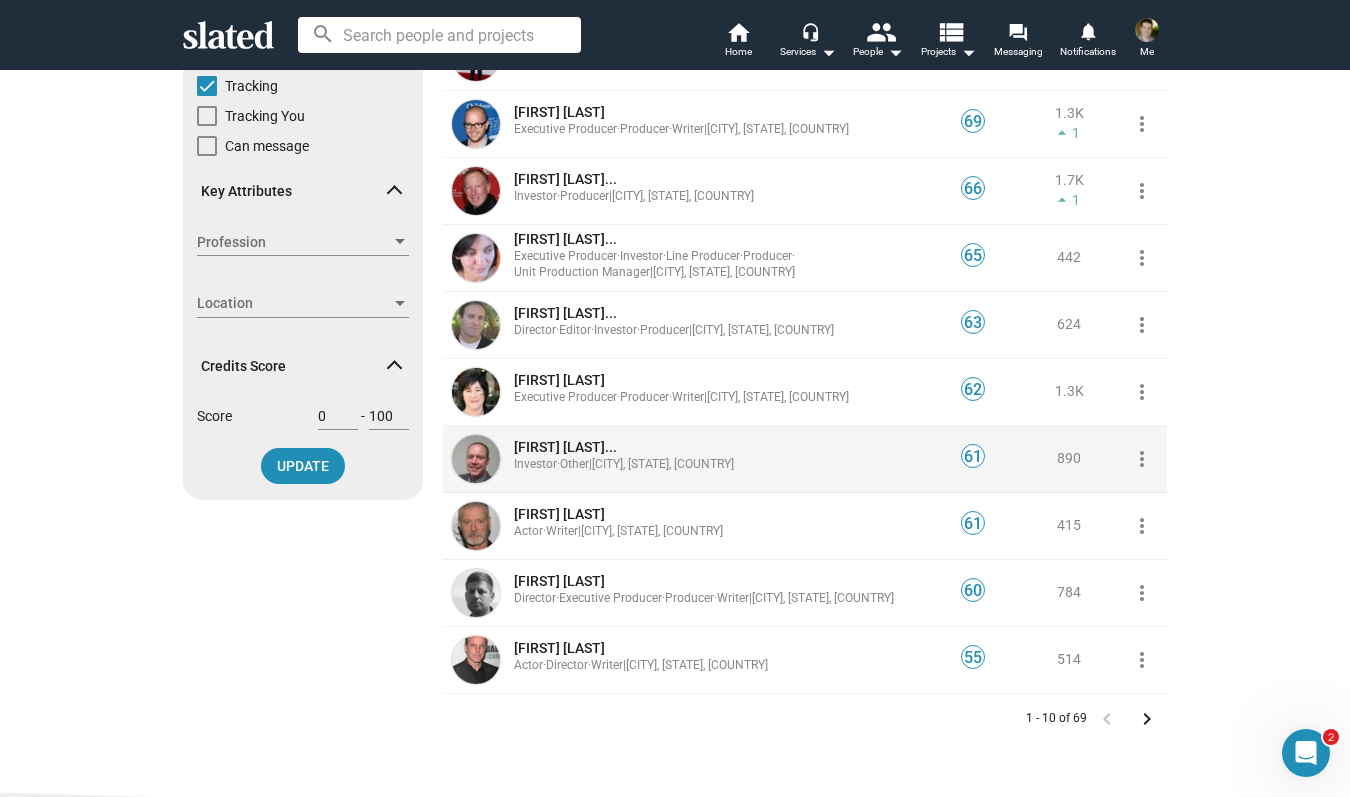 click on "[FIRST] [LAST]..." 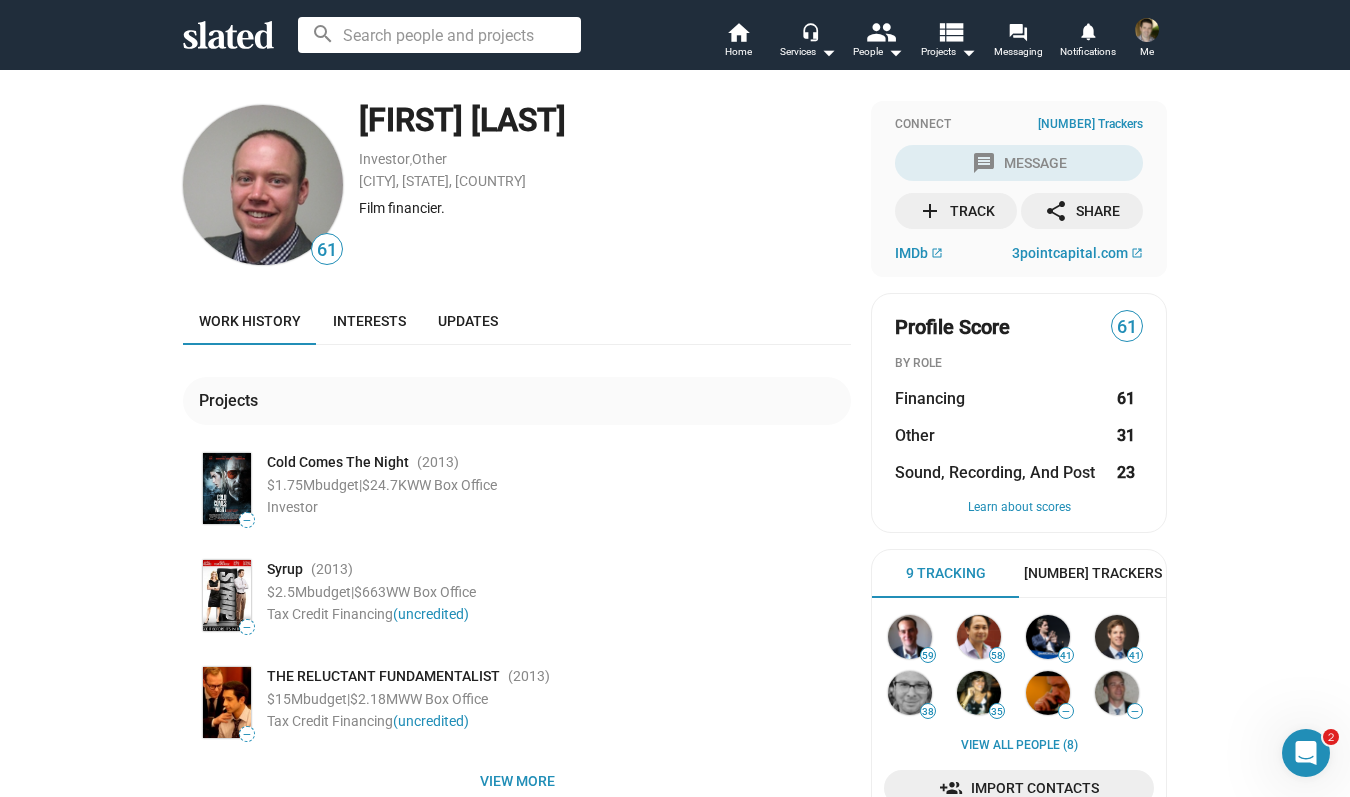 drag, startPoint x: 354, startPoint y: 118, endPoint x: 637, endPoint y: 126, distance: 283.11304 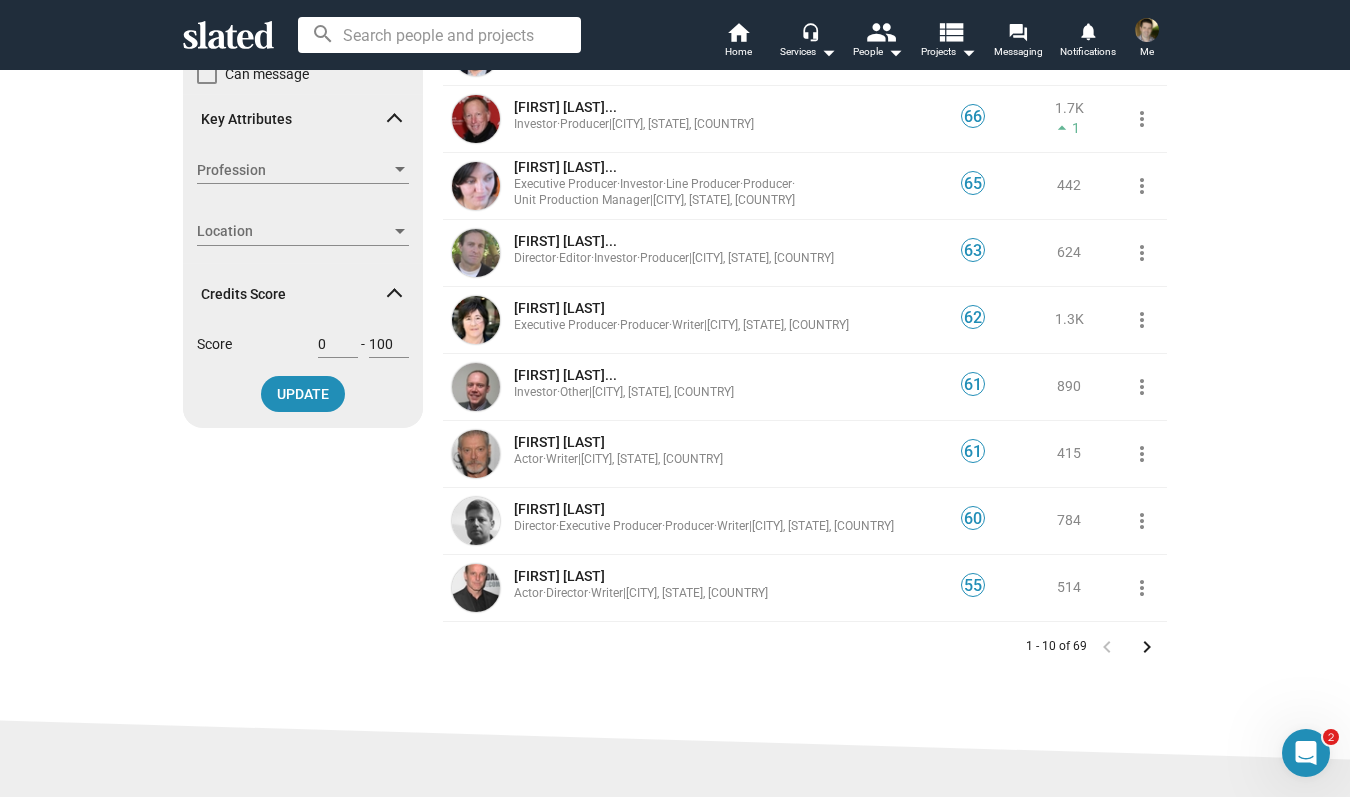 scroll, scrollTop: 378, scrollLeft: 0, axis: vertical 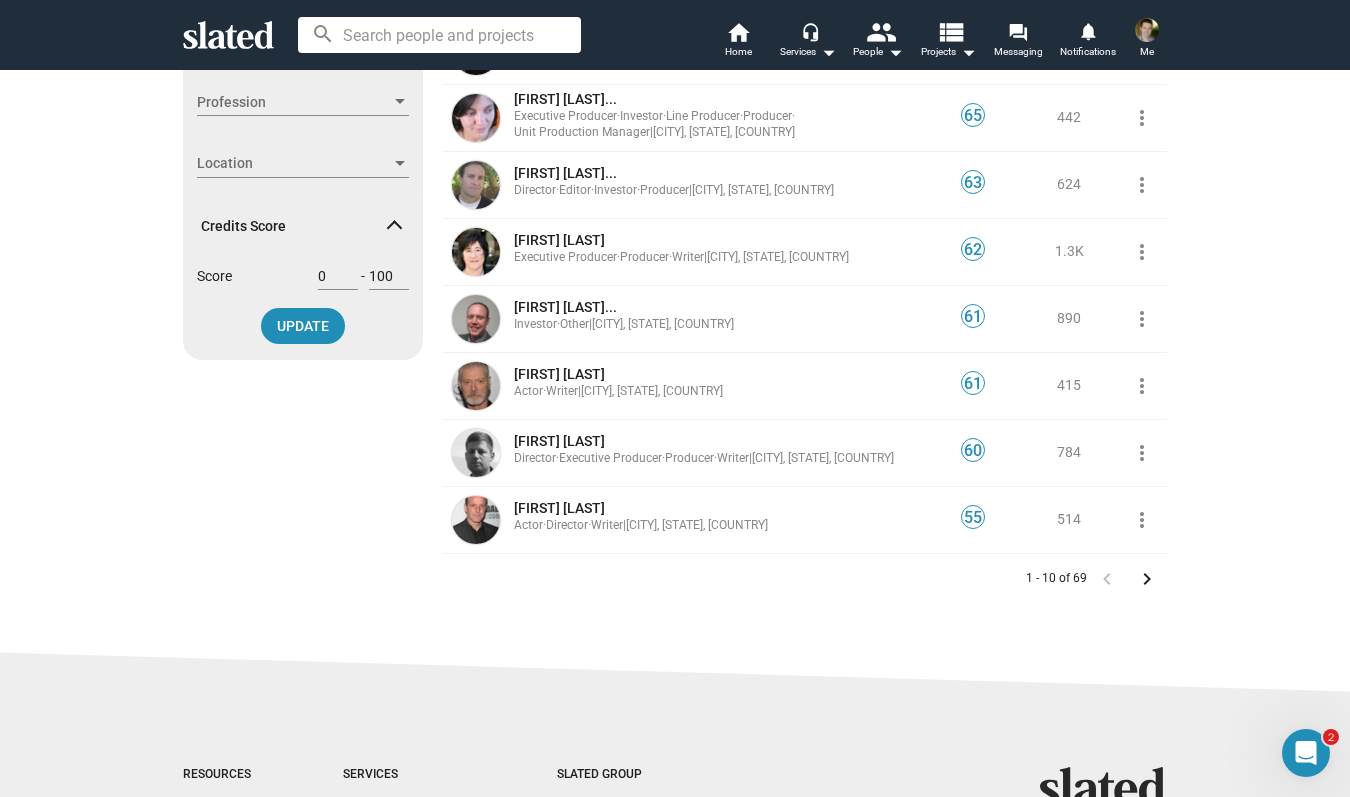 click on "keyboard_arrow_right" 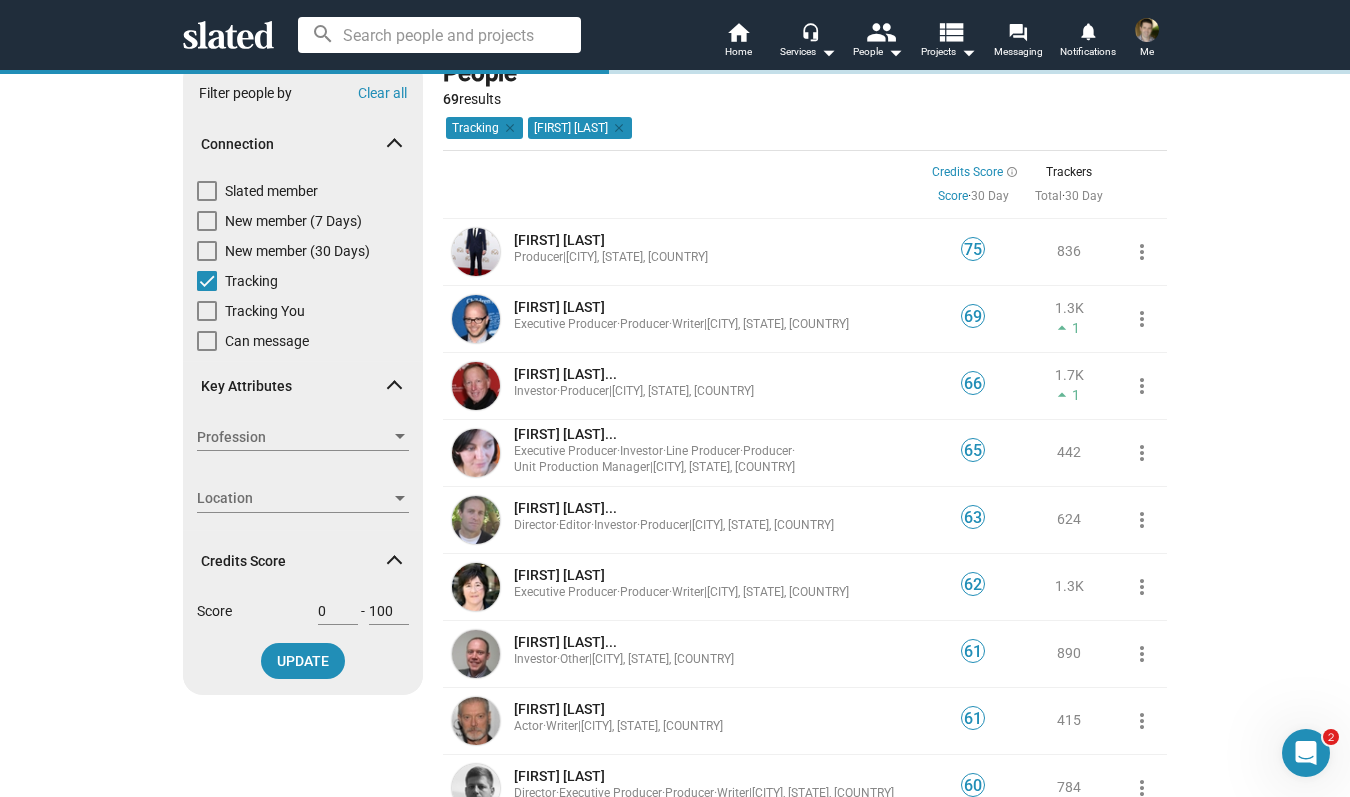 scroll, scrollTop: 0, scrollLeft: 0, axis: both 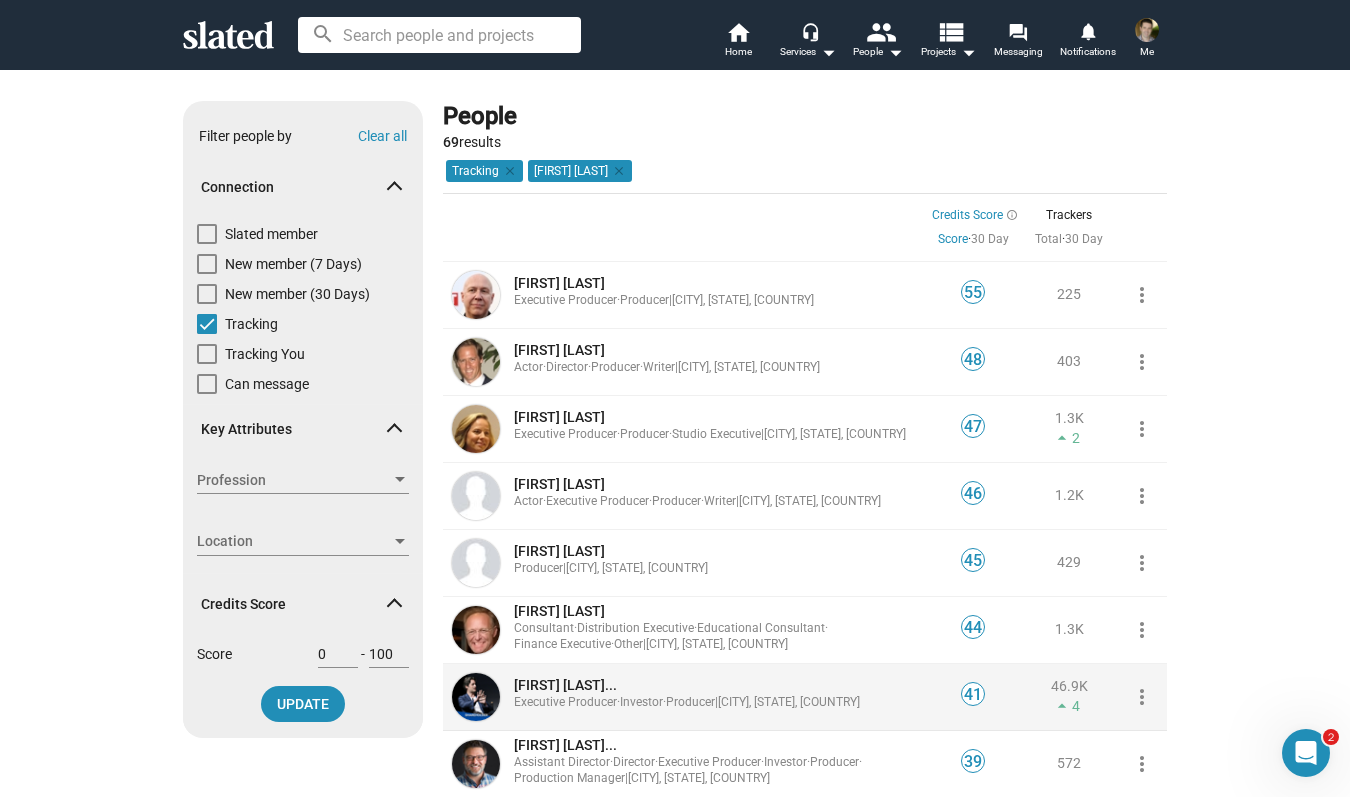 click on "[FIRST] [LAST]..." 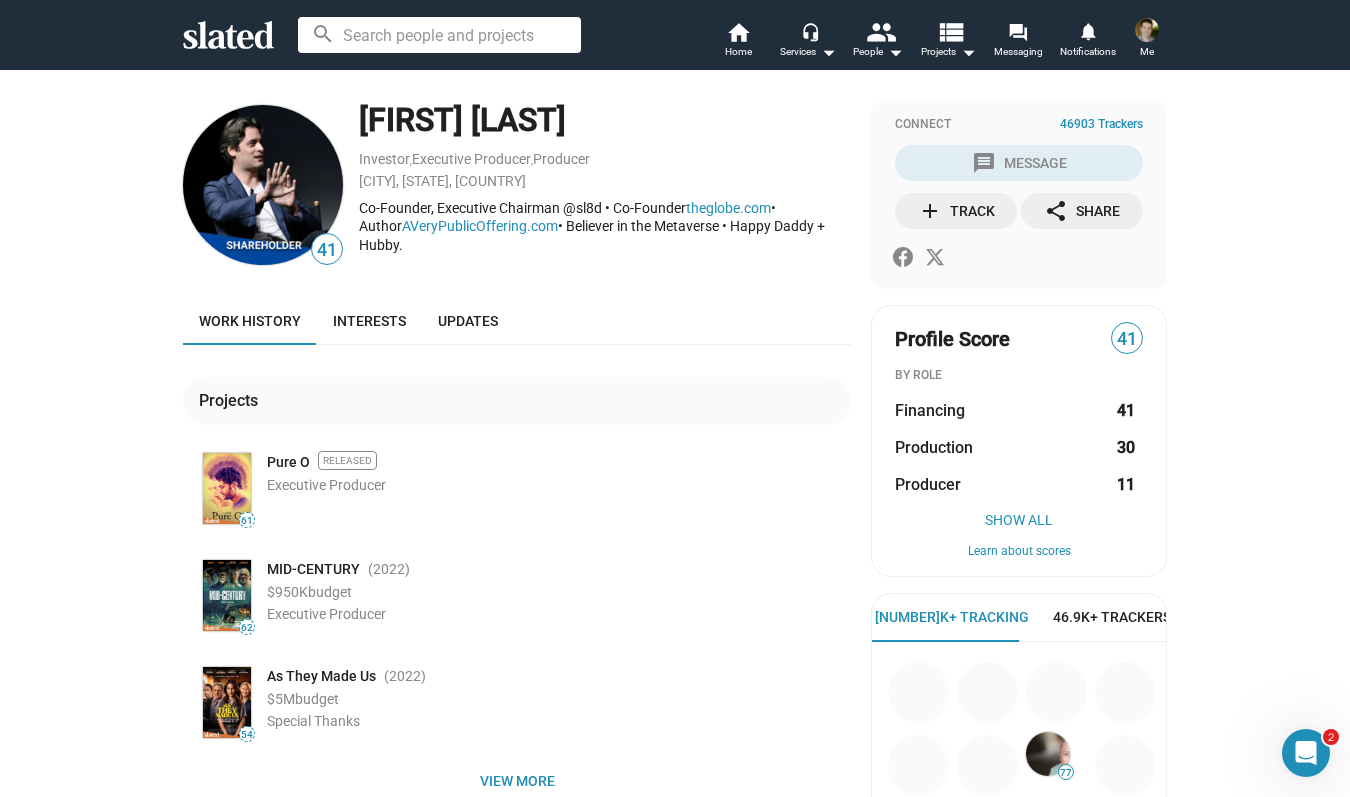 drag, startPoint x: 354, startPoint y: 124, endPoint x: 620, endPoint y: 127, distance: 266.0169 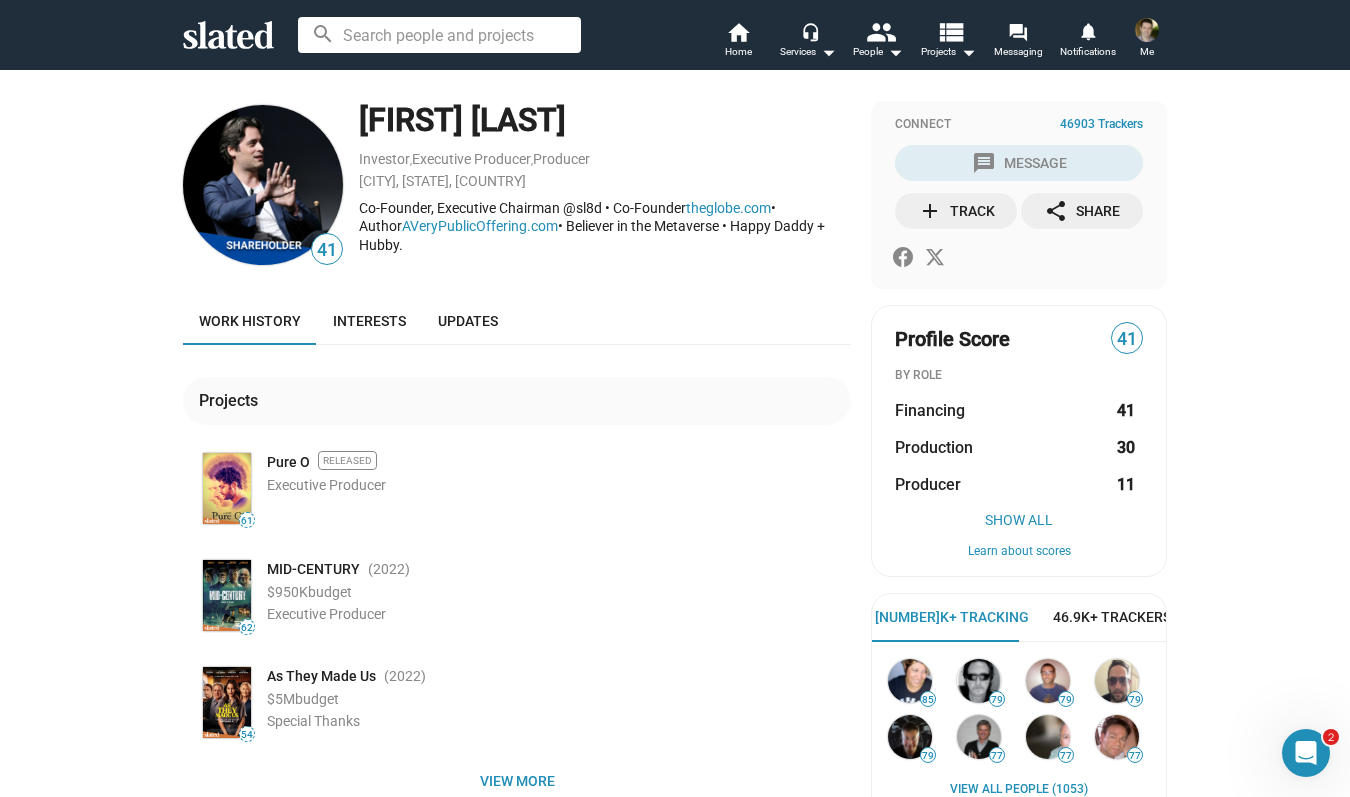 copy on "[FIRST] [LAST]" 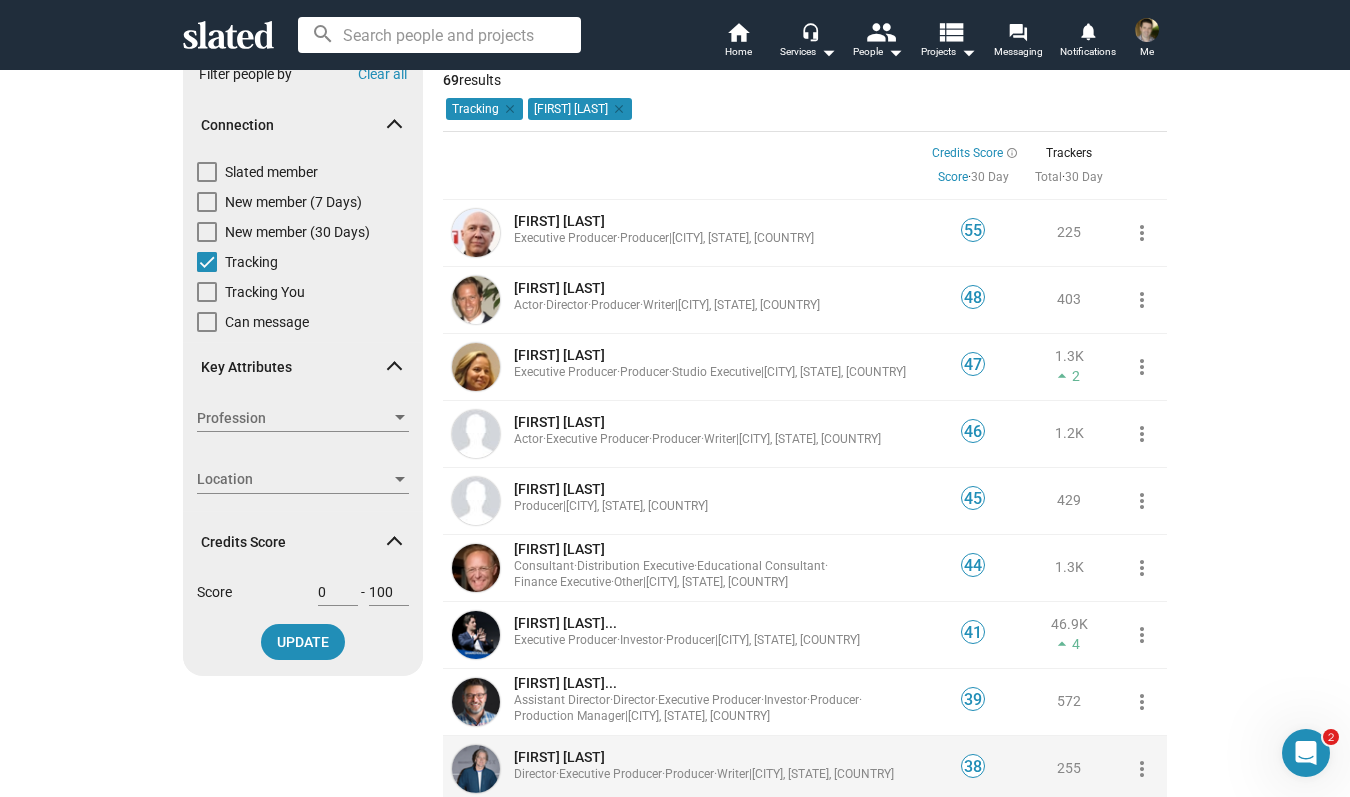 scroll, scrollTop: 57, scrollLeft: 0, axis: vertical 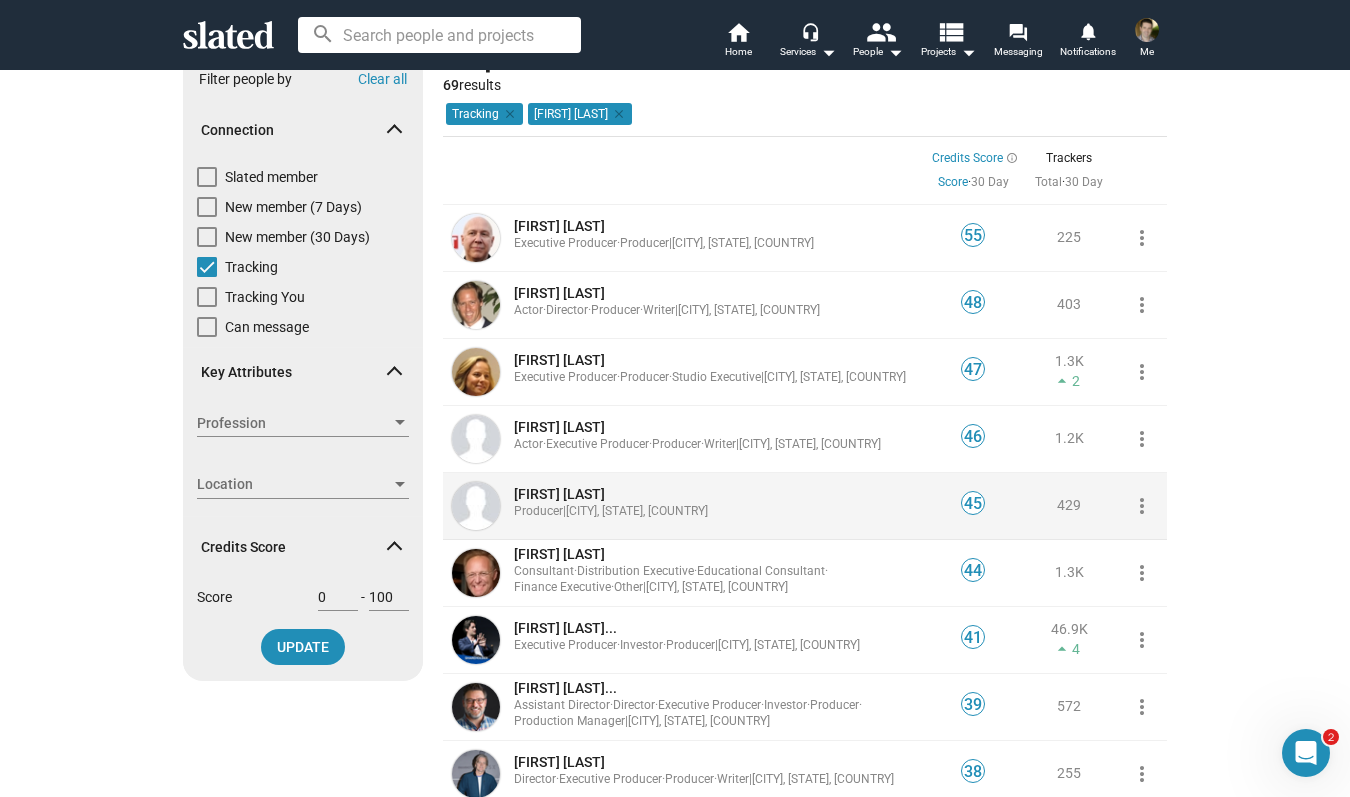 click on "[FIRST] [LAST]" 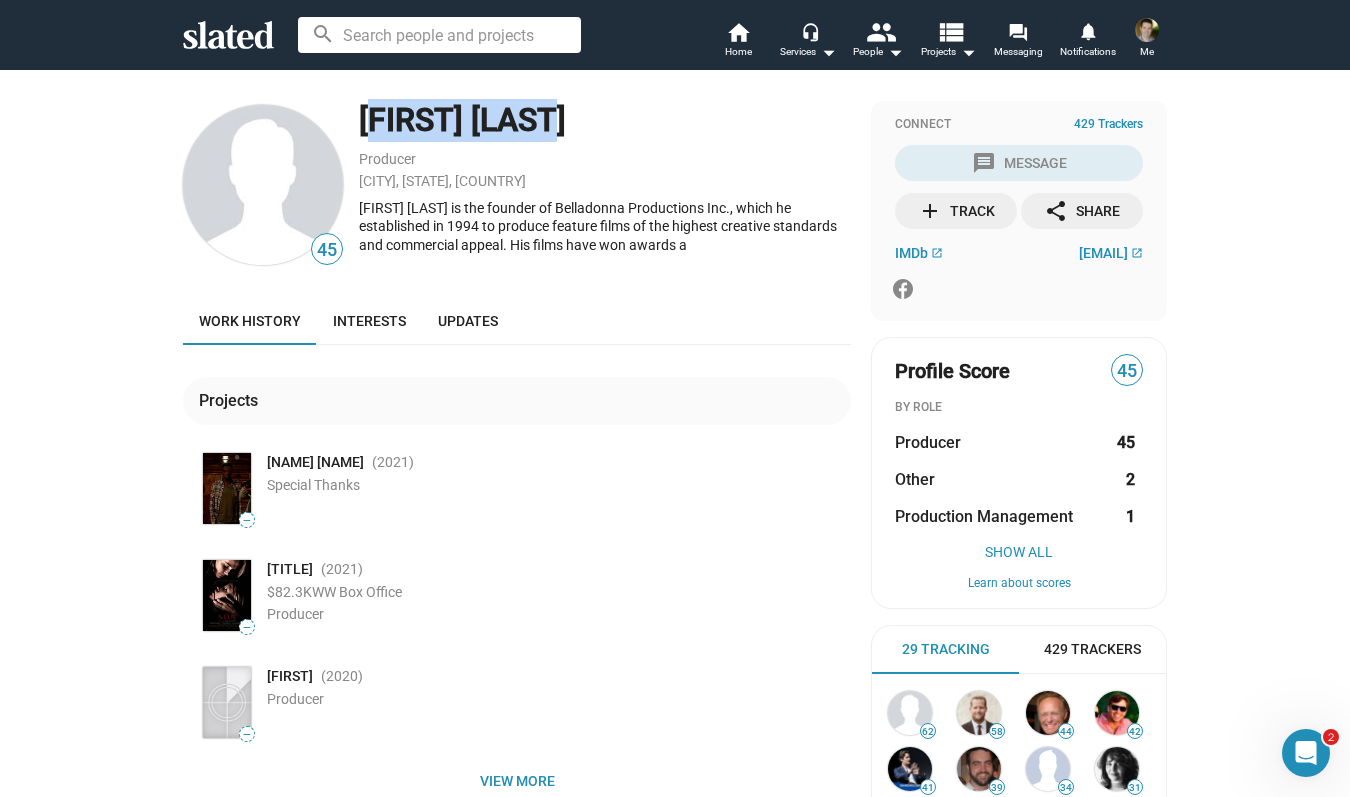 drag, startPoint x: 353, startPoint y: 118, endPoint x: 570, endPoint y: 135, distance: 217.66489 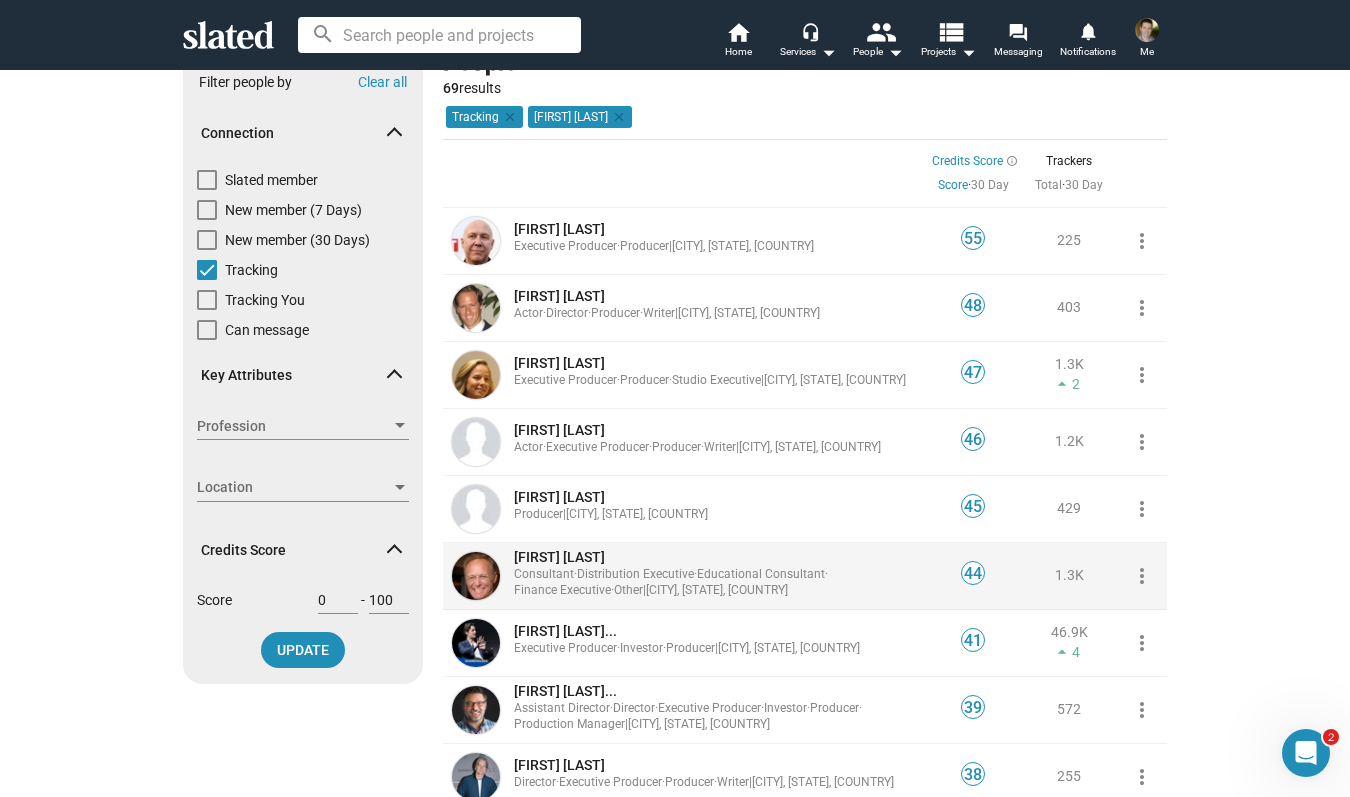 scroll, scrollTop: 303, scrollLeft: 0, axis: vertical 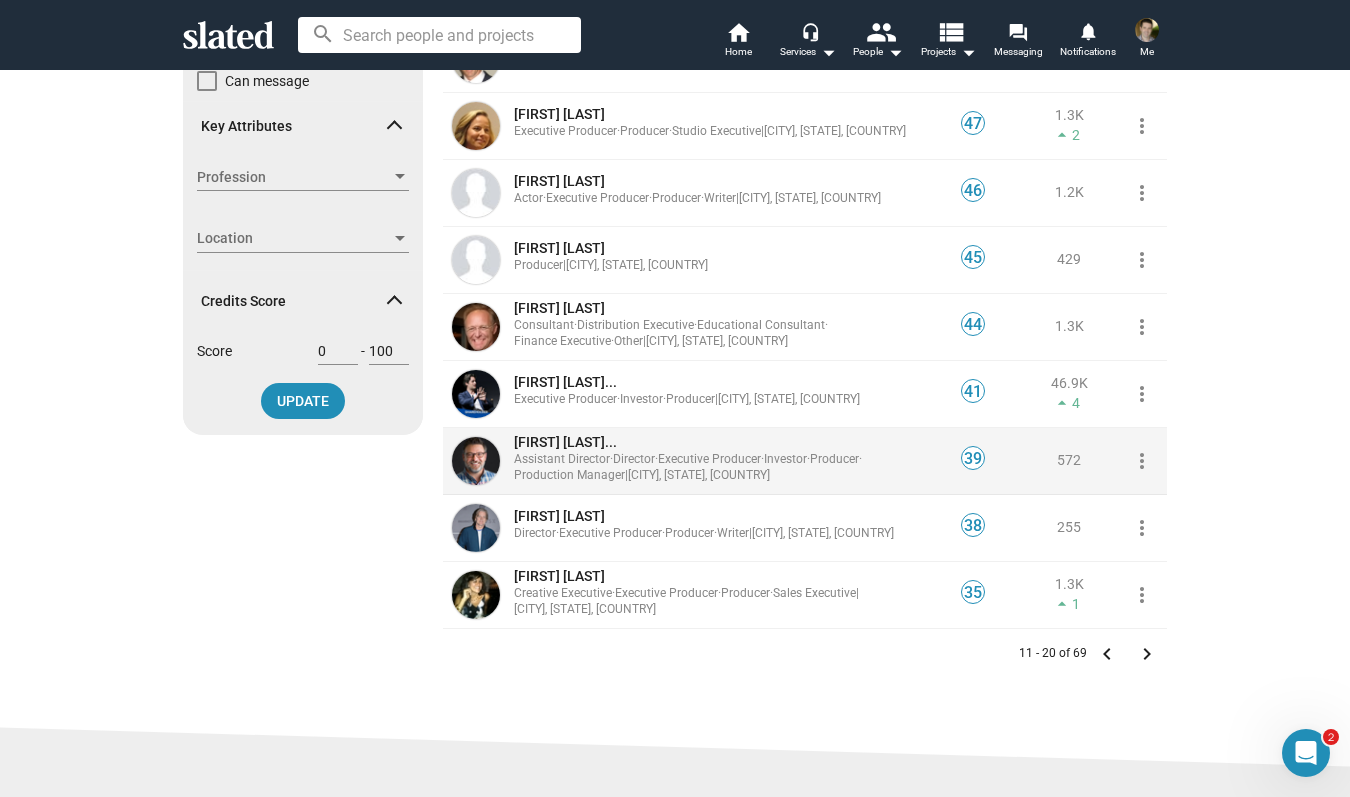click on "[FIRST] [LAST]..." 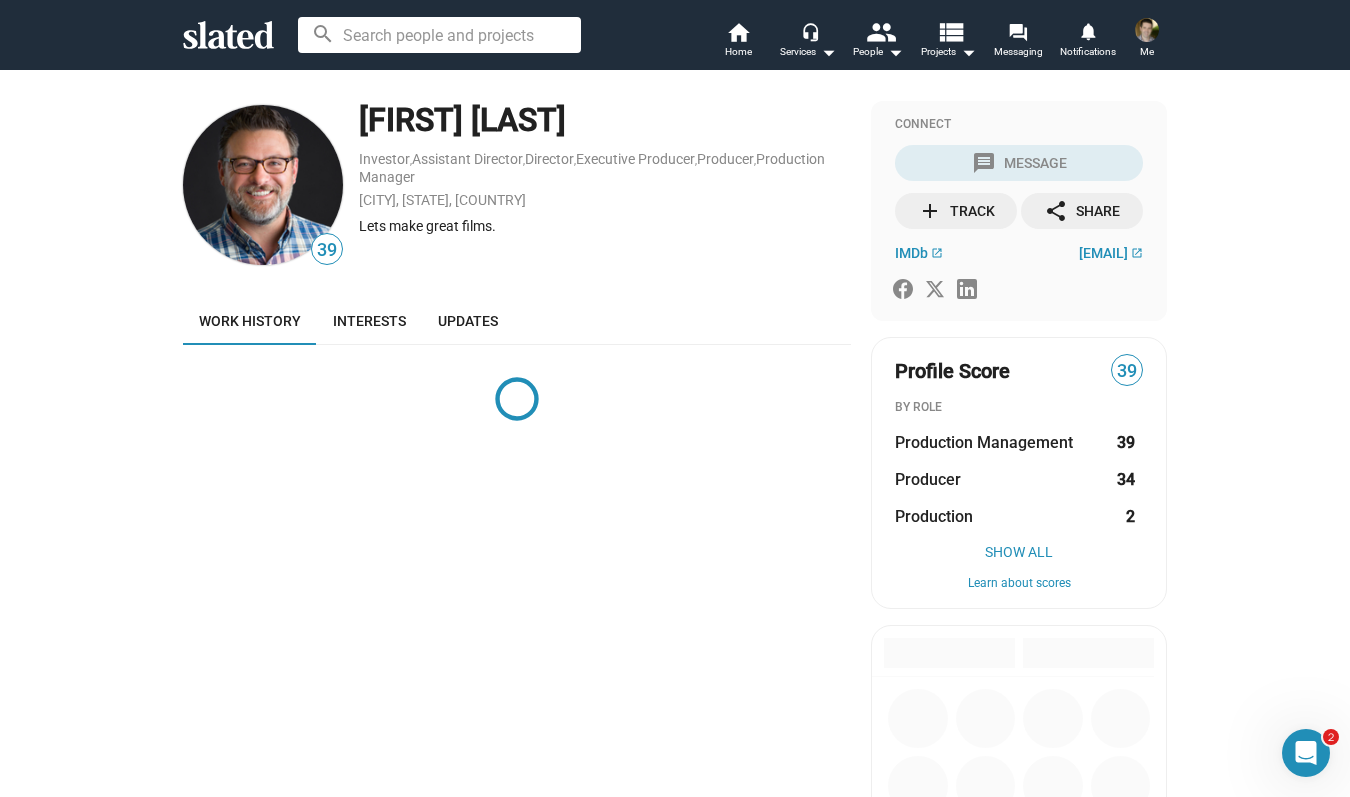 drag, startPoint x: 353, startPoint y: 117, endPoint x: 613, endPoint y: 124, distance: 260.0942 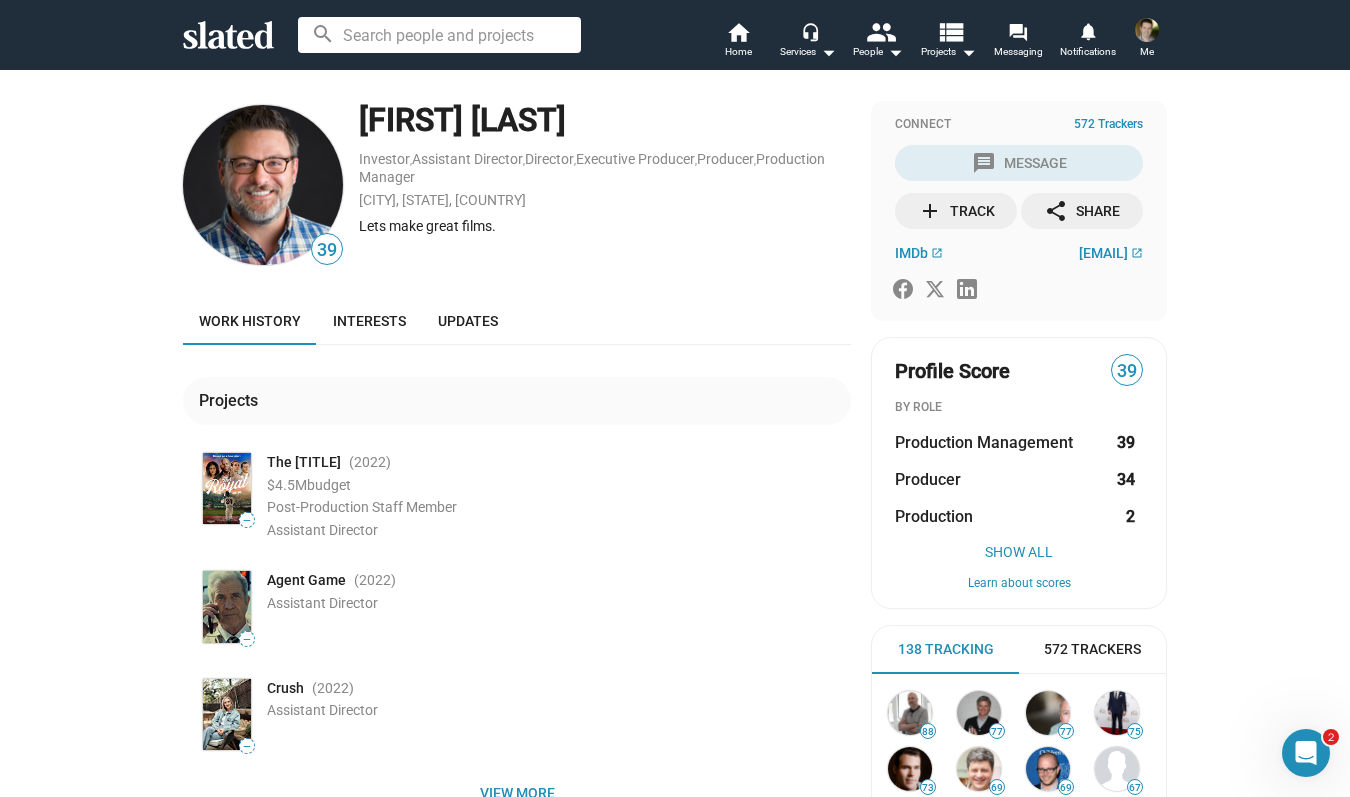 copy on "[FIRST] [LAST]" 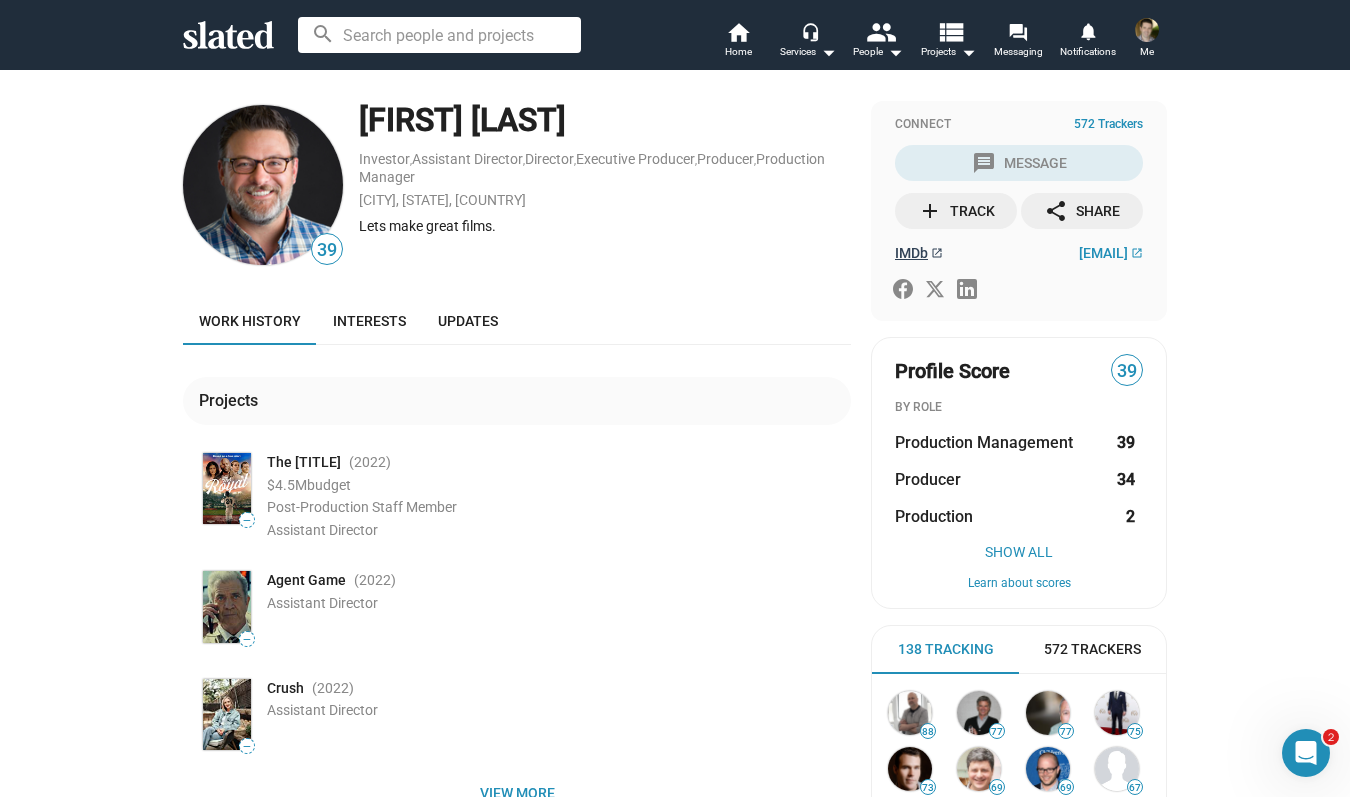 click on "IMDb" 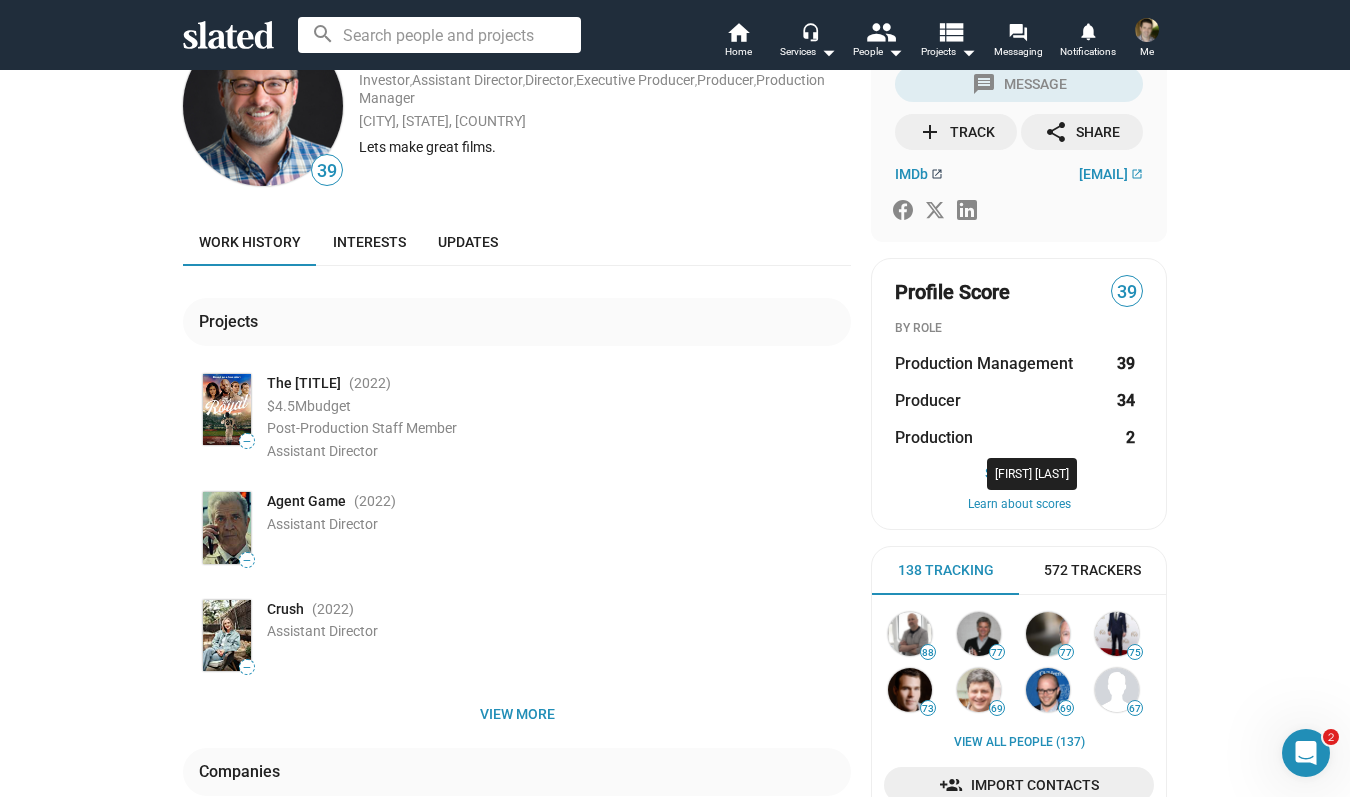 scroll, scrollTop: 347, scrollLeft: 0, axis: vertical 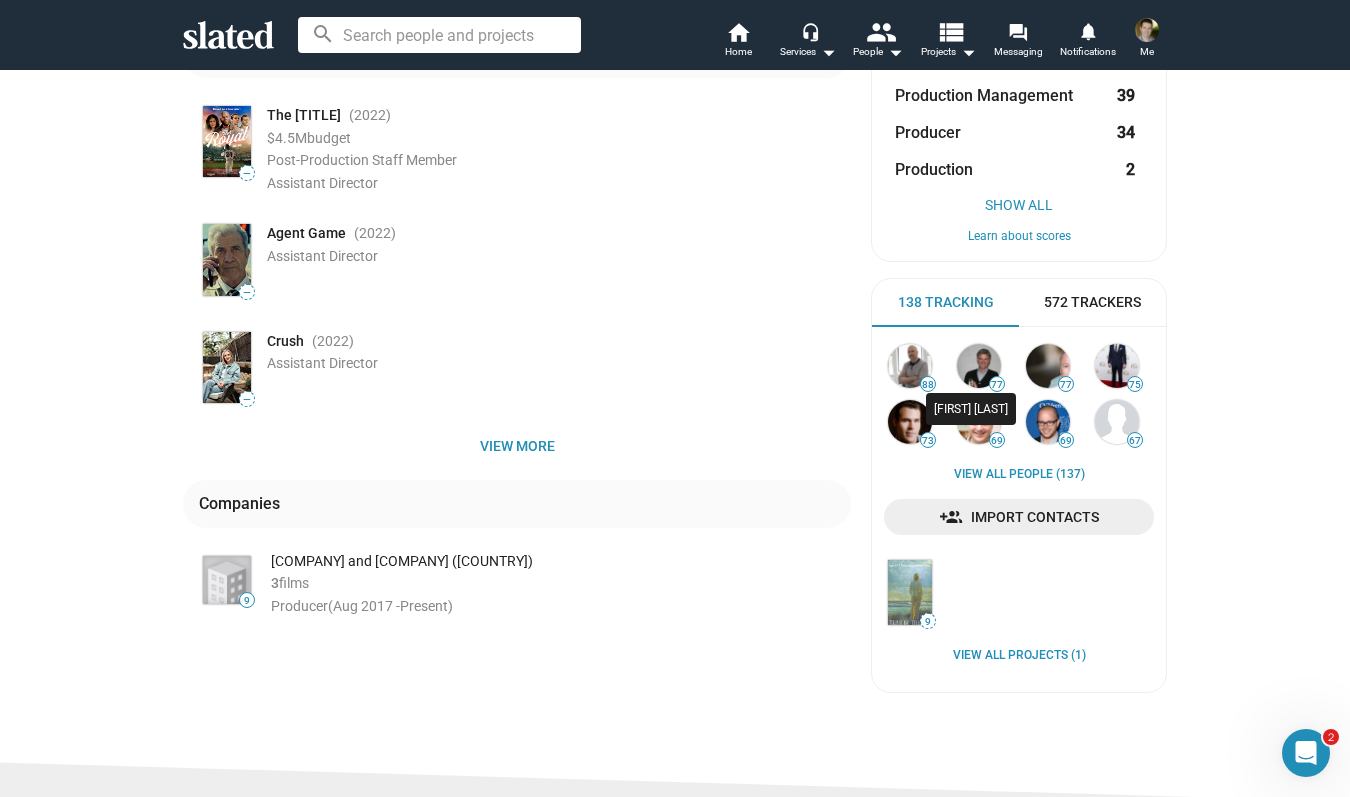 click at bounding box center (979, 366) 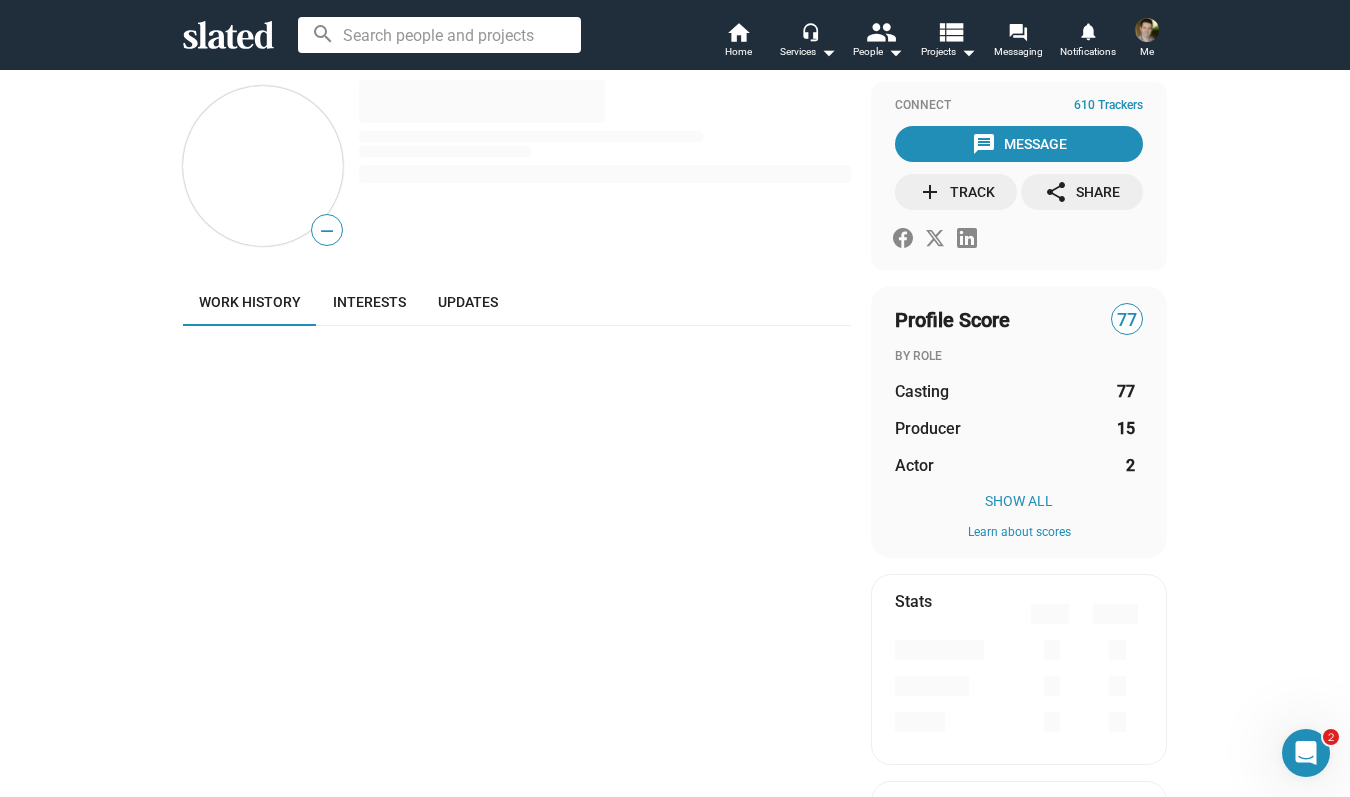 scroll, scrollTop: 0, scrollLeft: 0, axis: both 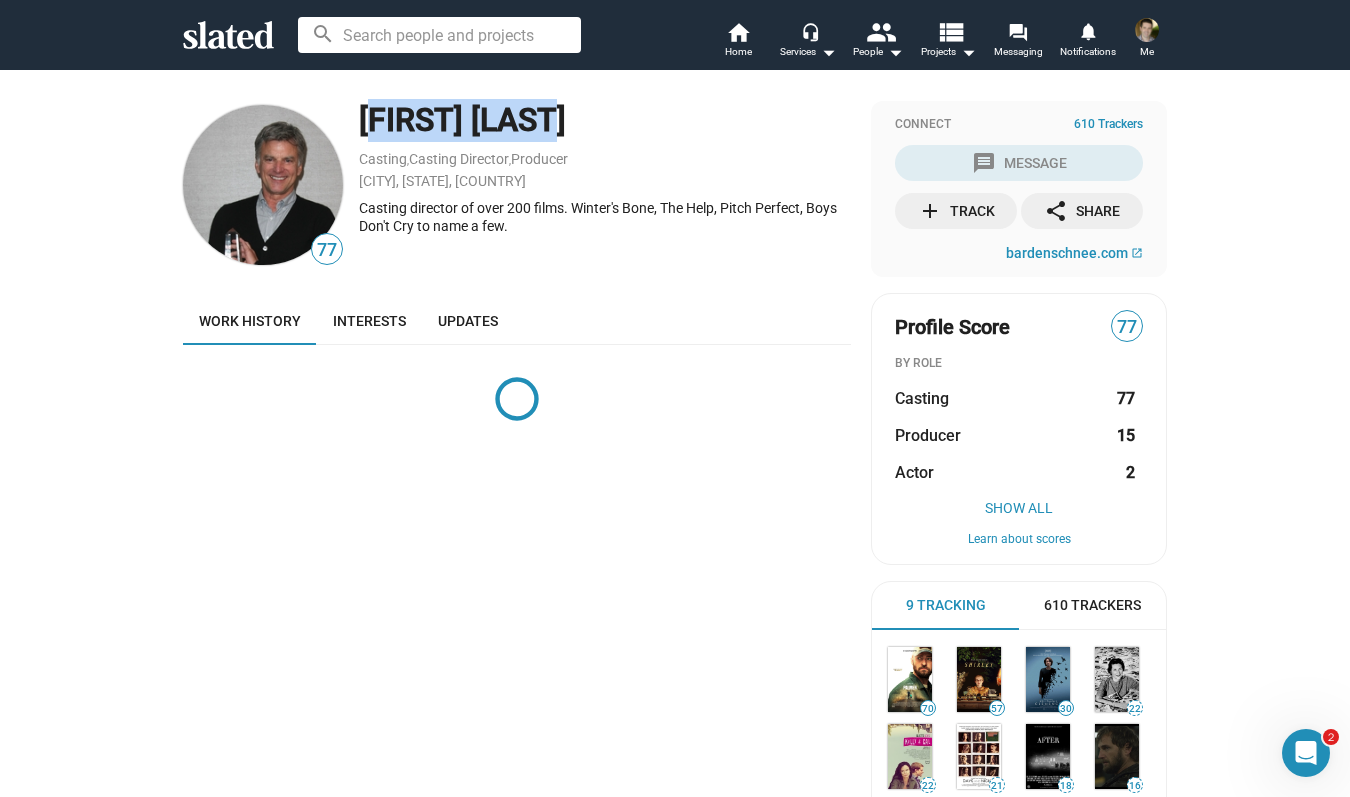 drag, startPoint x: 356, startPoint y: 120, endPoint x: 554, endPoint y: 128, distance: 198.16154 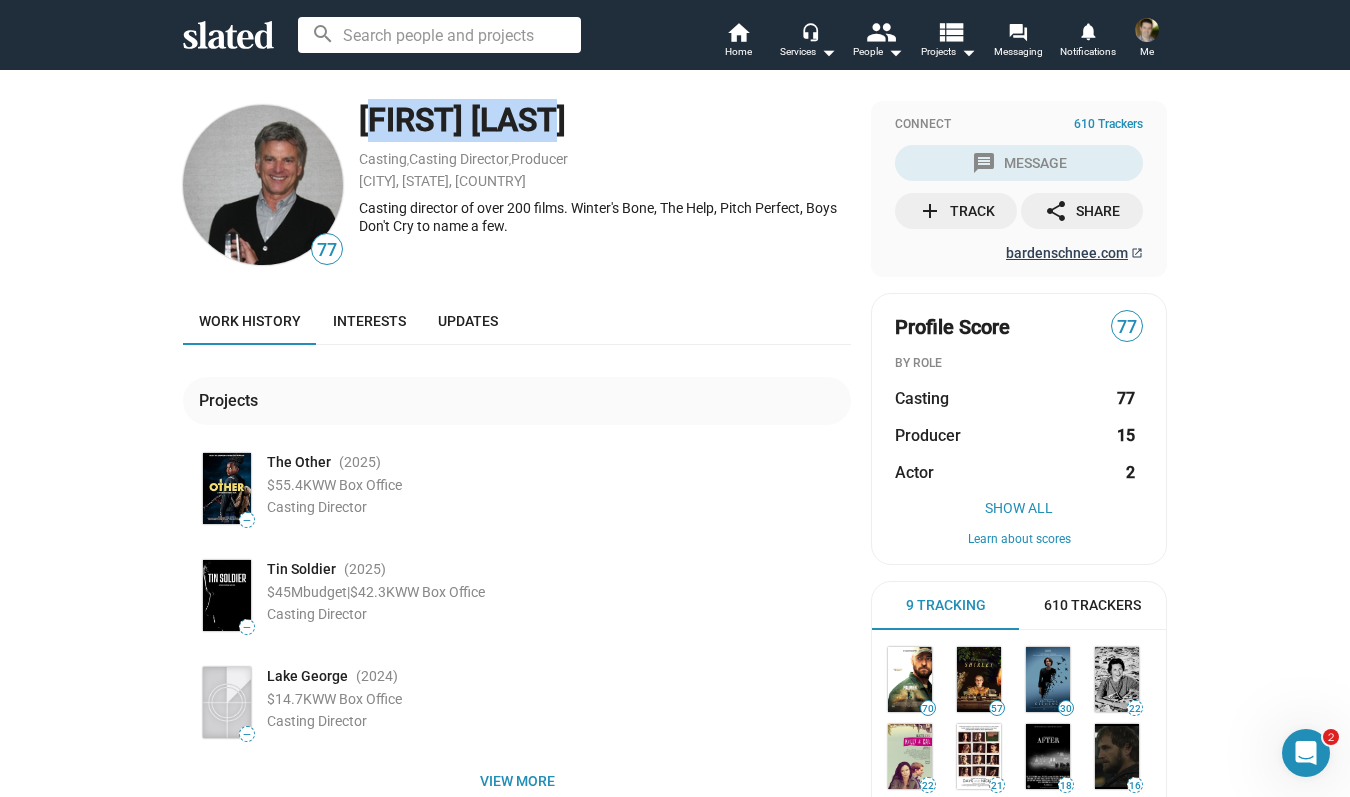 click on "bardenschnee.com" 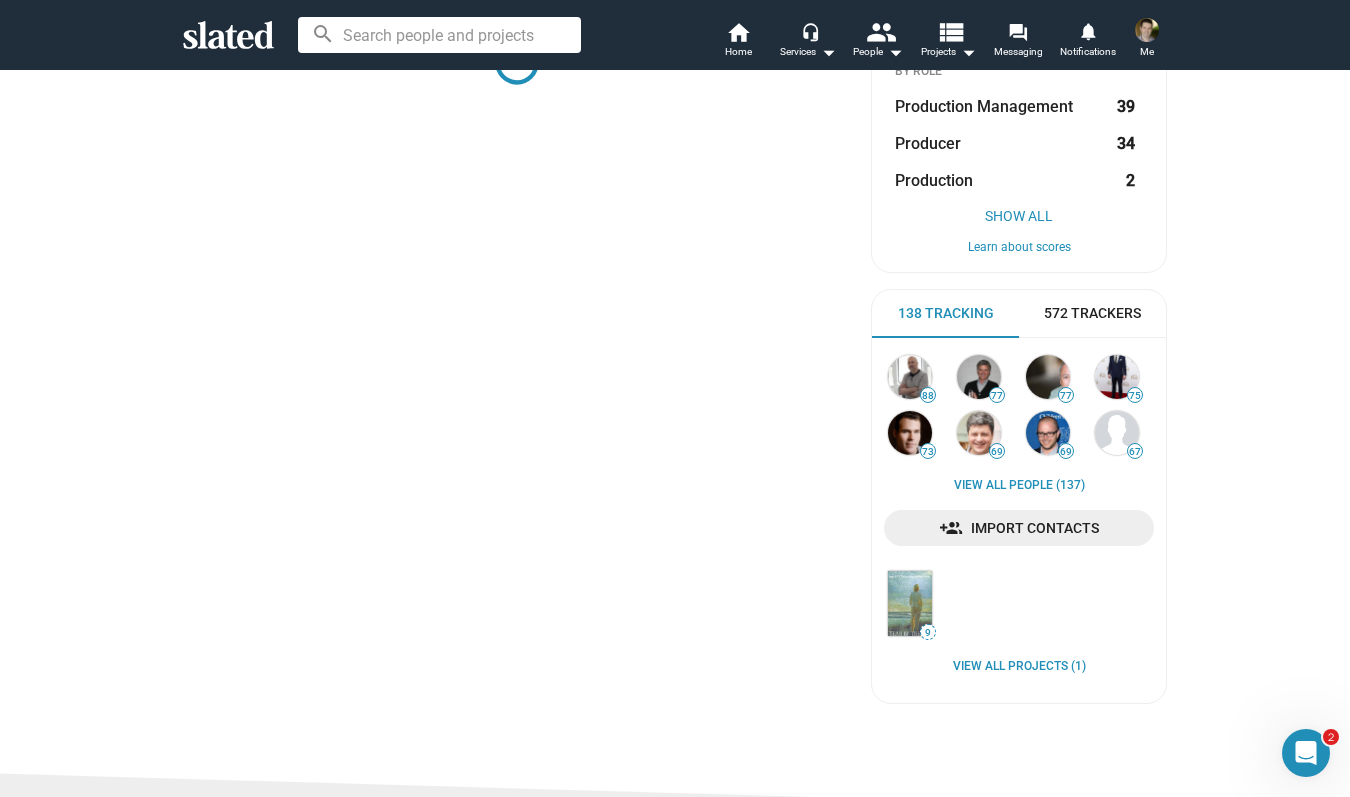 scroll, scrollTop: 260, scrollLeft: 0, axis: vertical 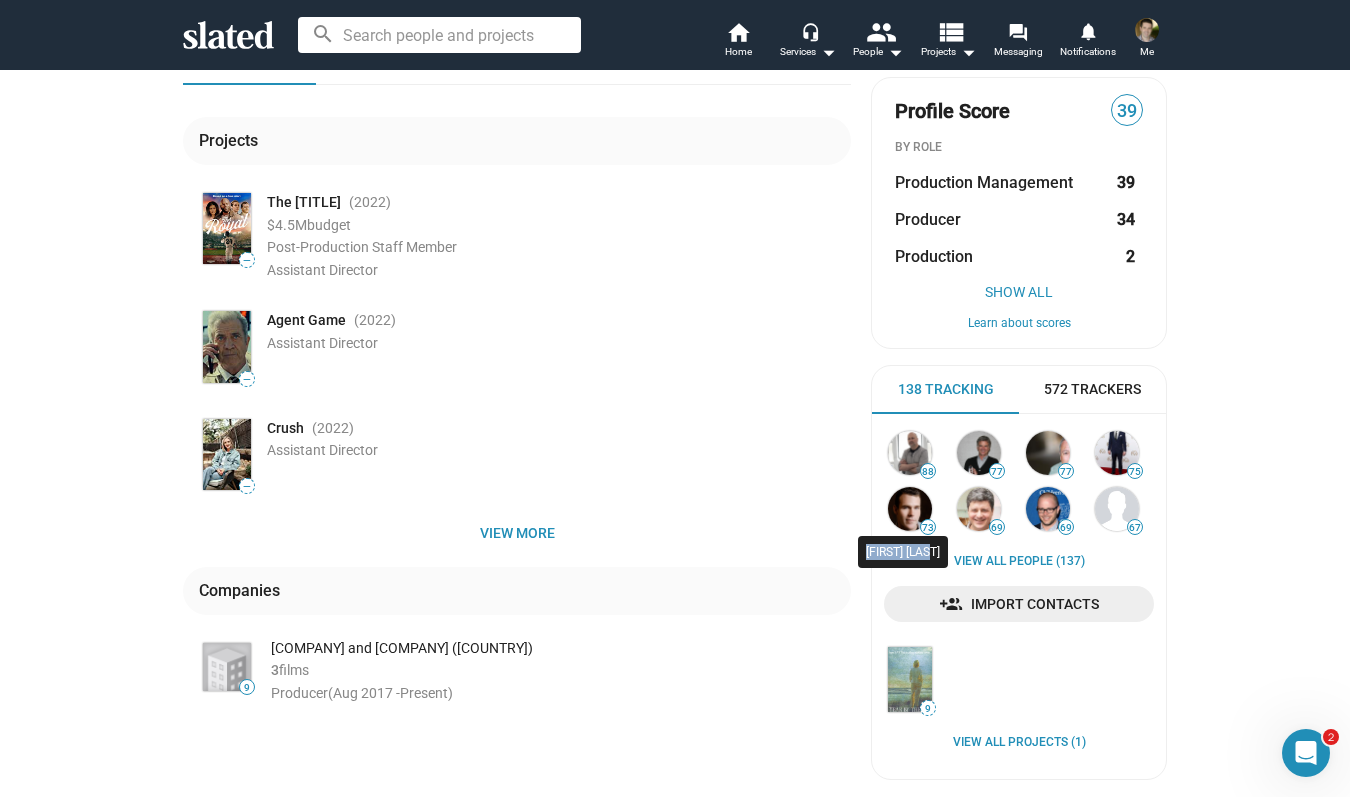 drag, startPoint x: 867, startPoint y: 551, endPoint x: 932, endPoint y: 554, distance: 65.06919 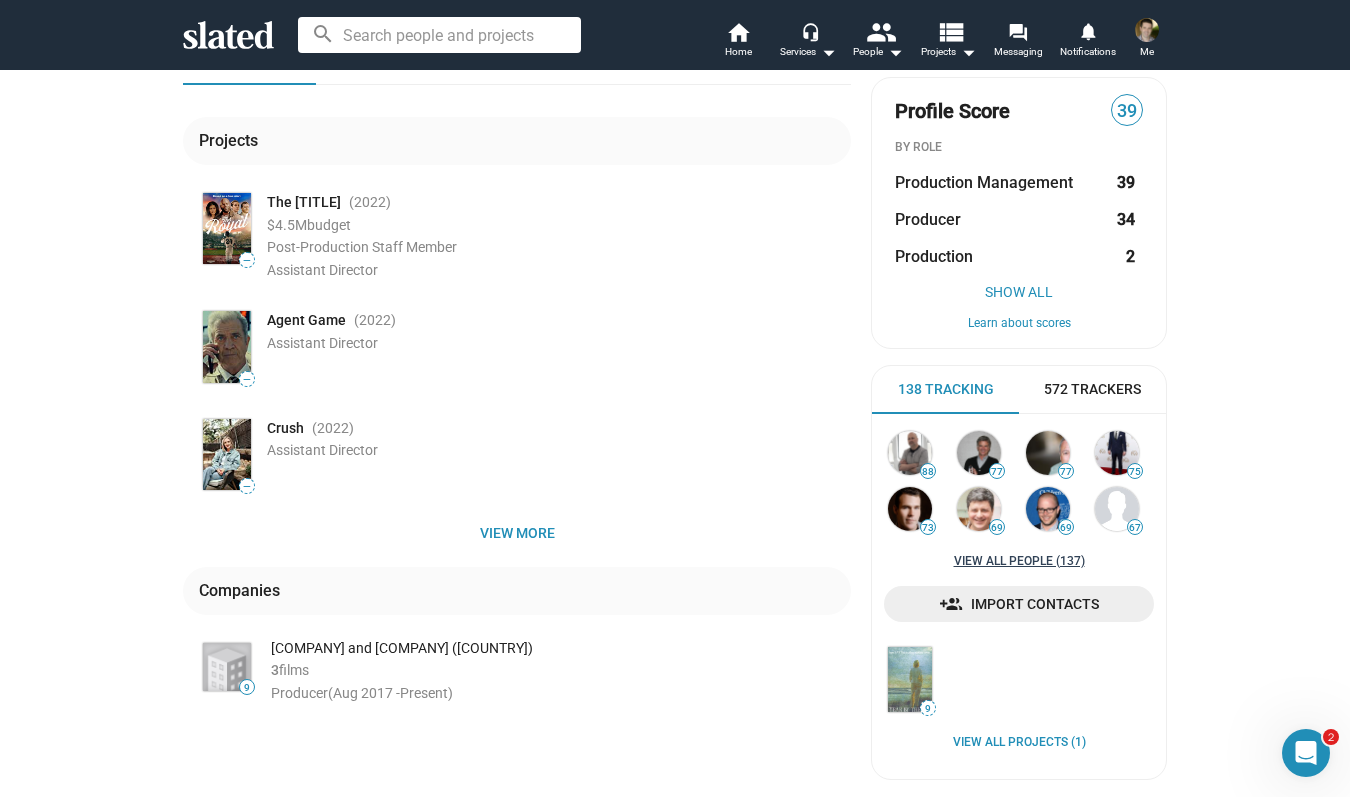 click on "View all People (137)" at bounding box center [1019, 562] 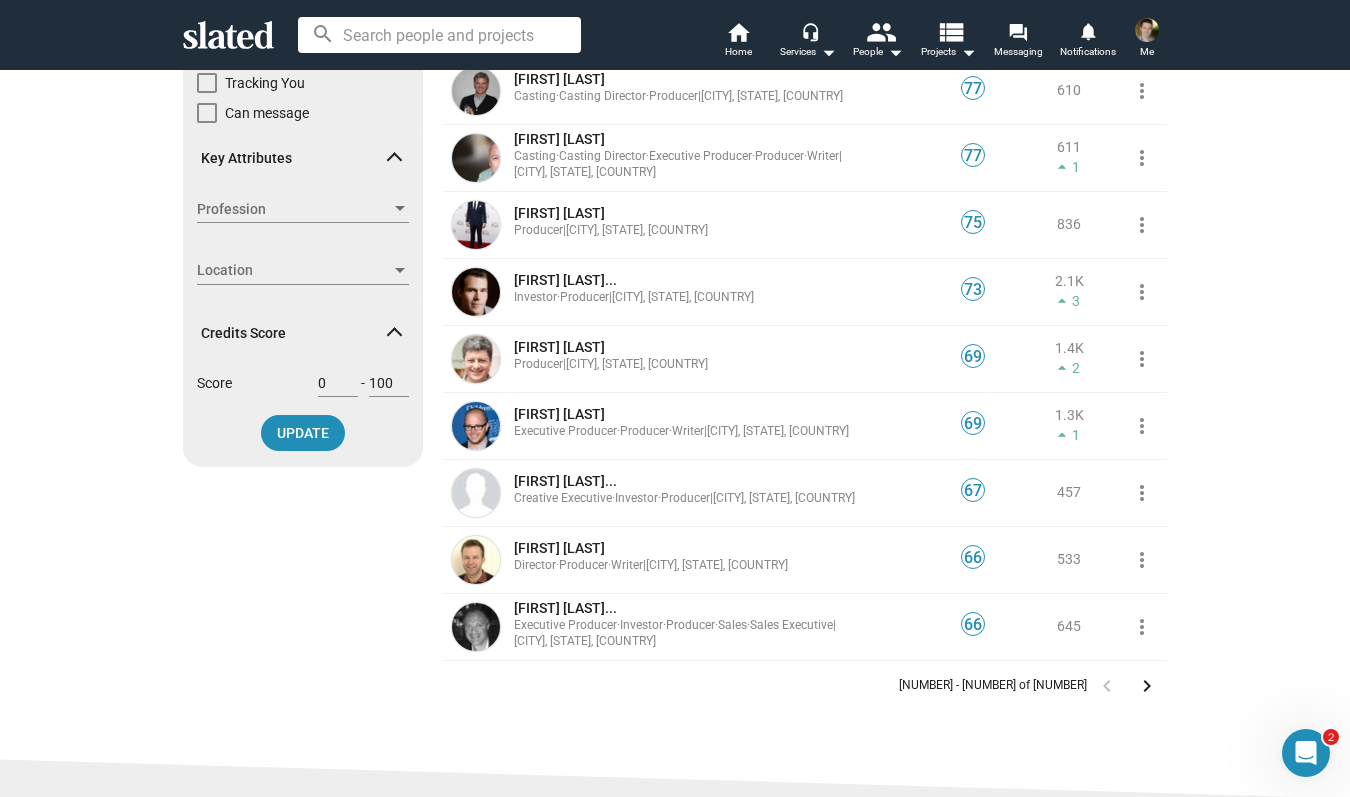 scroll, scrollTop: 254, scrollLeft: 0, axis: vertical 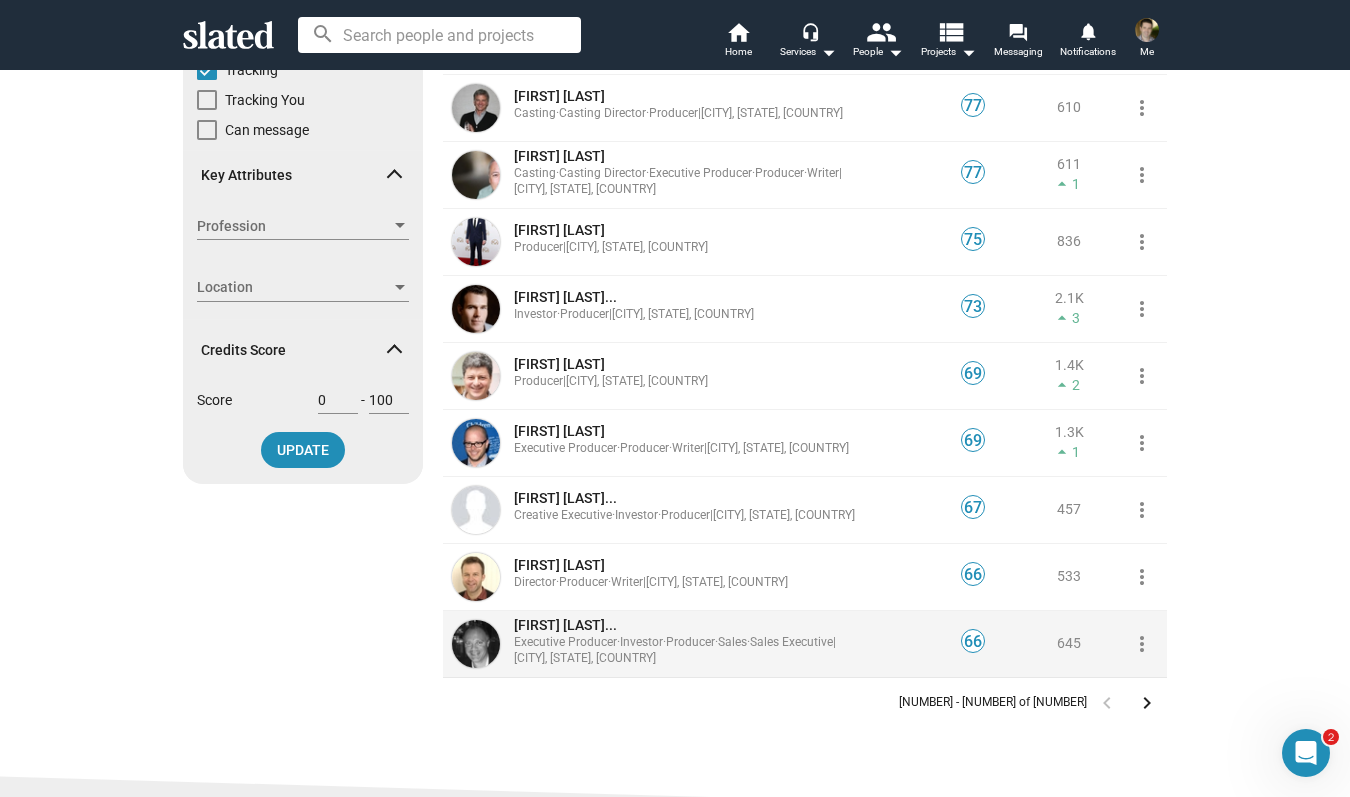 click on "[FIRST] [LAST]..." 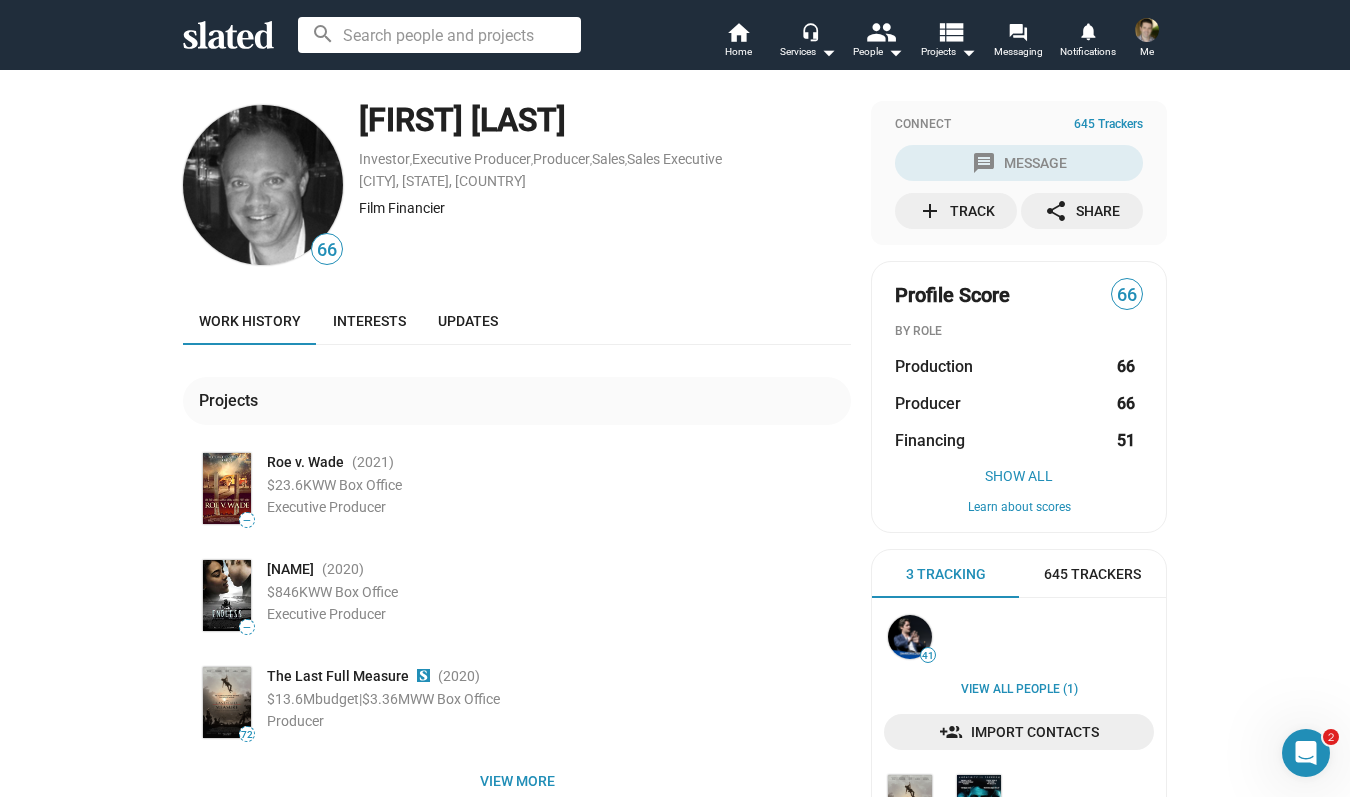 drag, startPoint x: 353, startPoint y: 126, endPoint x: 596, endPoint y: 130, distance: 243.03291 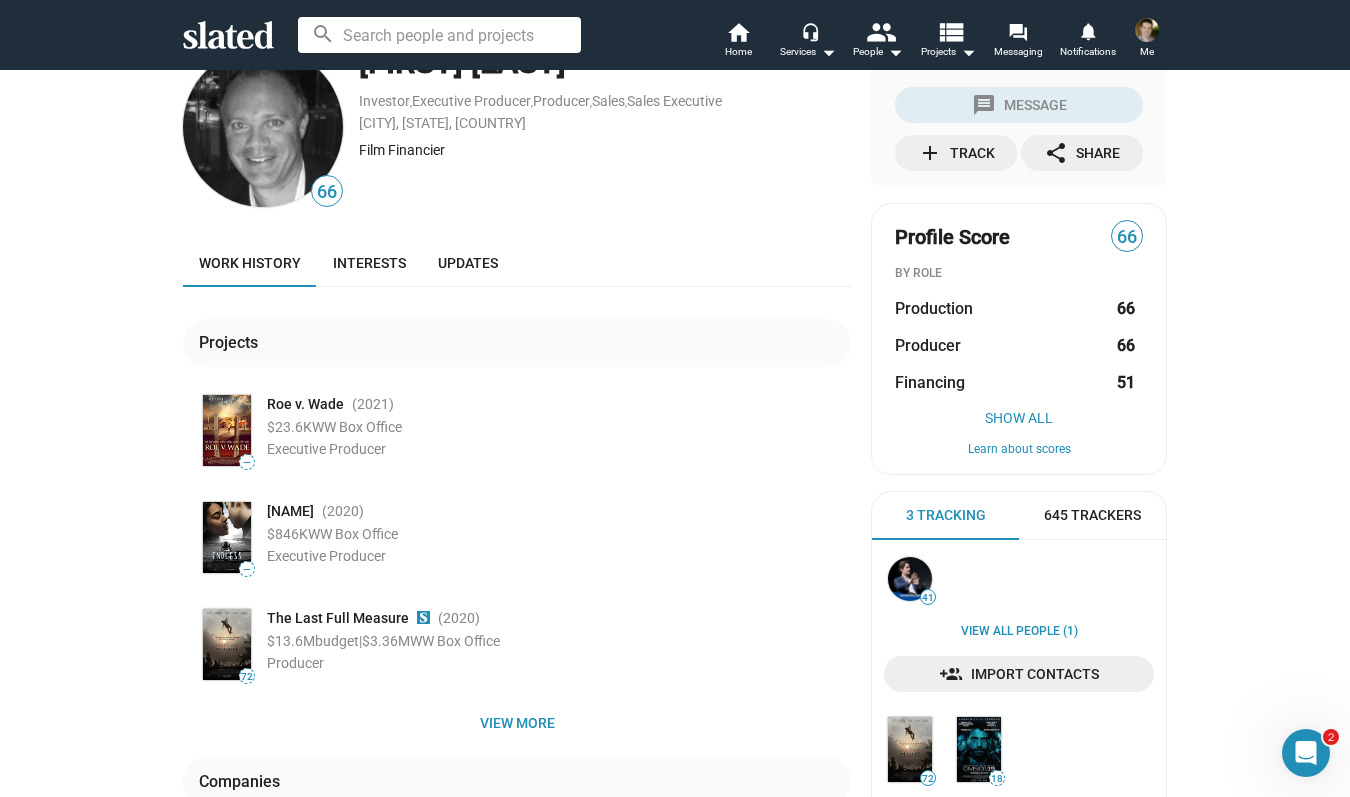 scroll, scrollTop: 0, scrollLeft: 0, axis: both 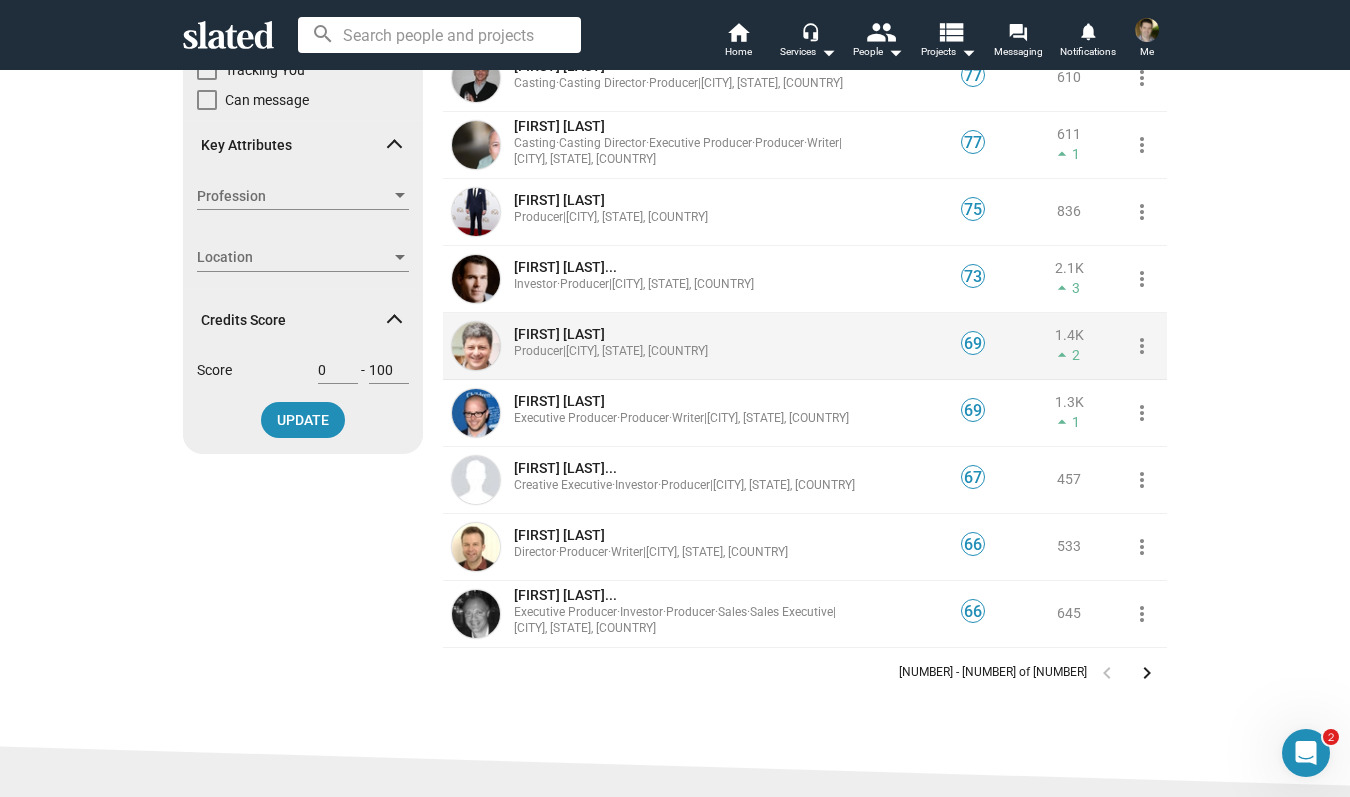 click on "[FIRST] [LAST]" 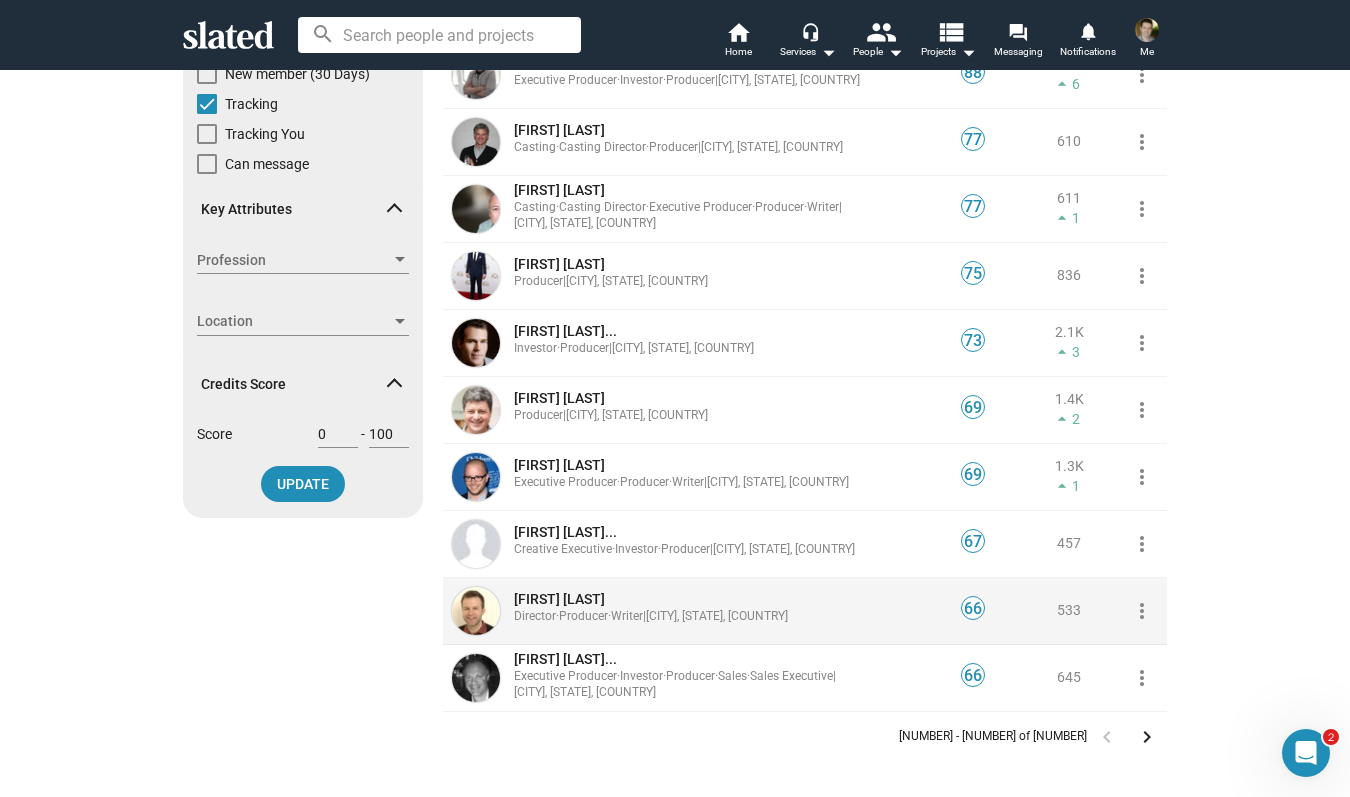 scroll, scrollTop: 287, scrollLeft: 0, axis: vertical 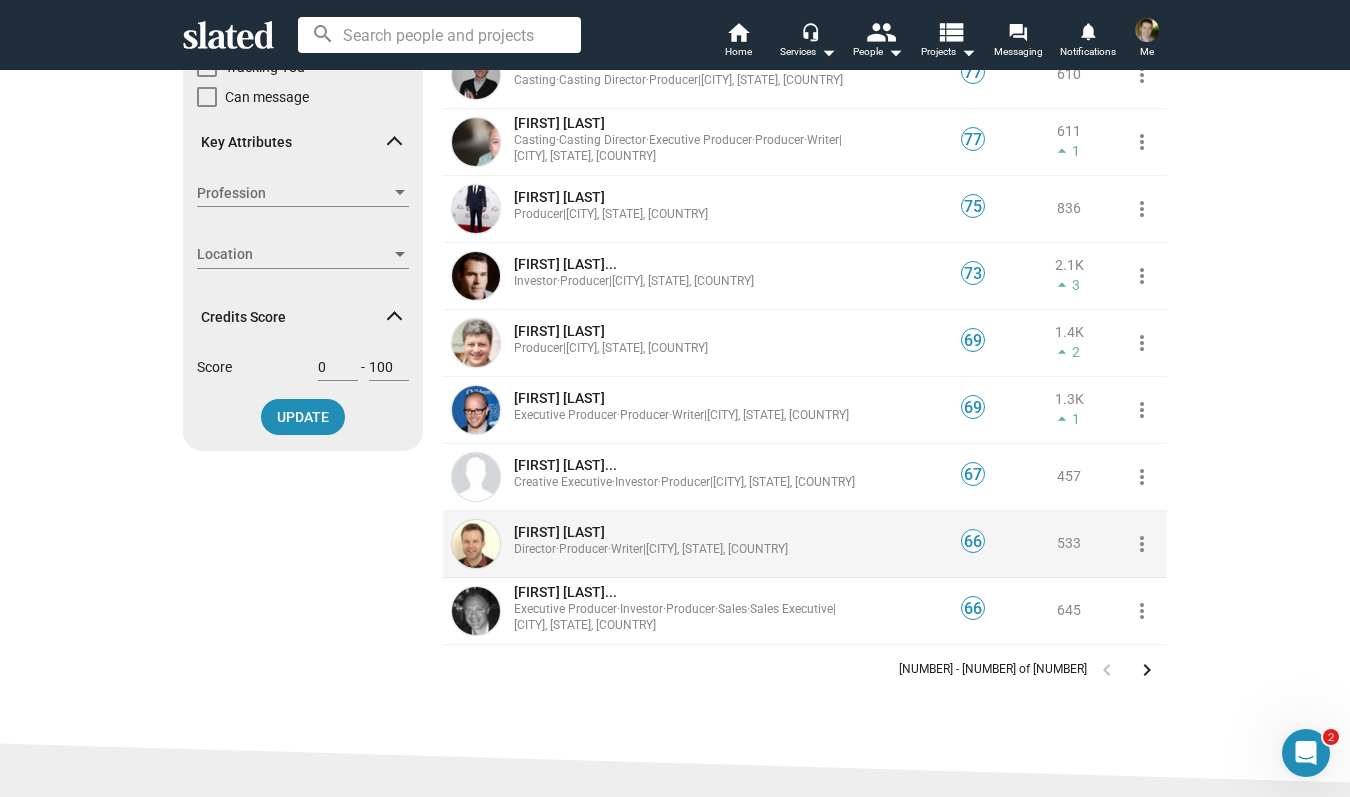 click on "[FIRST] [LAST]" 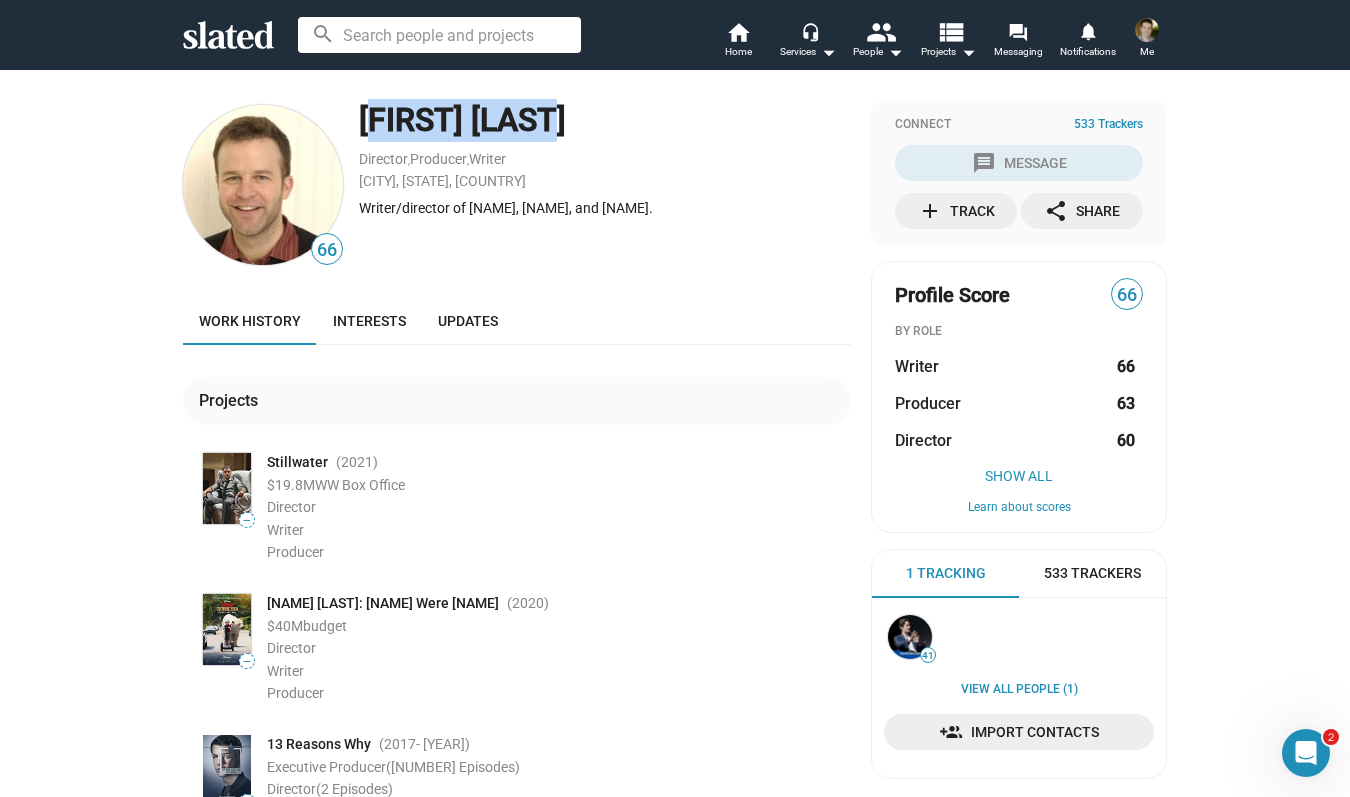 drag, startPoint x: 351, startPoint y: 126, endPoint x: 585, endPoint y: 123, distance: 234.01923 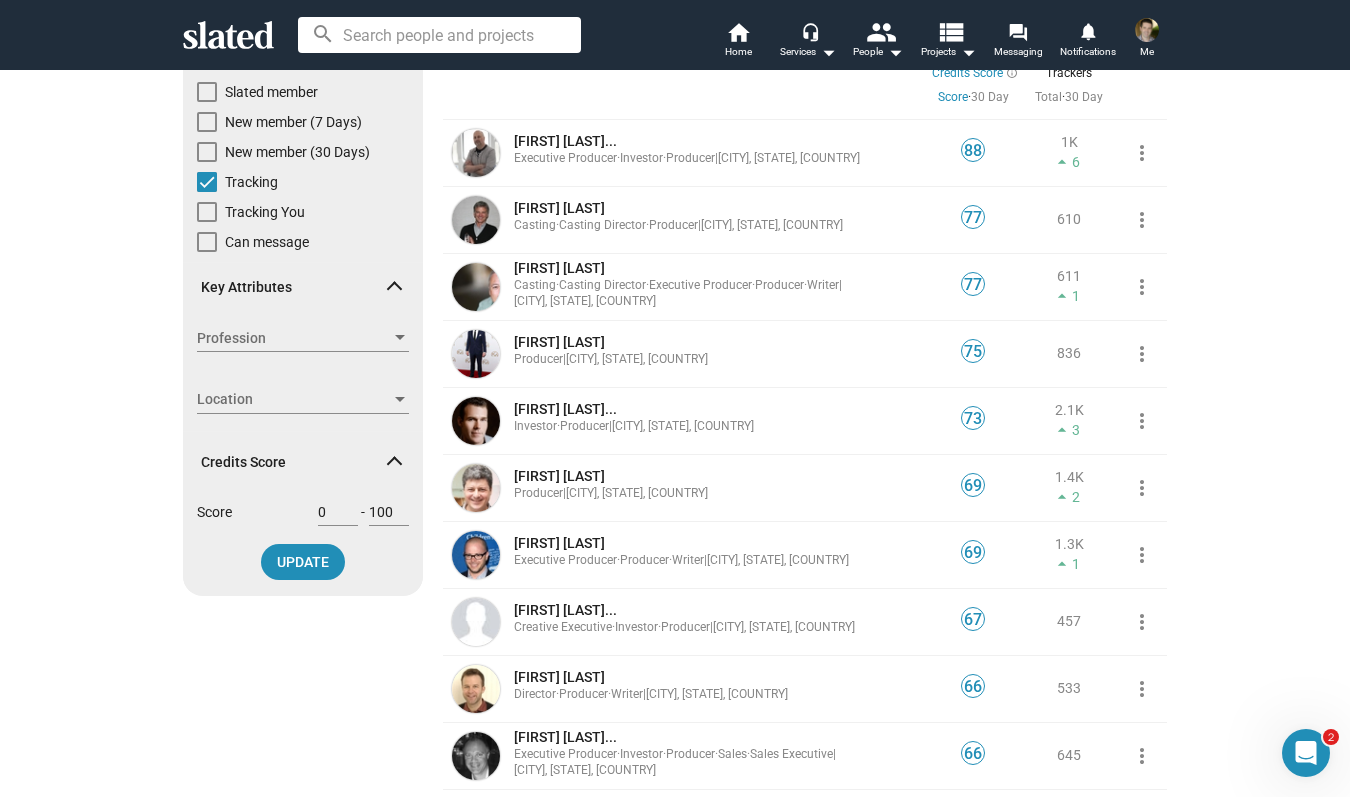 scroll, scrollTop: 346, scrollLeft: 0, axis: vertical 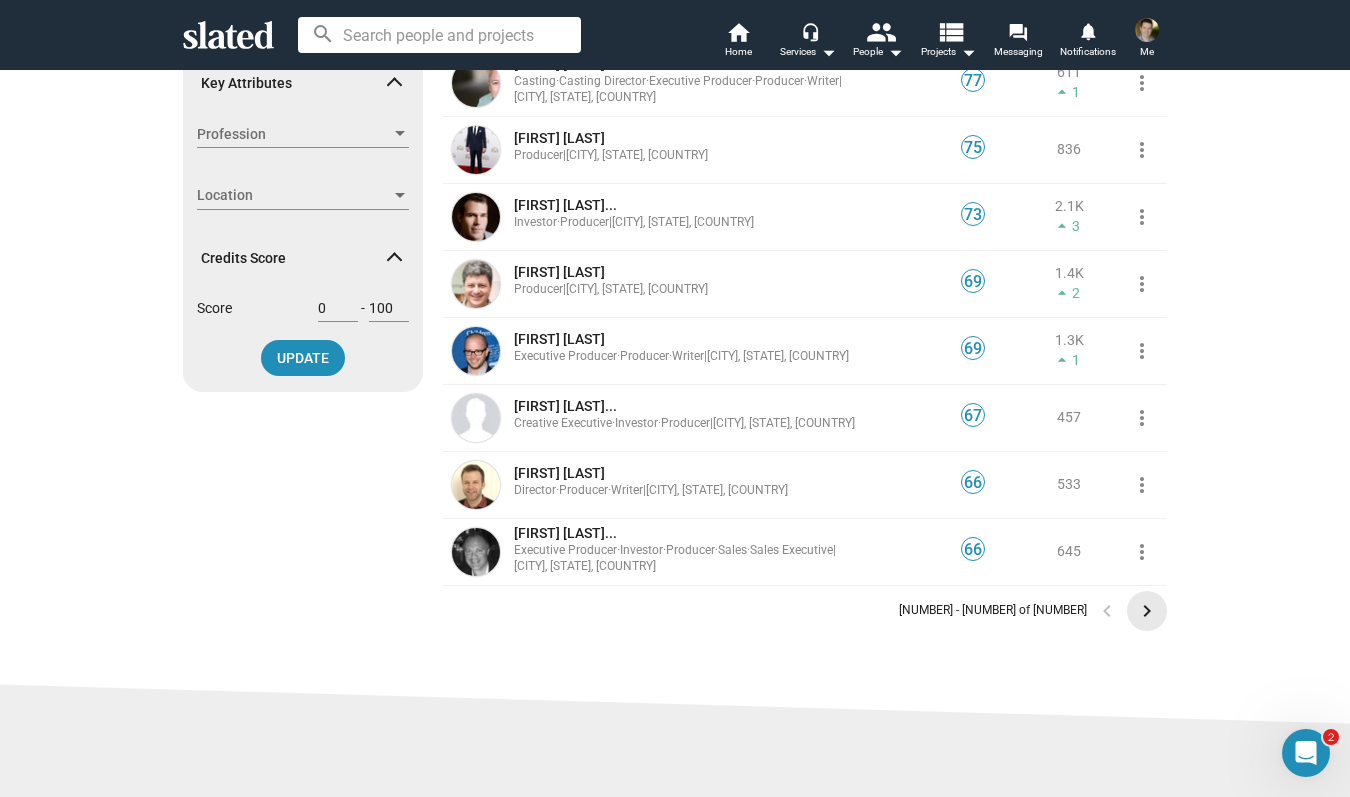 click on "keyboard_arrow_right" 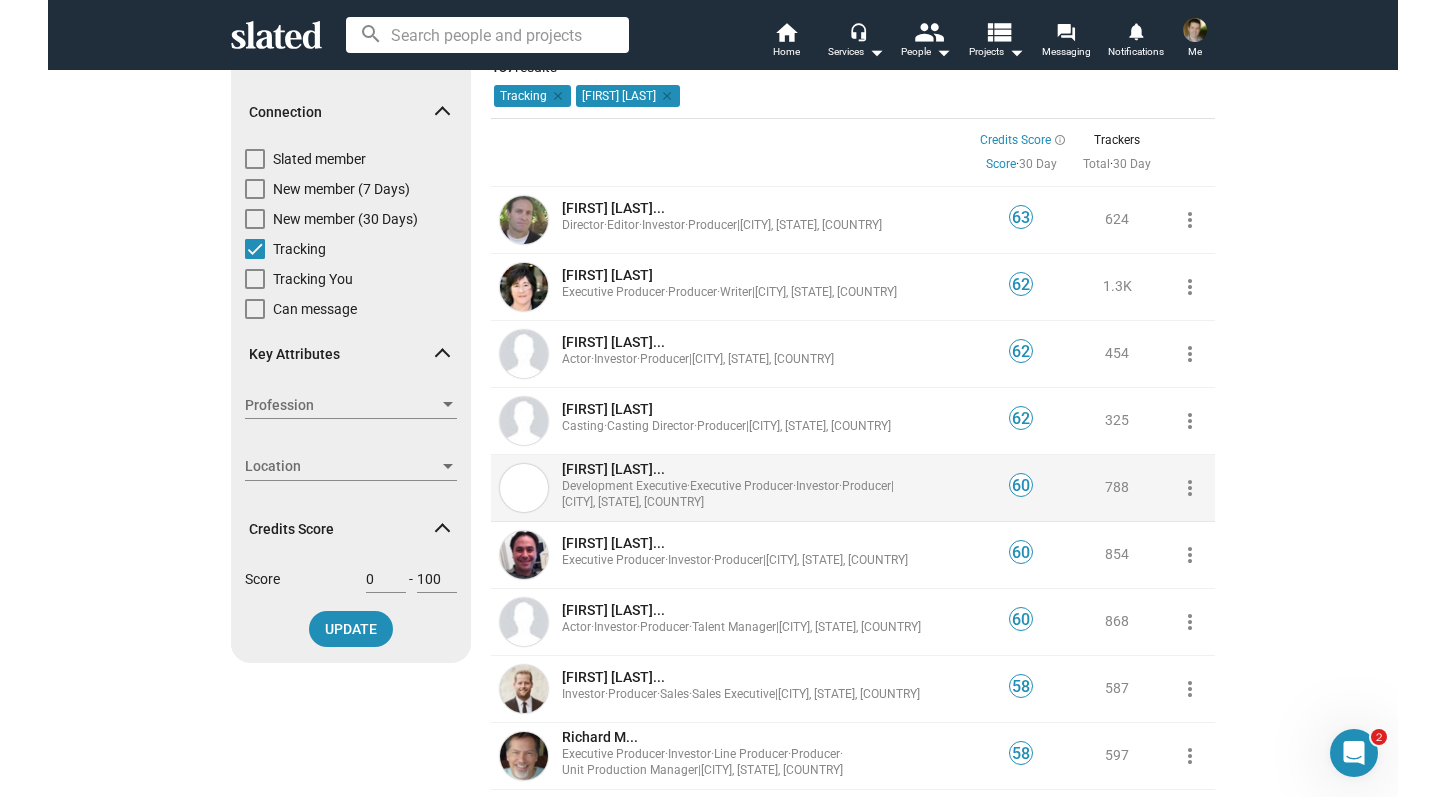scroll, scrollTop: 427, scrollLeft: 0, axis: vertical 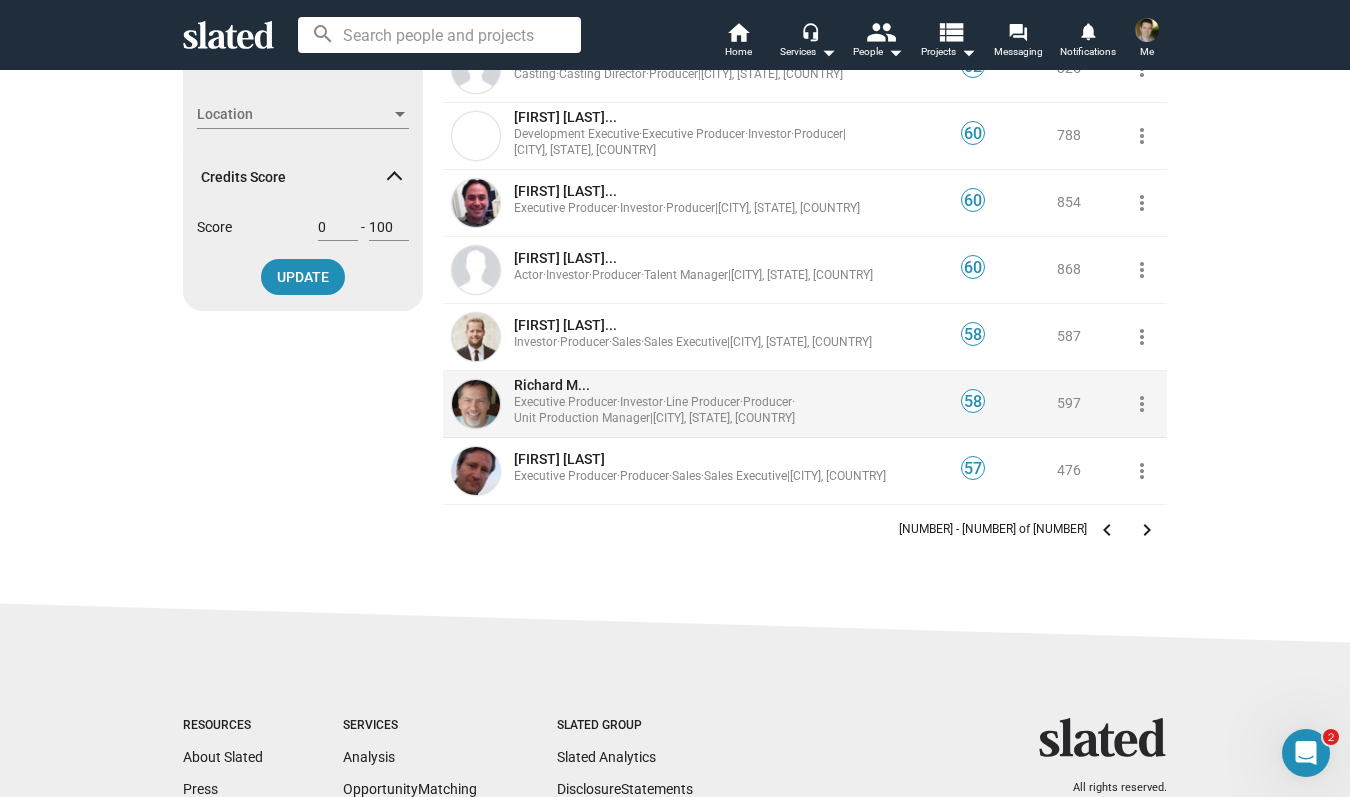 click on "Richard M..." 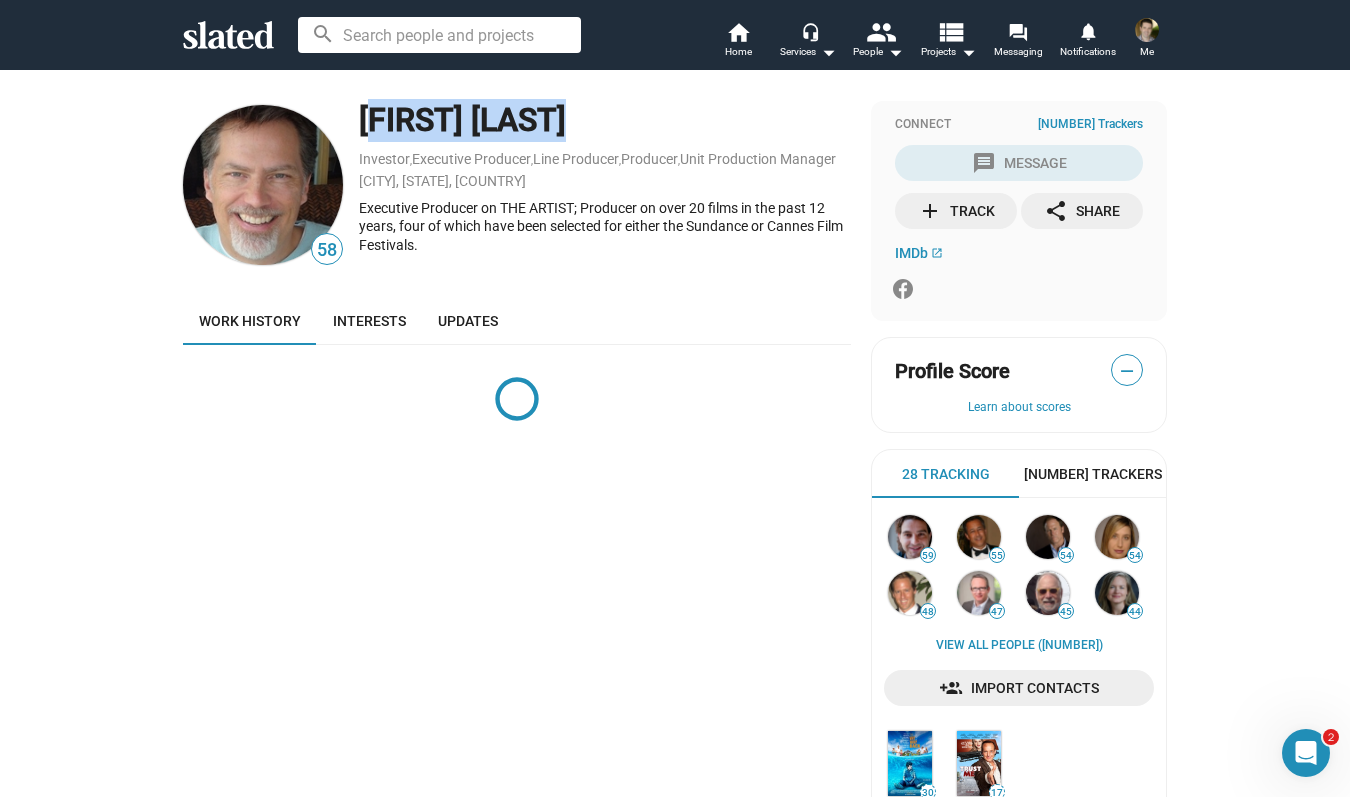 drag, startPoint x: 352, startPoint y: 122, endPoint x: 698, endPoint y: 148, distance: 346.9755 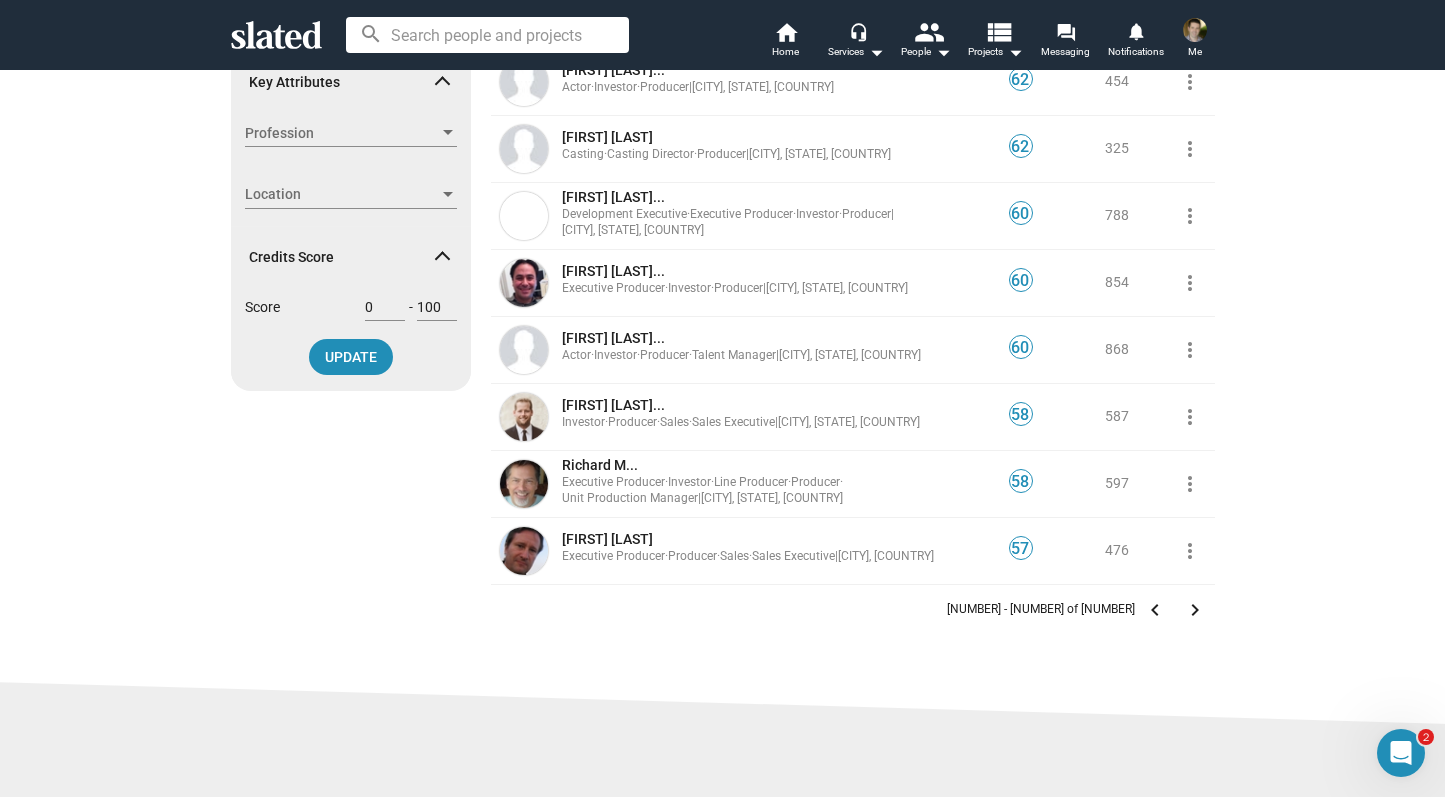scroll, scrollTop: 351, scrollLeft: 0, axis: vertical 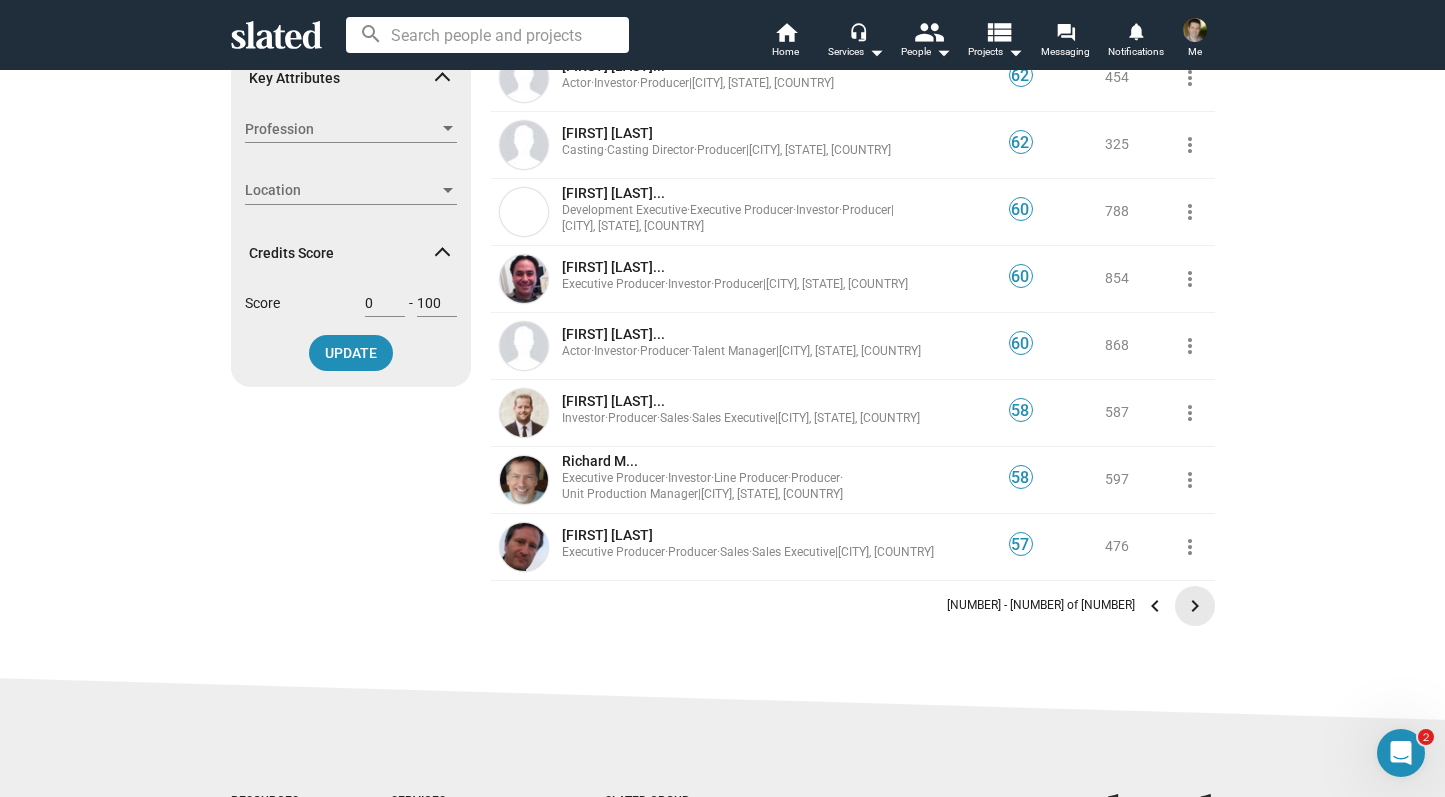 click on "keyboard_arrow_right" 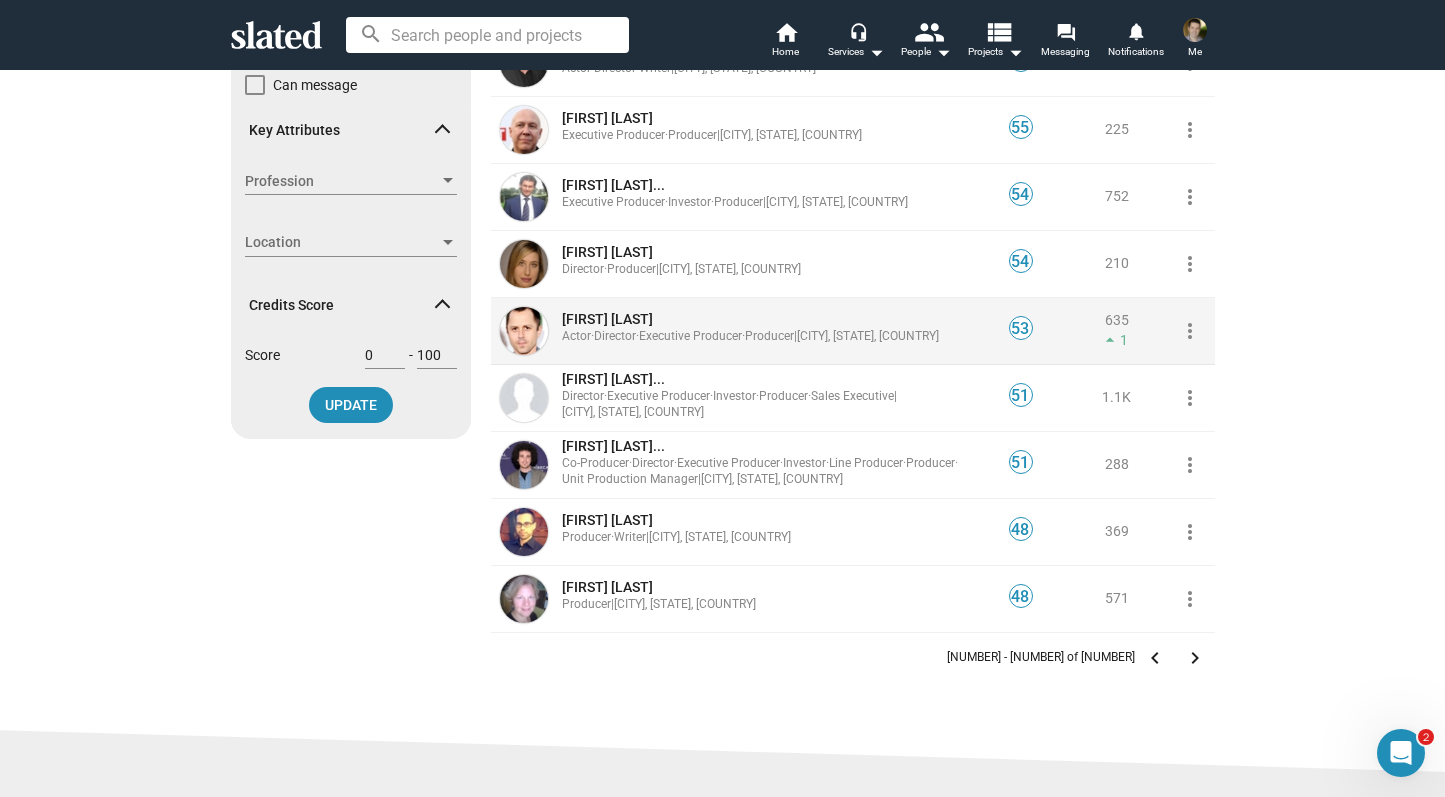 scroll, scrollTop: 413, scrollLeft: 0, axis: vertical 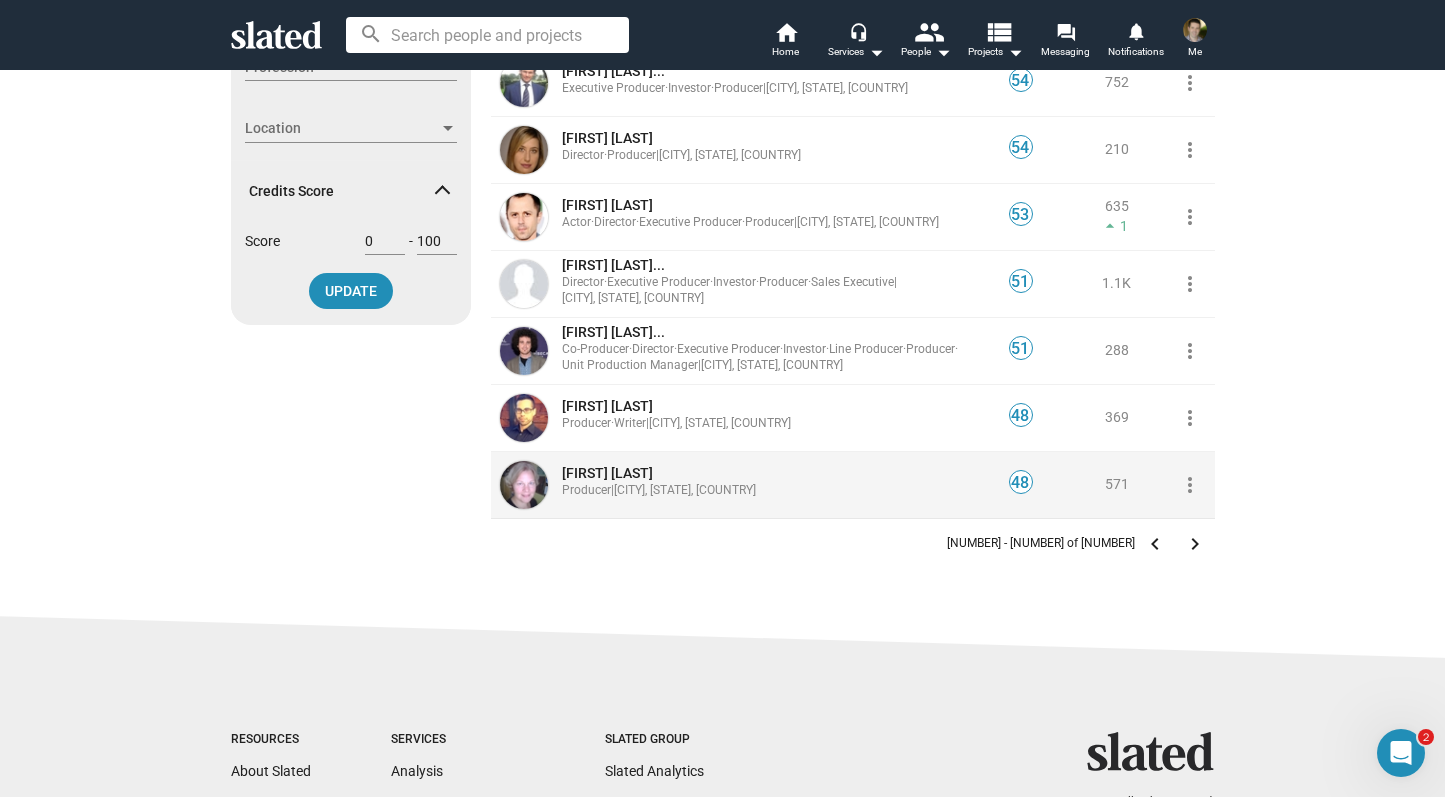 click on "[FIRST] [LAST]" 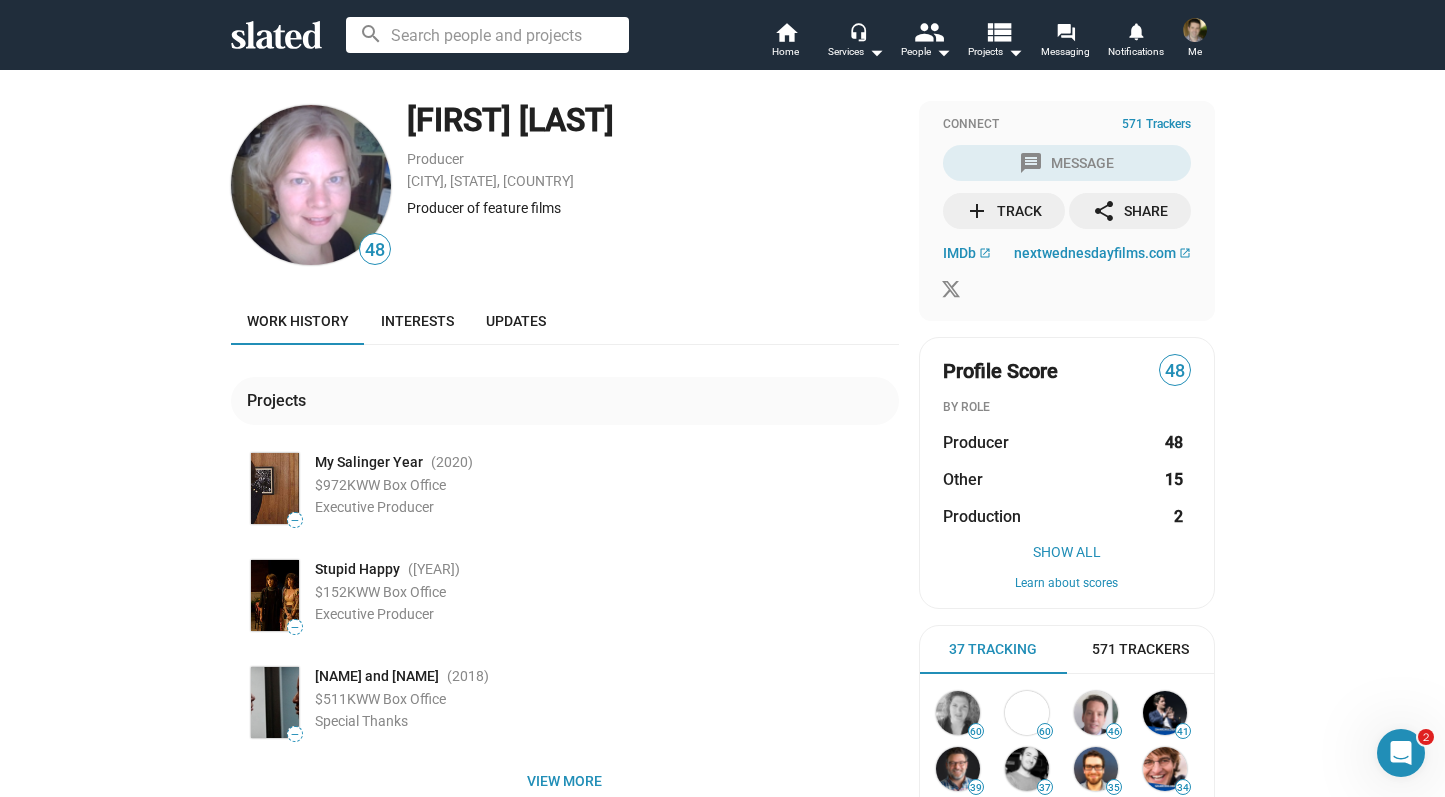 drag, startPoint x: 402, startPoint y: 117, endPoint x: 671, endPoint y: 121, distance: 269.02972 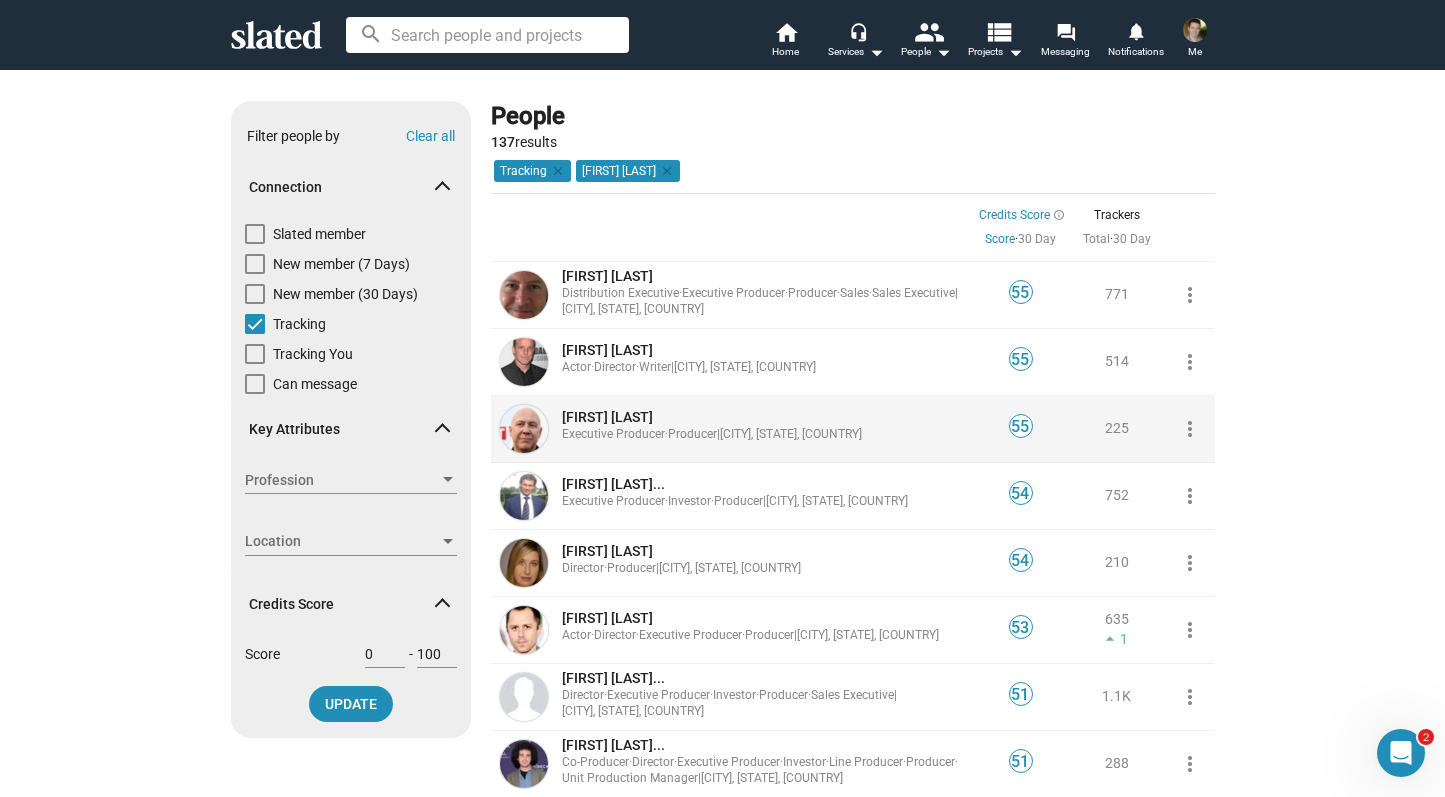 click on "[FIRST] [LAST]" 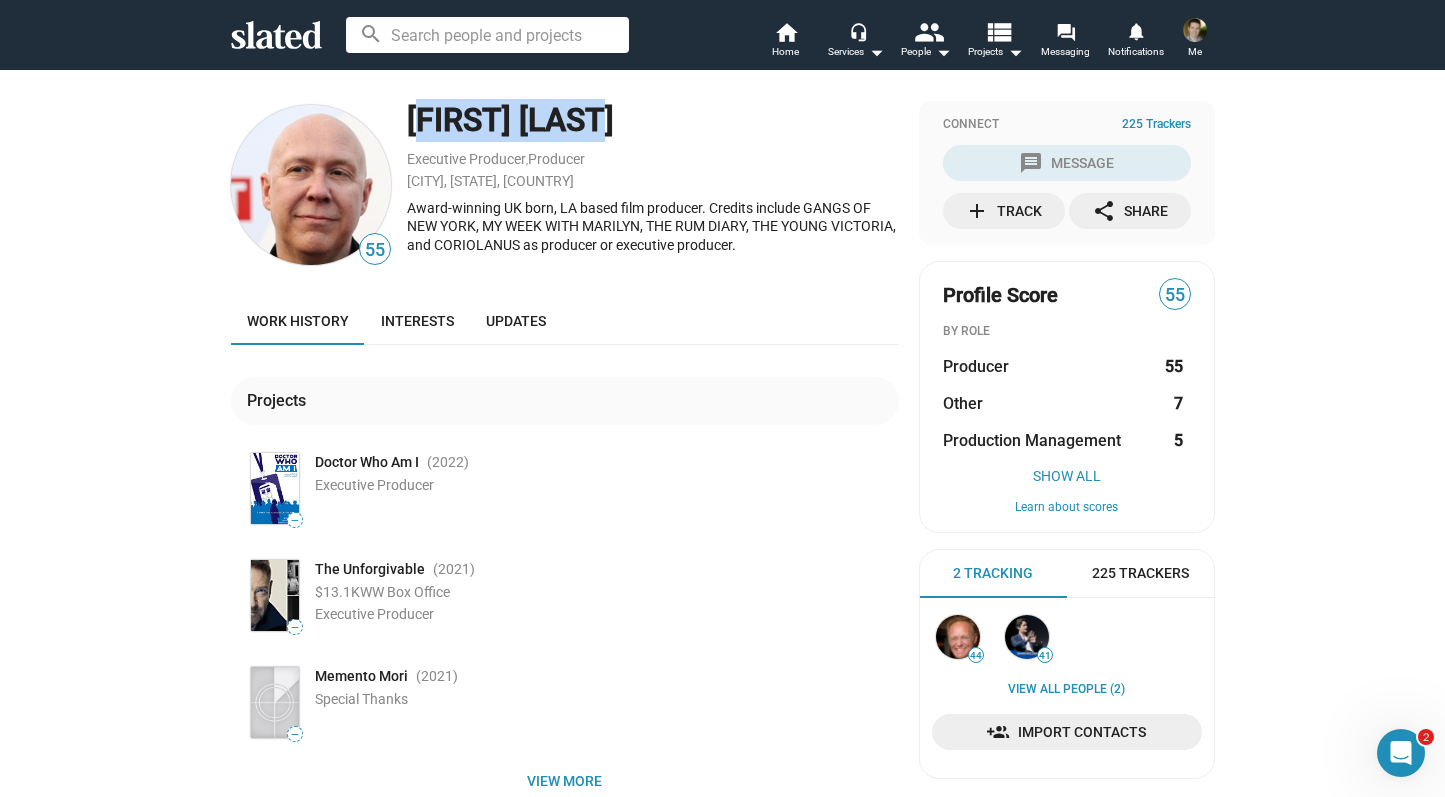 drag, startPoint x: 404, startPoint y: 115, endPoint x: 657, endPoint y: 123, distance: 253.12645 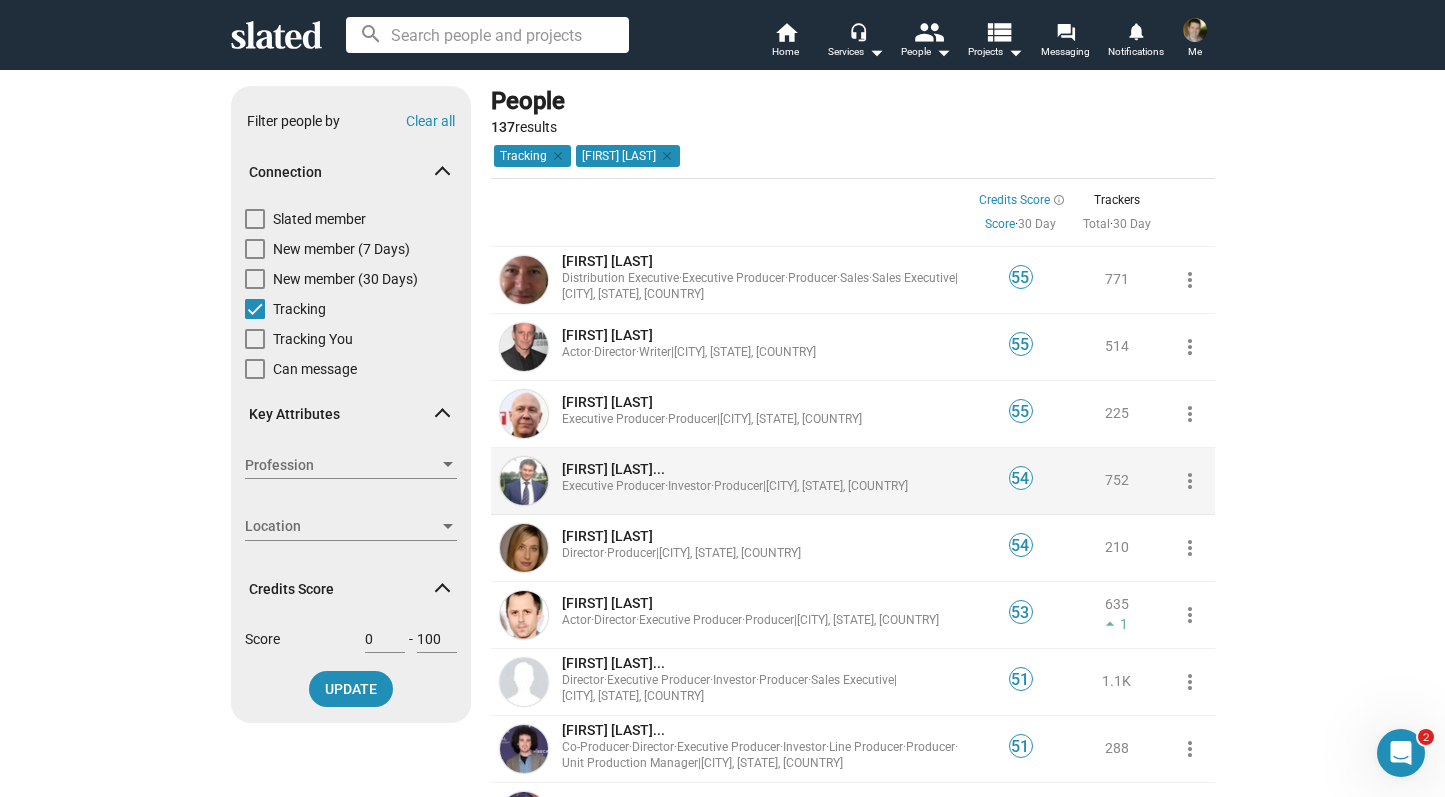 scroll, scrollTop: 226, scrollLeft: 0, axis: vertical 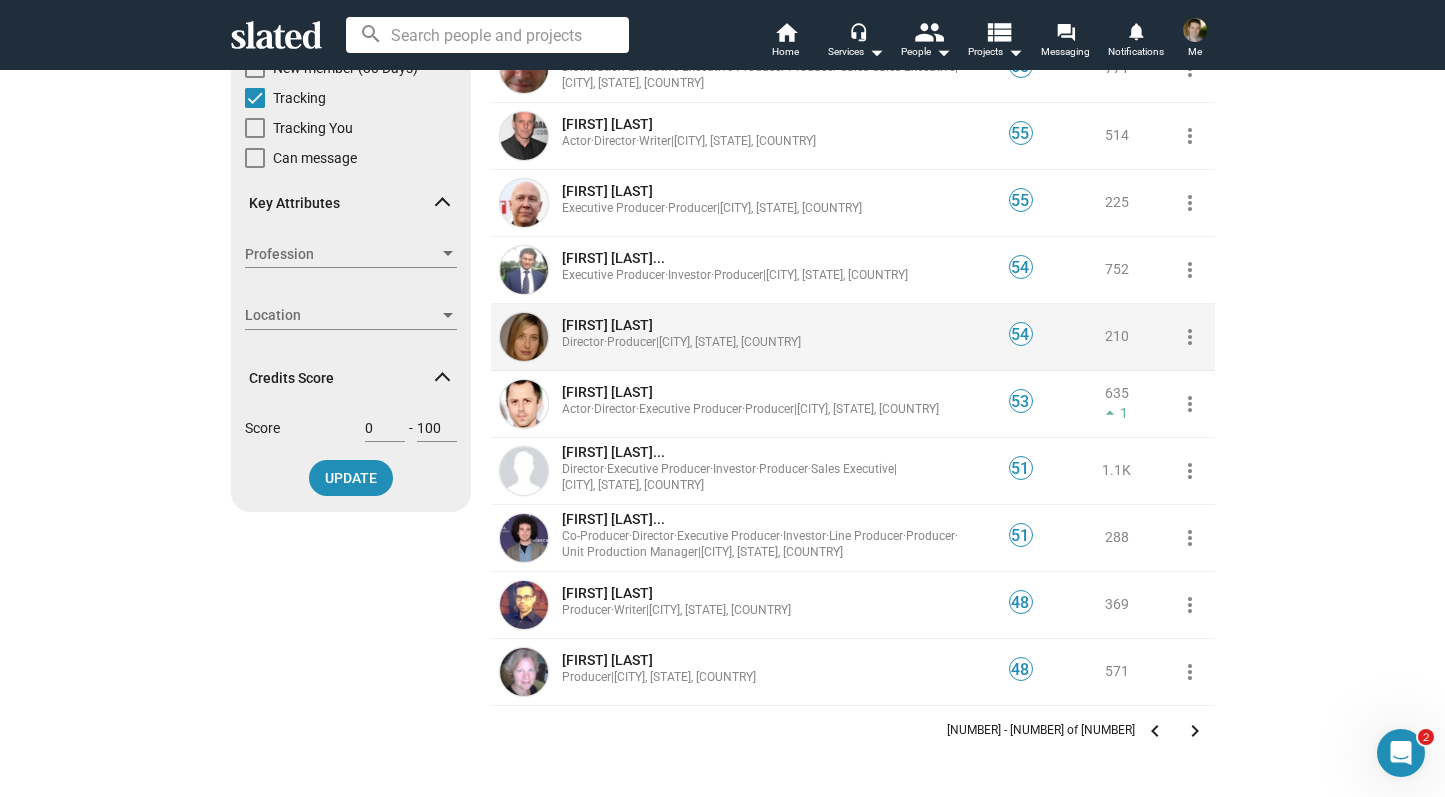 click on "[FIRST] [LAST]" 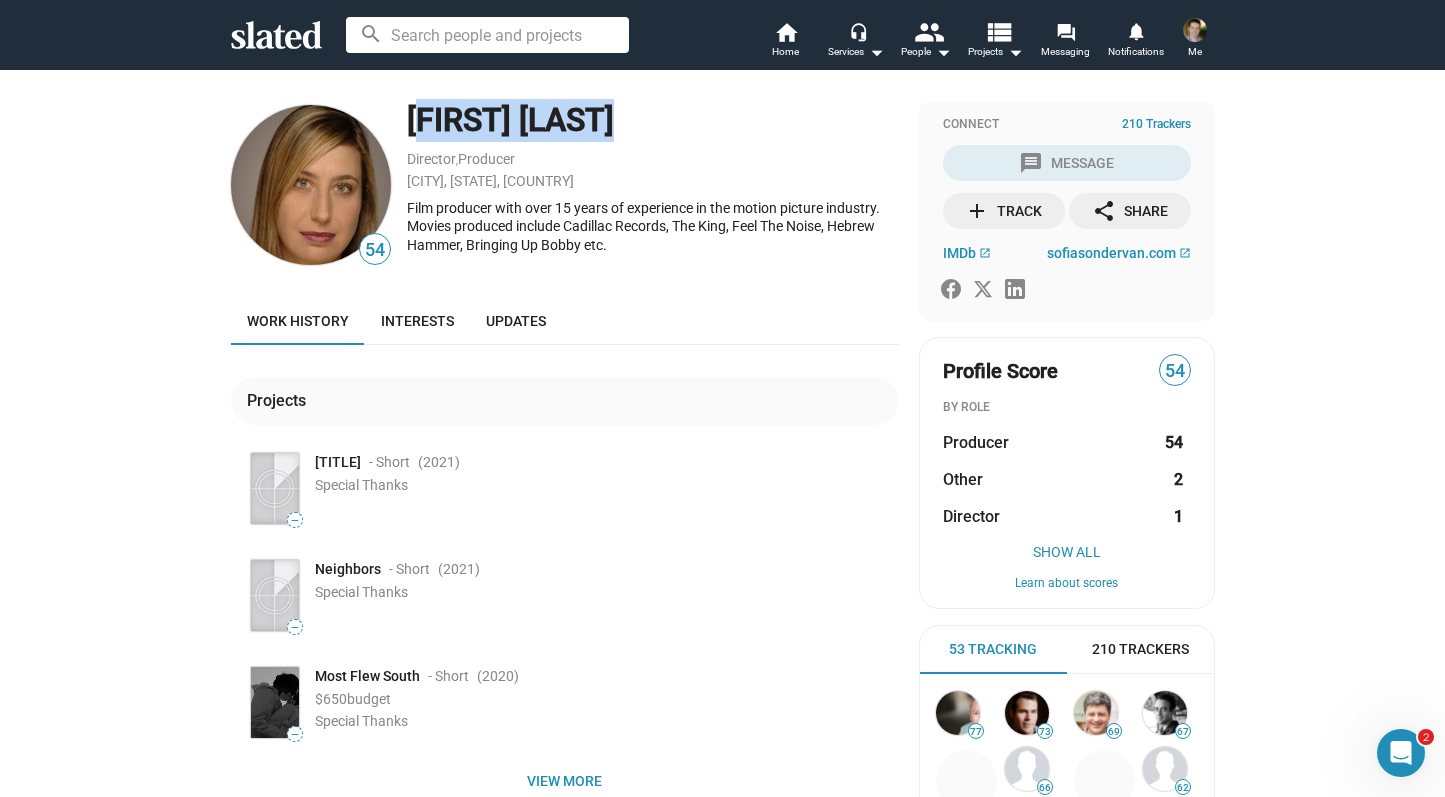 drag, startPoint x: 405, startPoint y: 118, endPoint x: 685, endPoint y: 142, distance: 281.0267 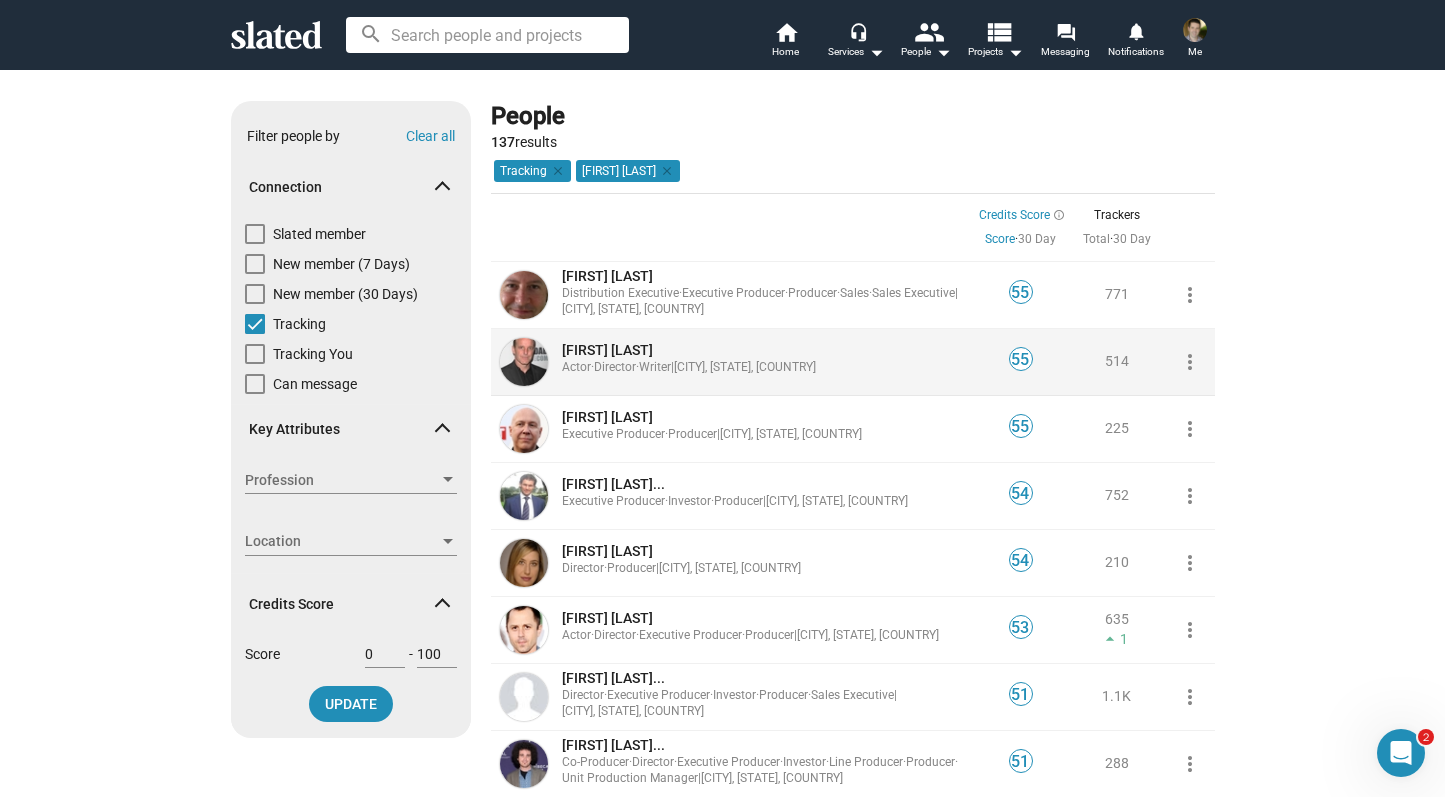 click on "[FIRST] [LAST]" 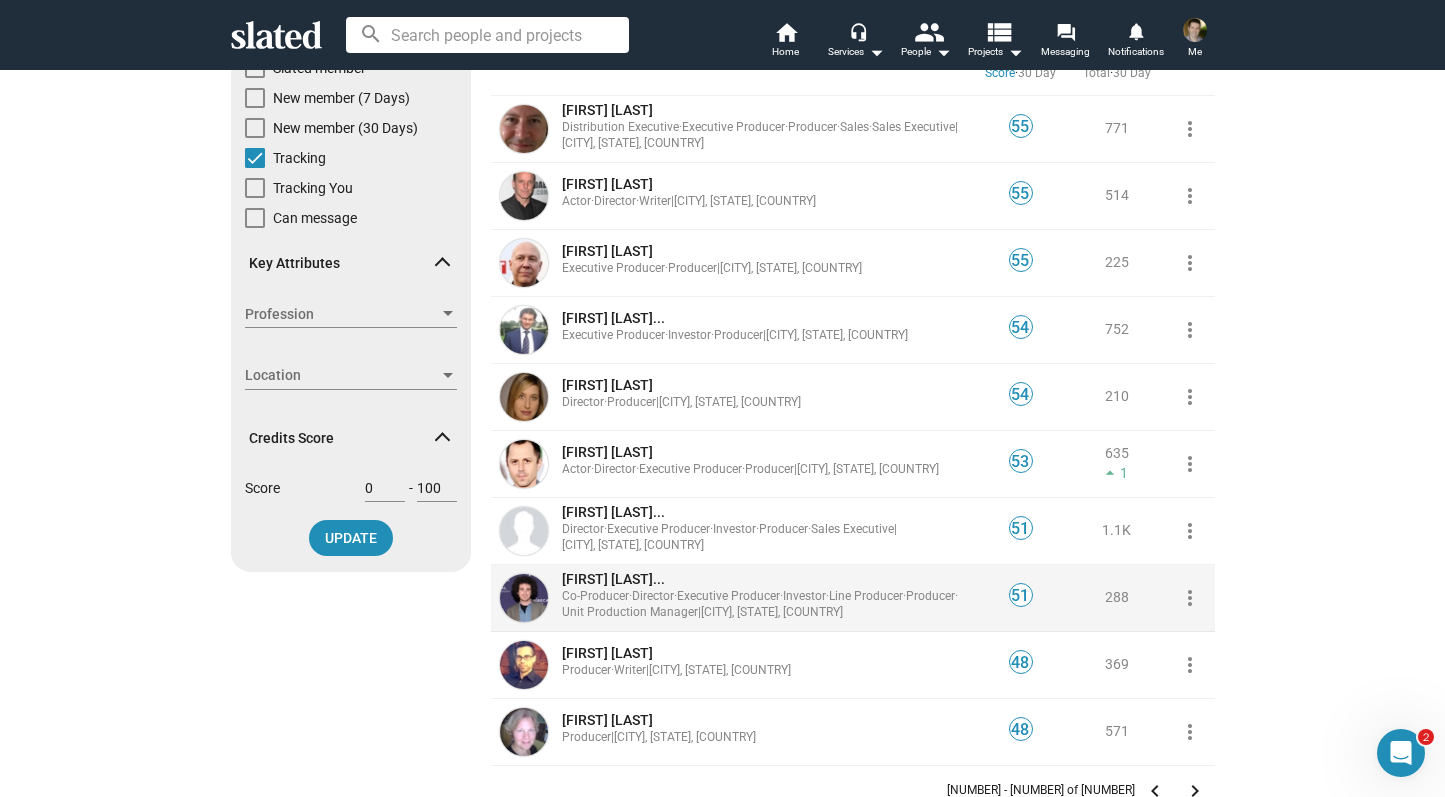 scroll, scrollTop: 565, scrollLeft: 0, axis: vertical 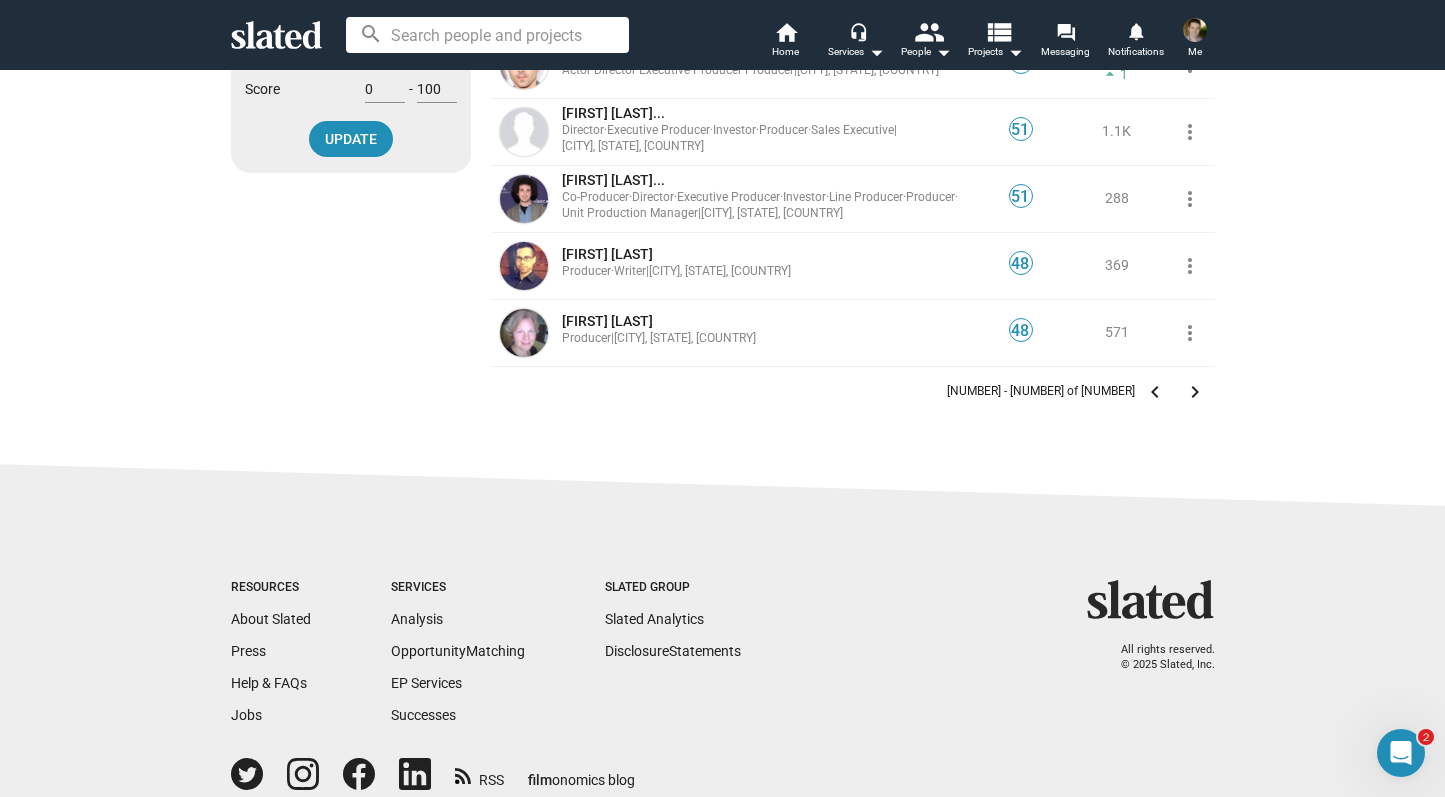 click on "keyboard_arrow_right" 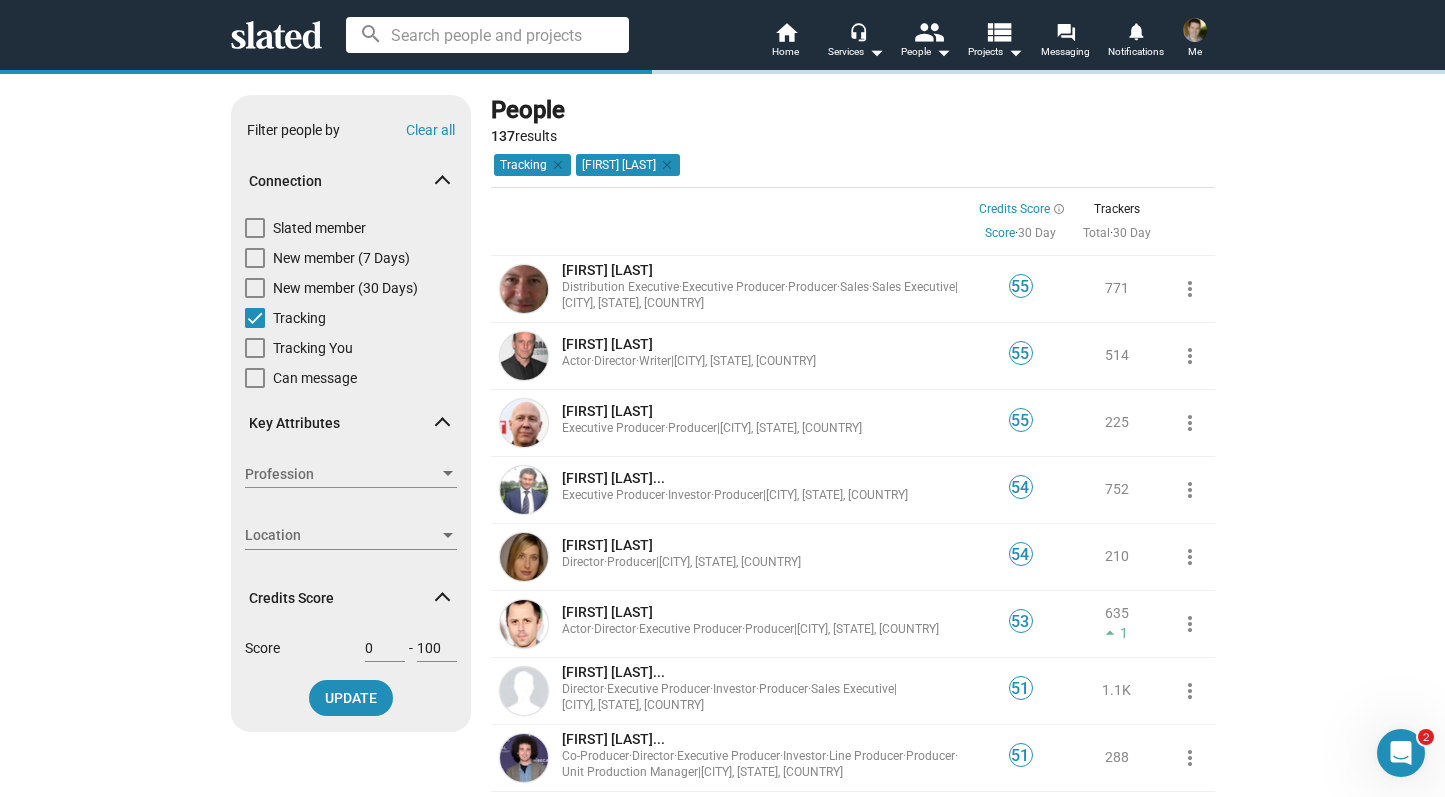scroll, scrollTop: 0, scrollLeft: 0, axis: both 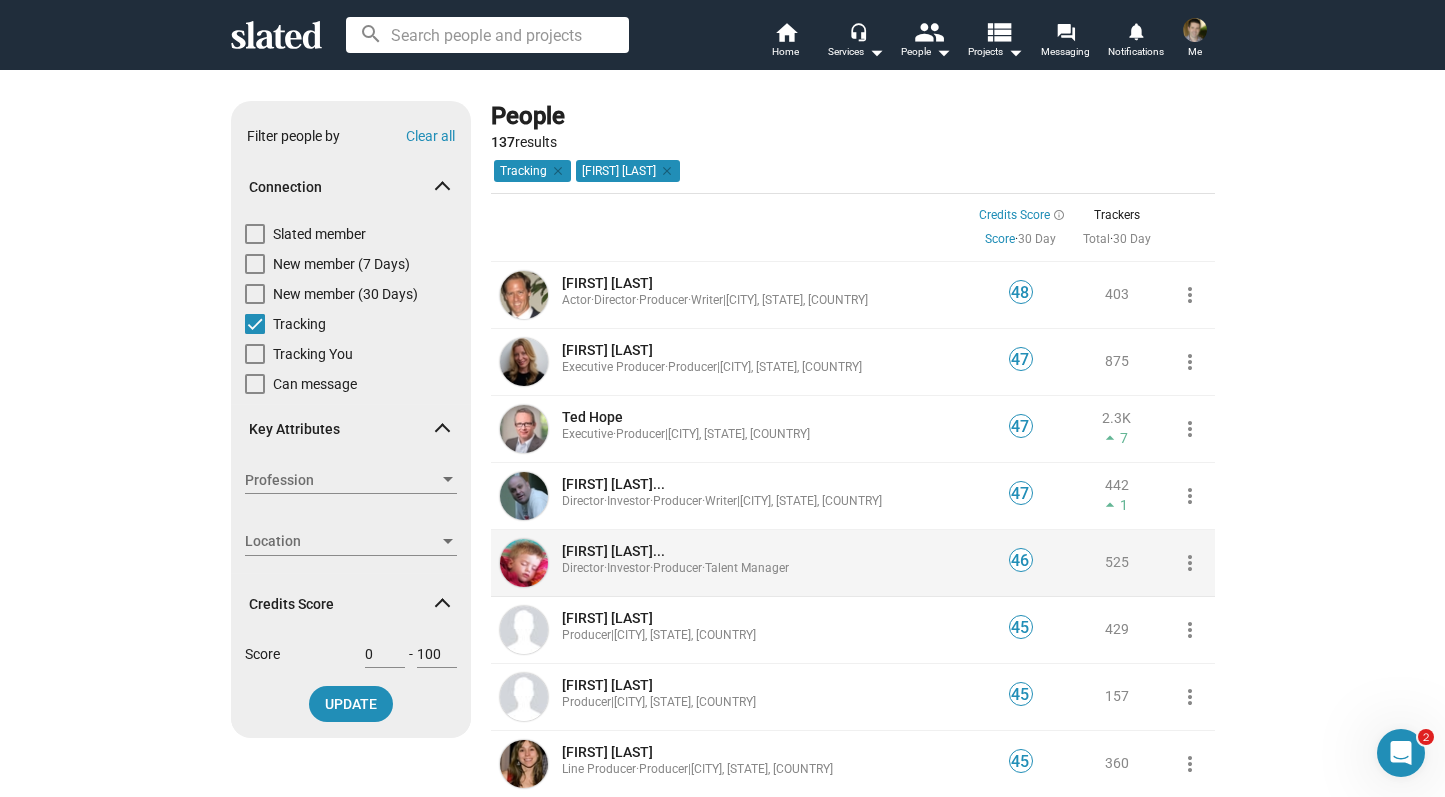 click on "[FIRST] [LAST]..." 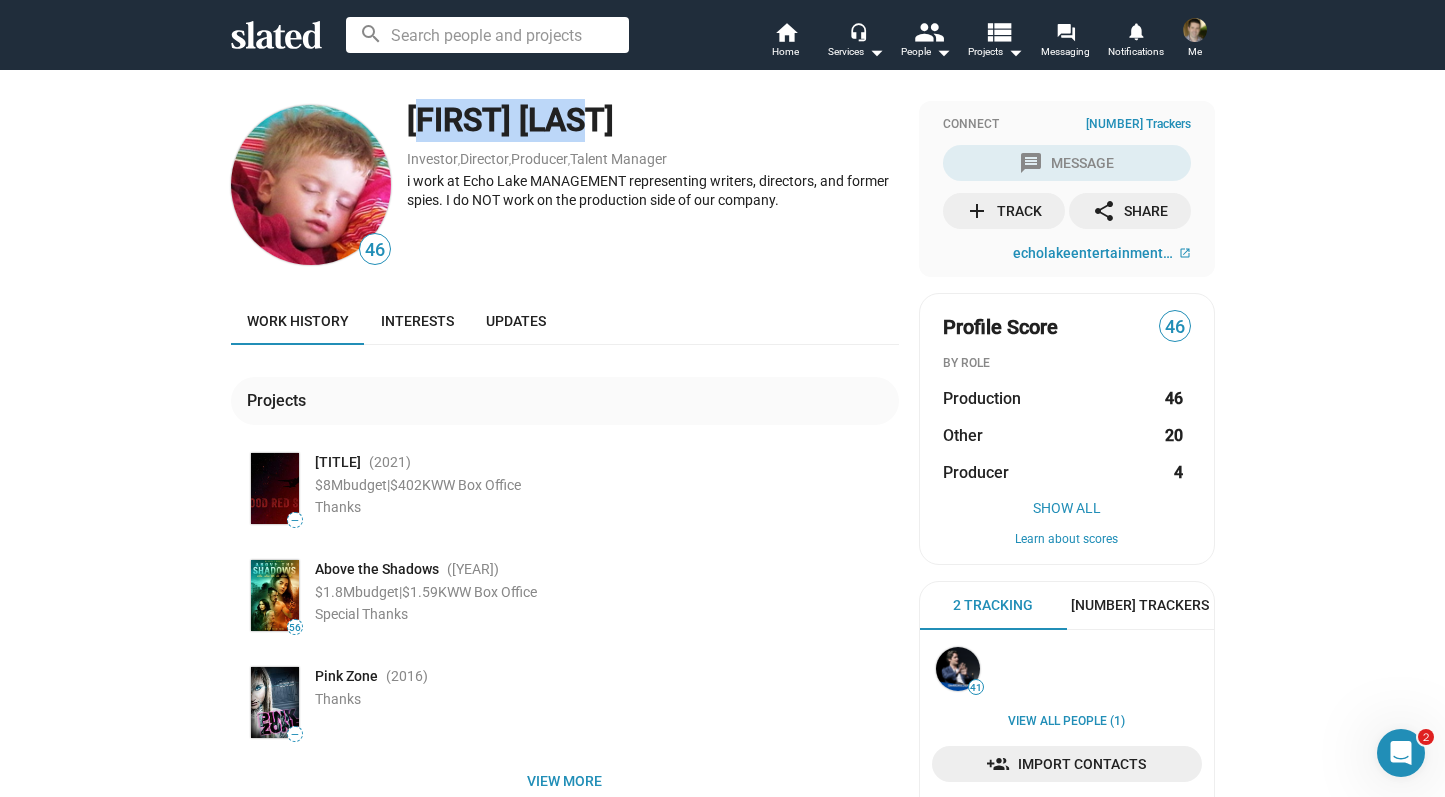 drag, startPoint x: 402, startPoint y: 132, endPoint x: 610, endPoint y: 130, distance: 208.00961 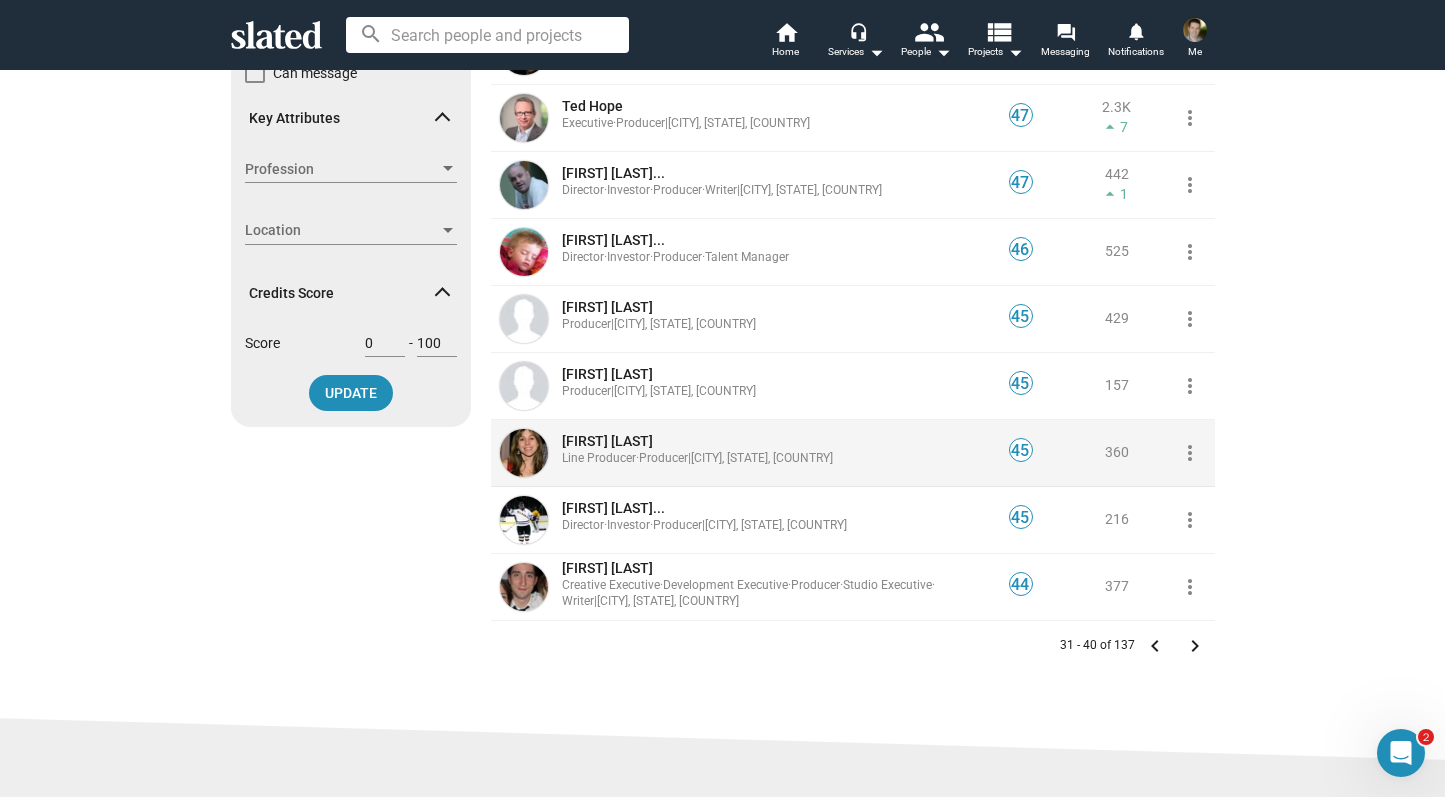 scroll, scrollTop: 326, scrollLeft: 0, axis: vertical 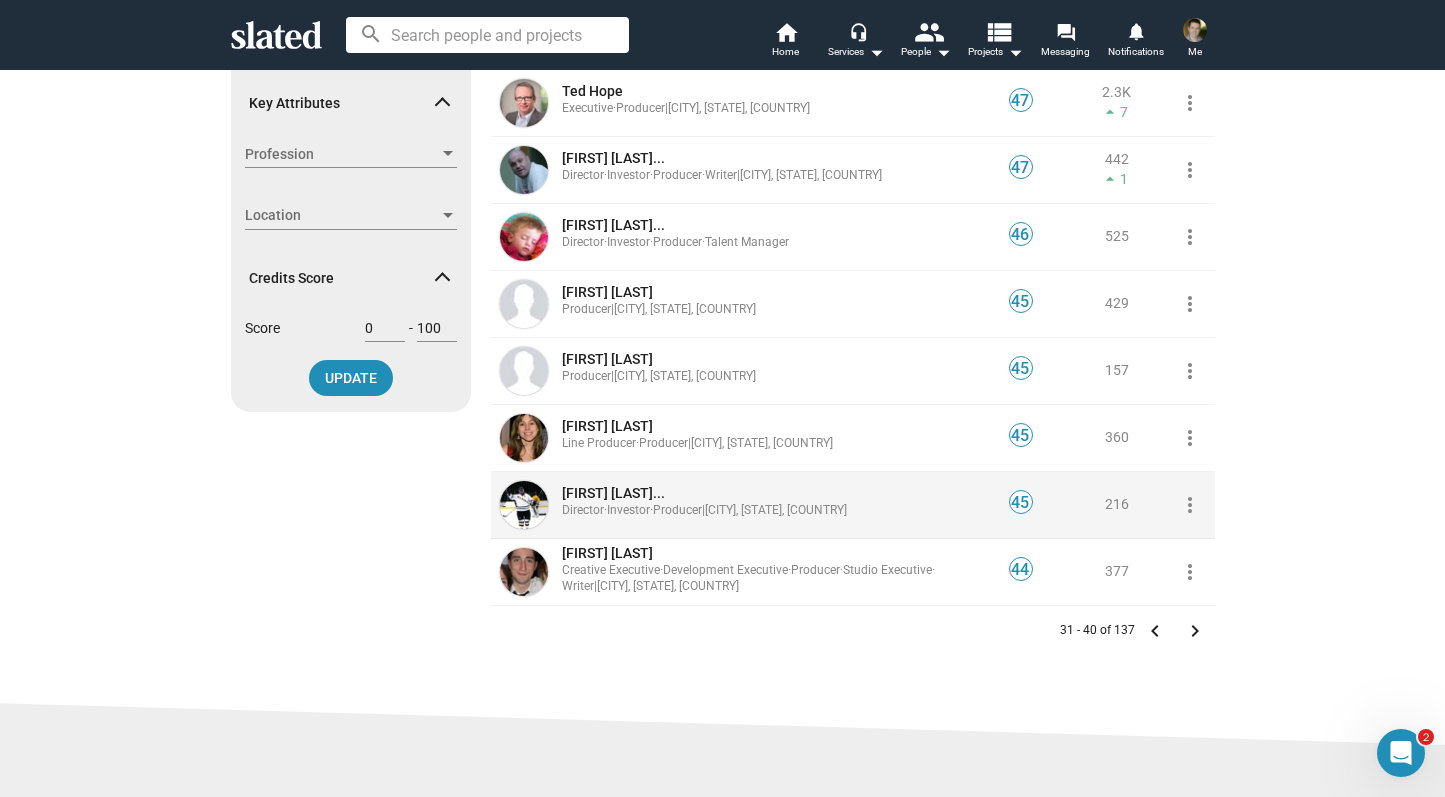 click on "[FIRST] [LAST]..." 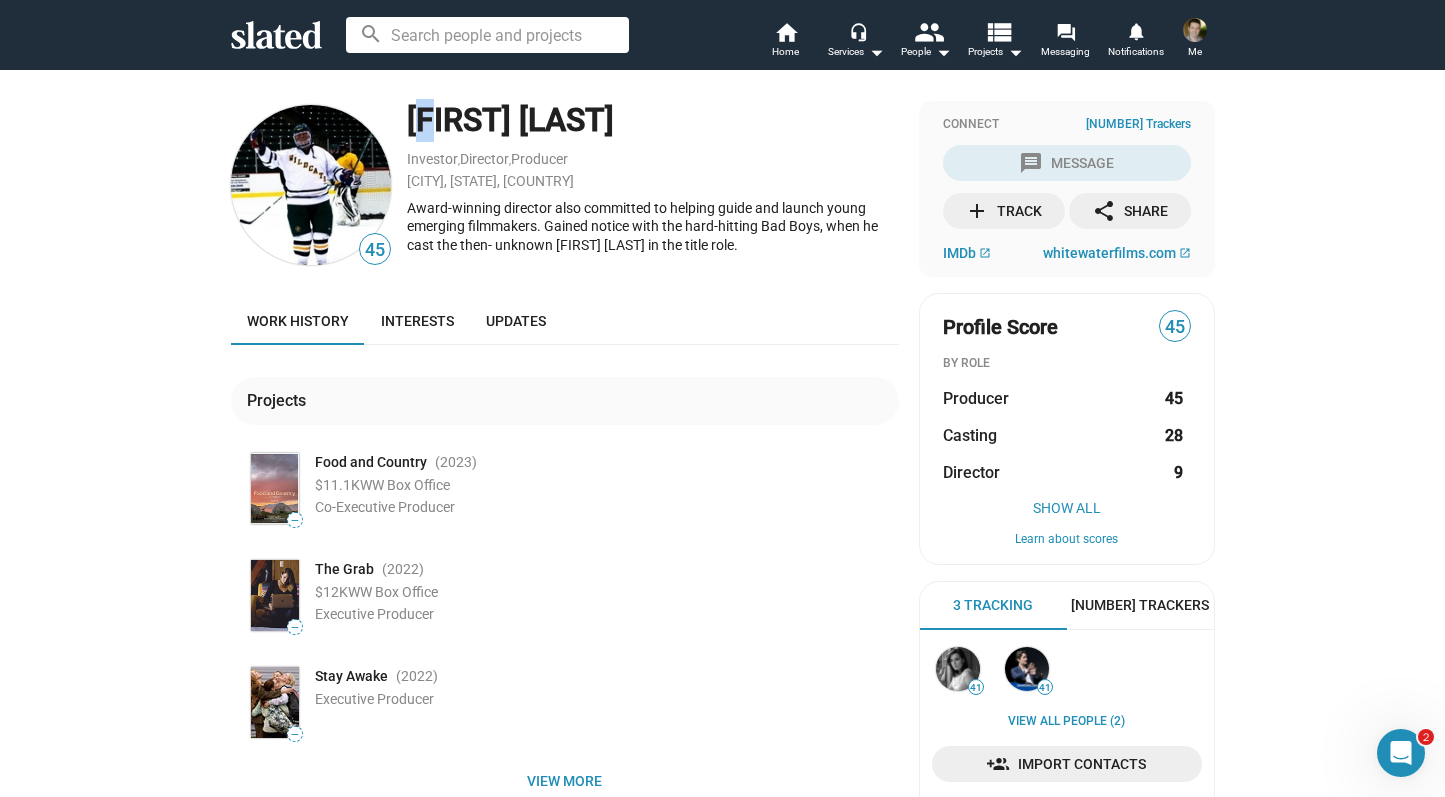 drag, startPoint x: 398, startPoint y: 120, endPoint x: 410, endPoint y: 120, distance: 12 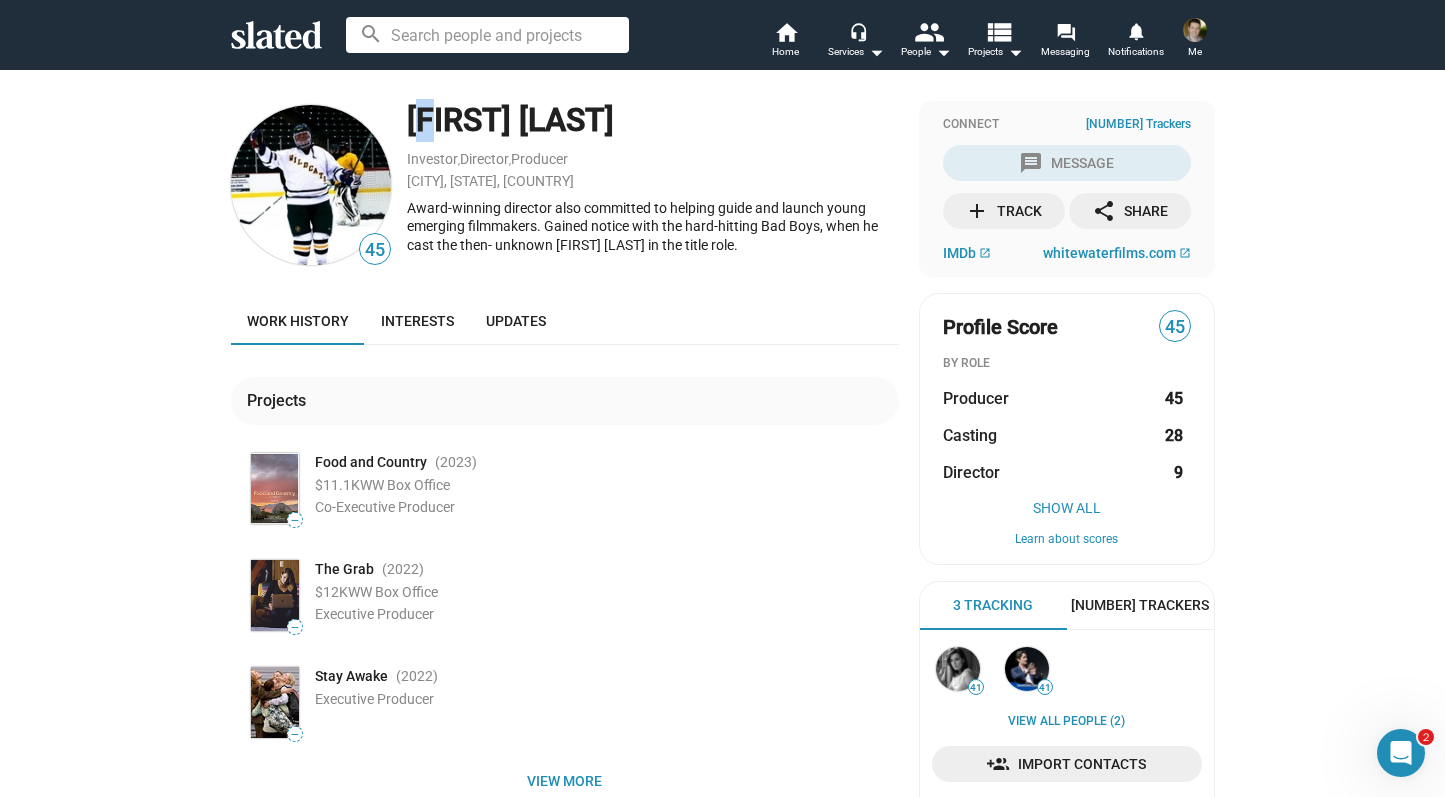 click on "[FIRST] [LAST]" 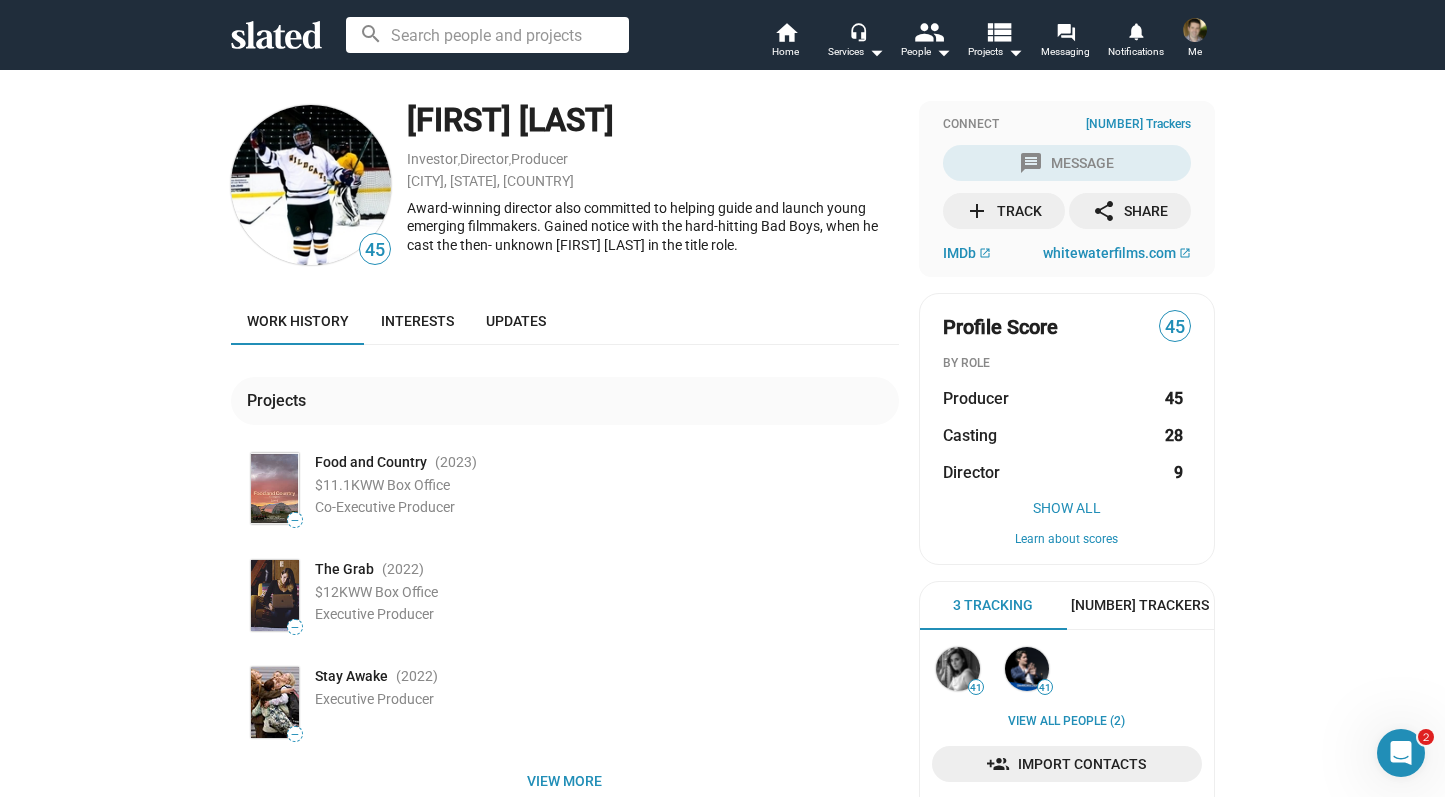 drag, startPoint x: 403, startPoint y: 120, endPoint x: 656, endPoint y: 125, distance: 253.04941 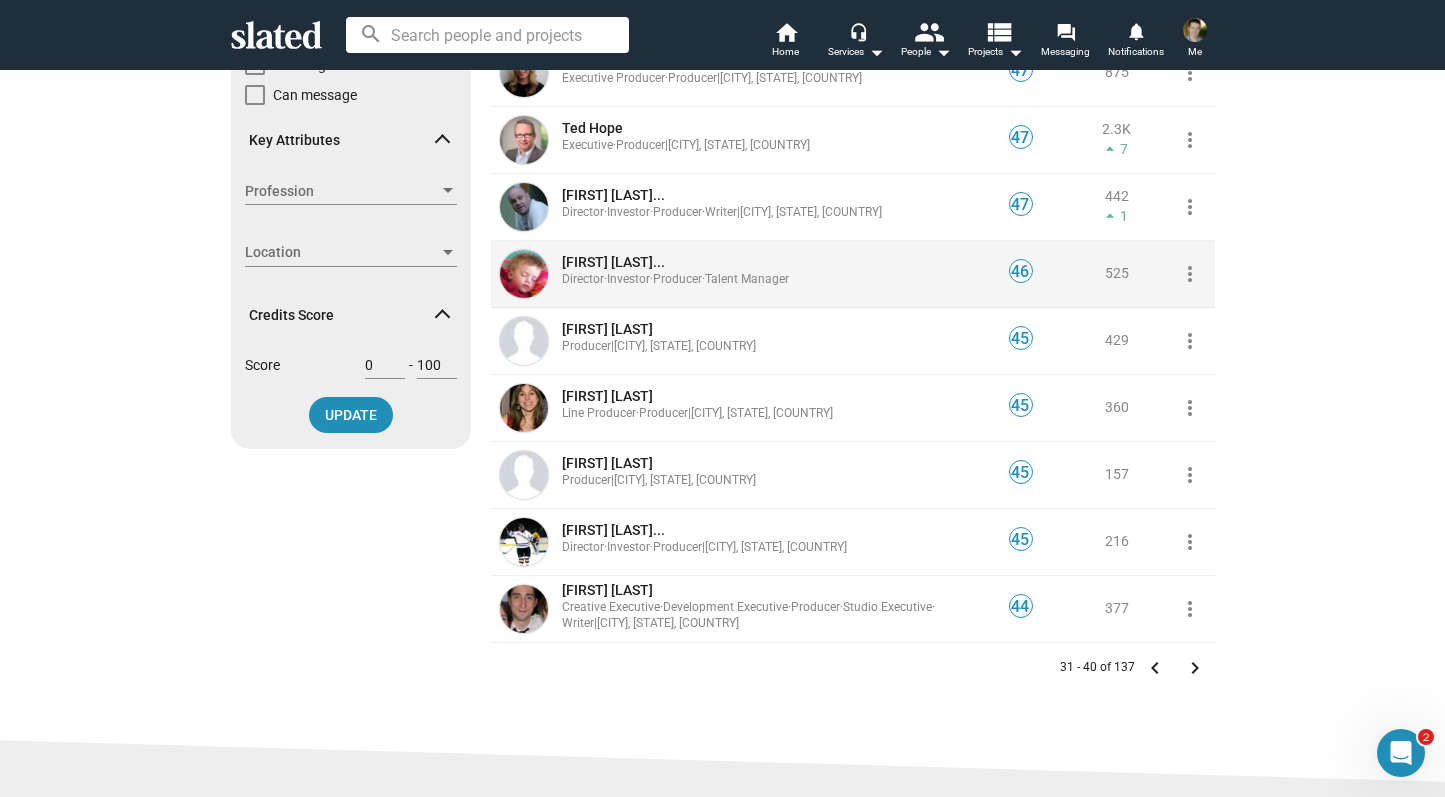 scroll, scrollTop: 299, scrollLeft: 0, axis: vertical 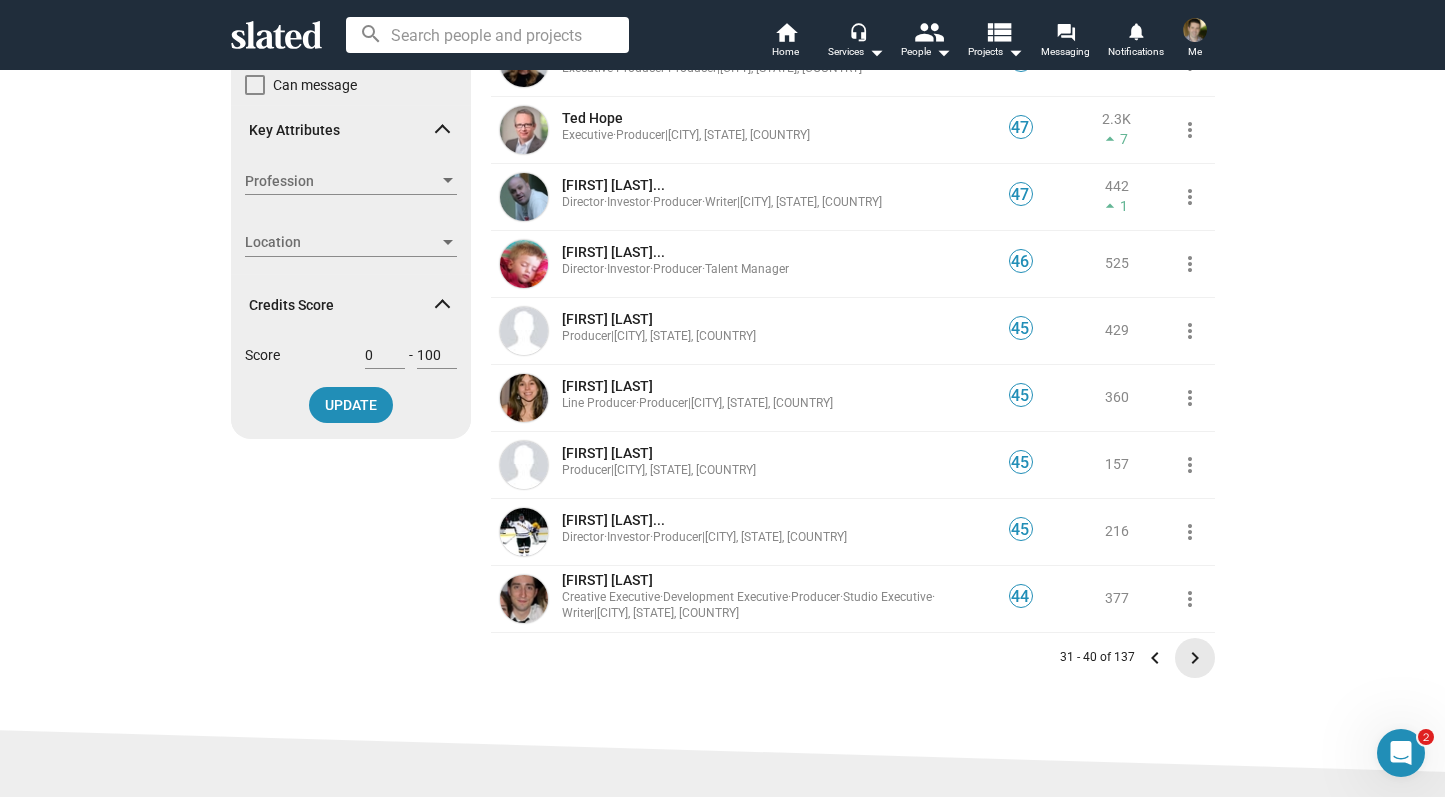 click on "keyboard_arrow_right" 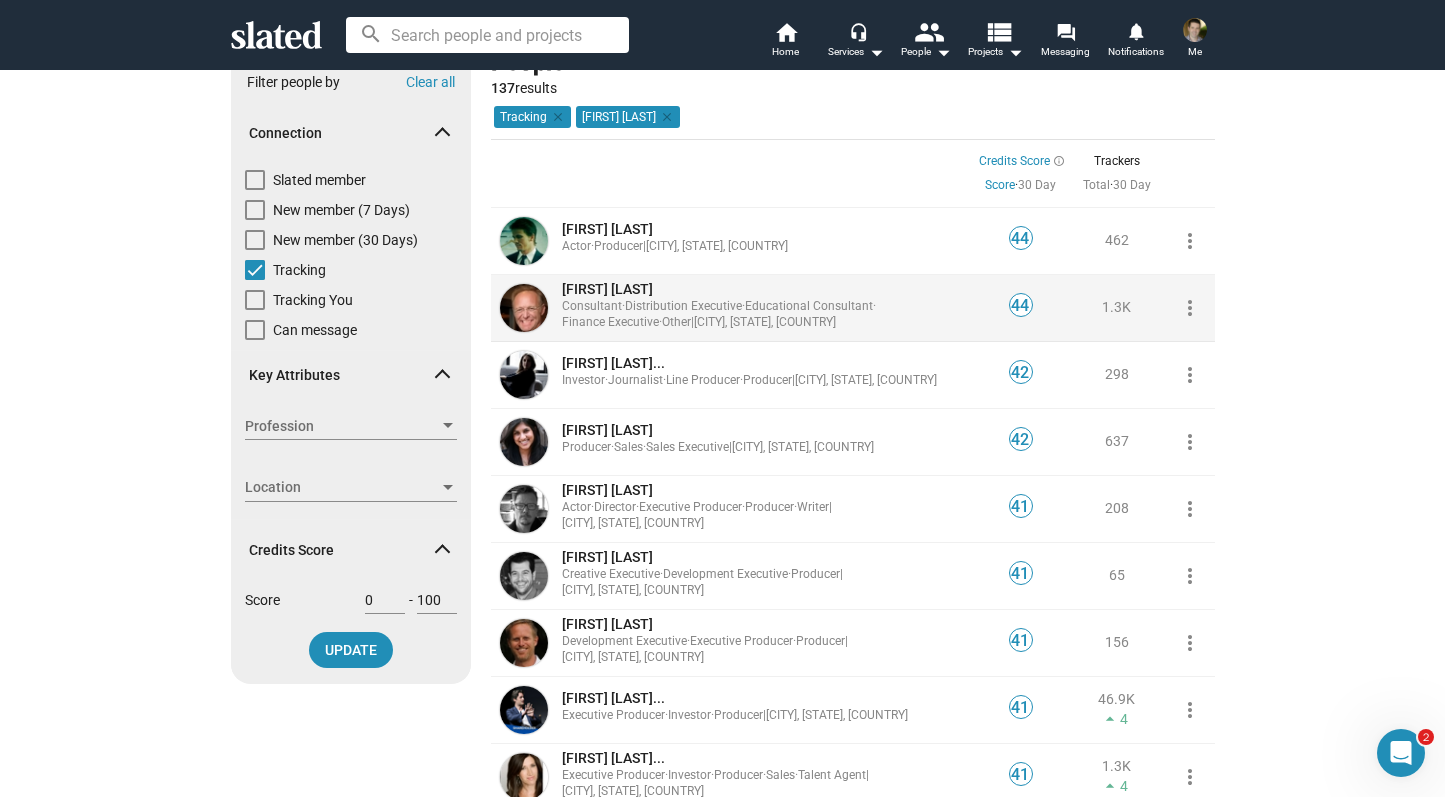 scroll, scrollTop: 56, scrollLeft: 0, axis: vertical 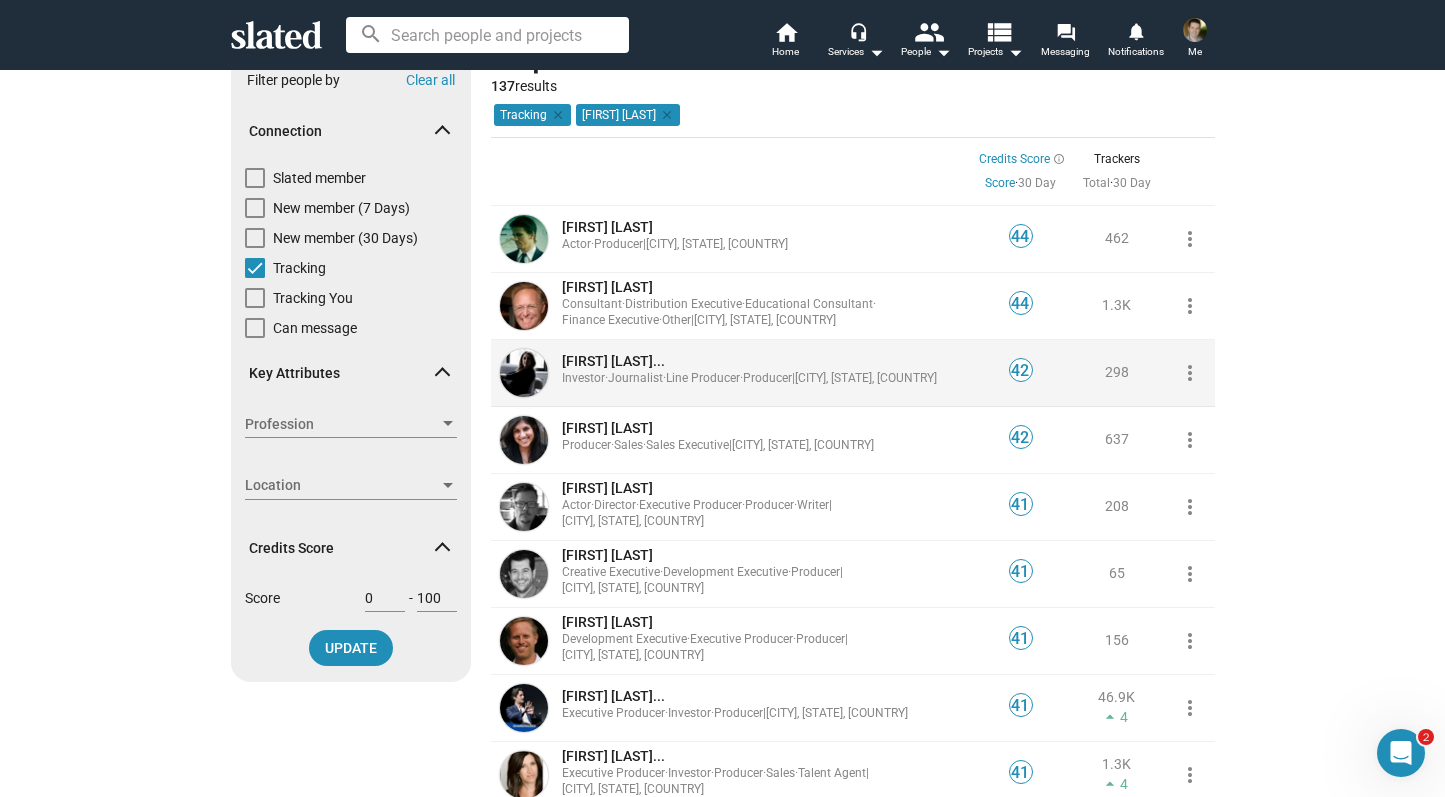 click on "[FIRST] [LAST]..." 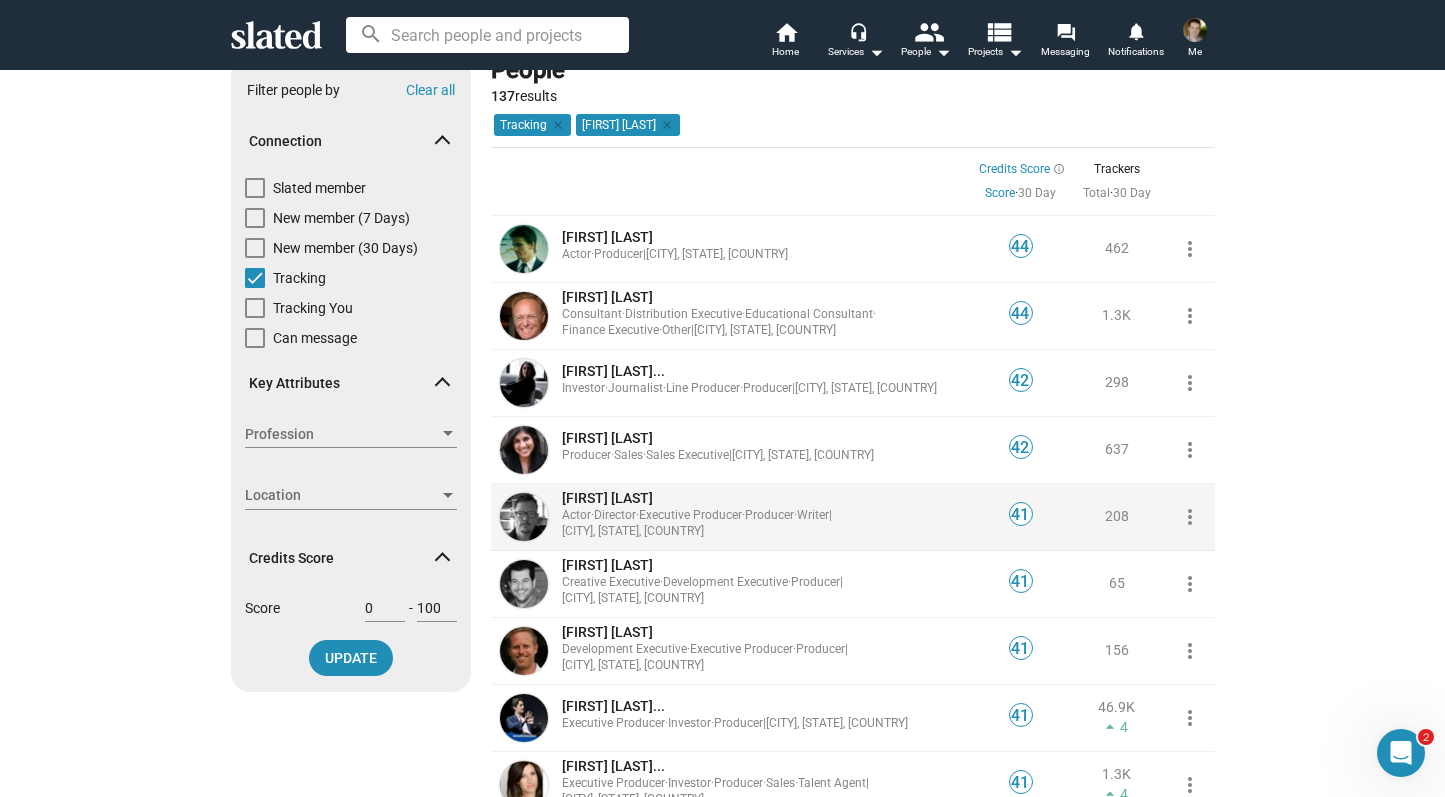 scroll, scrollTop: 81, scrollLeft: 0, axis: vertical 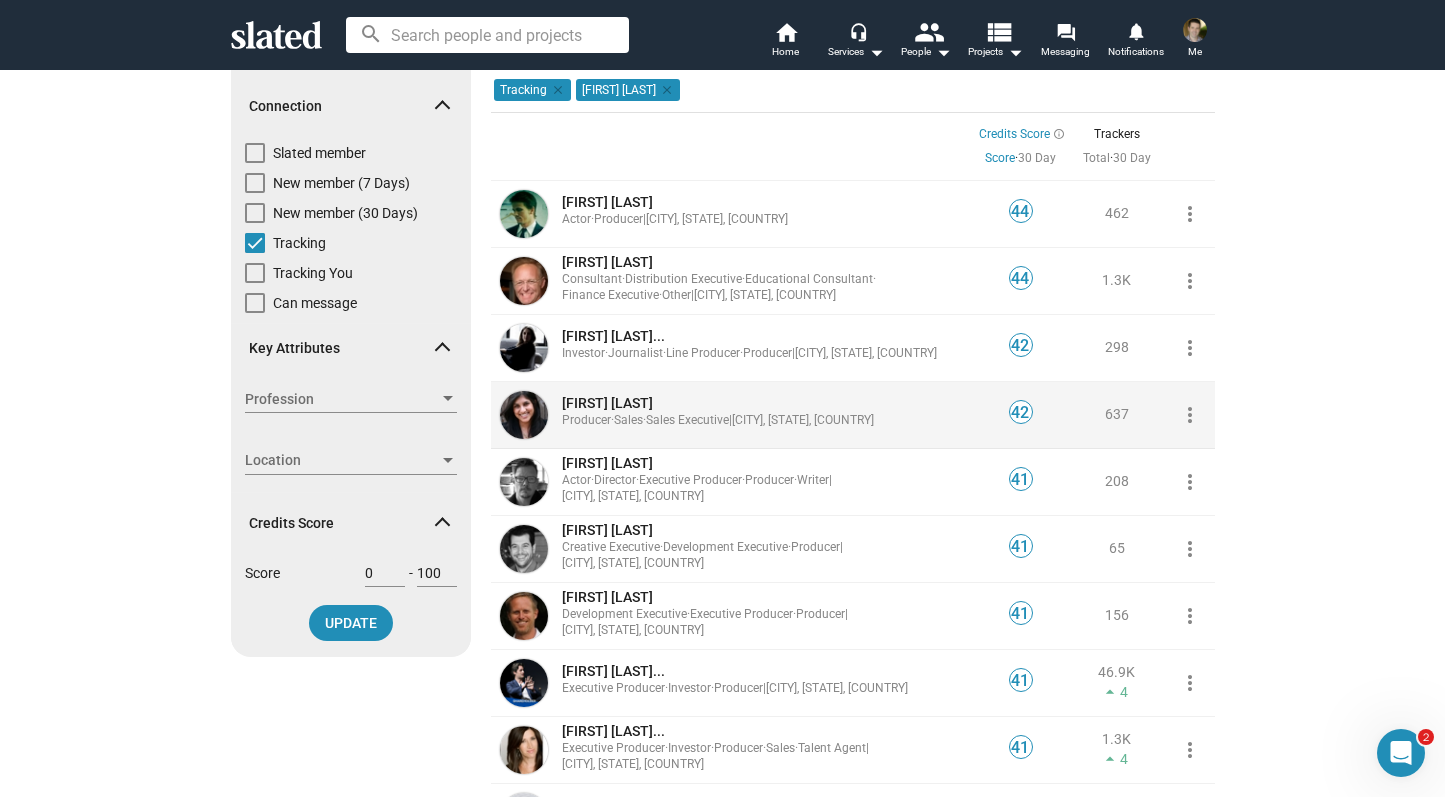 click on "[FIRST] [LAST]" 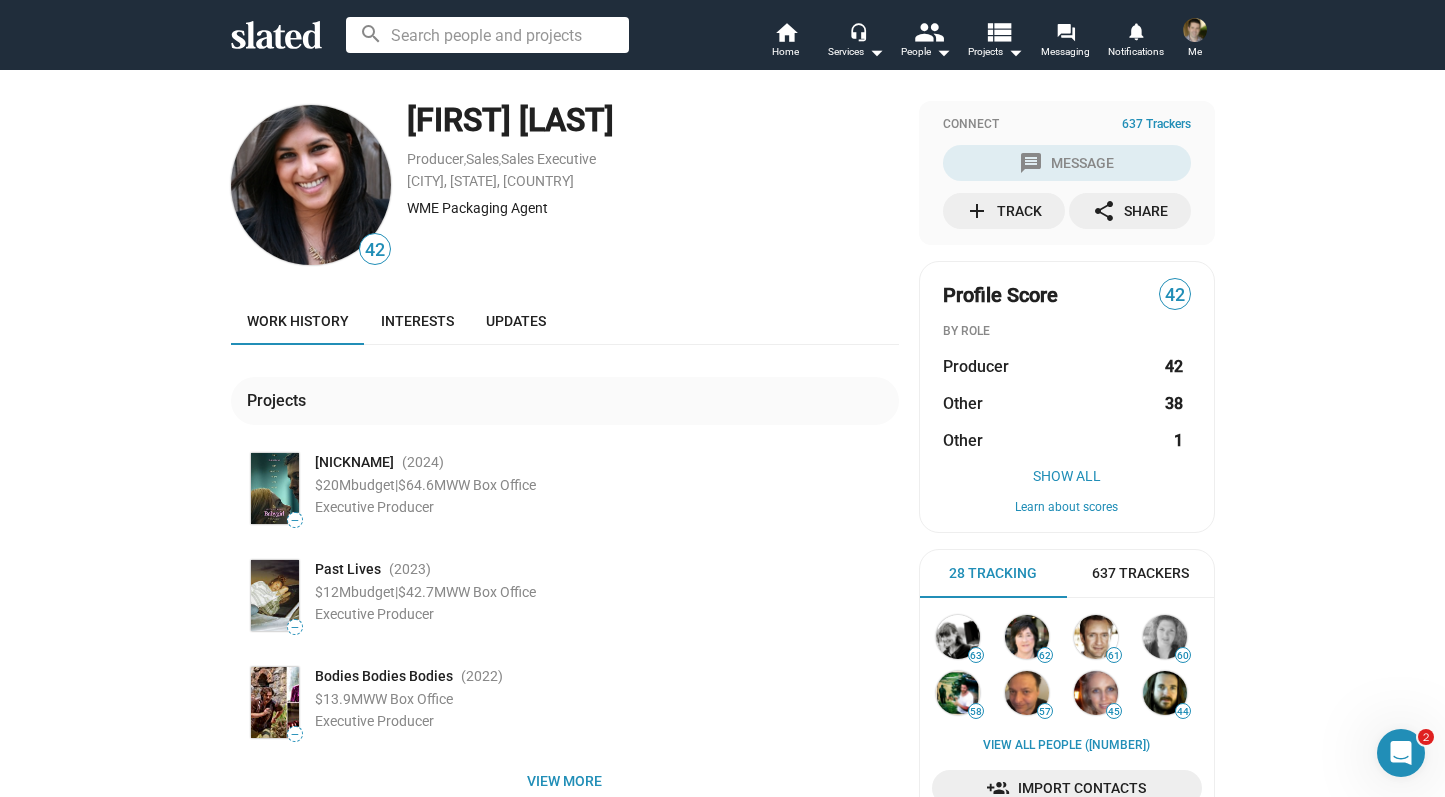 drag, startPoint x: 402, startPoint y: 124, endPoint x: 670, endPoint y: 124, distance: 268 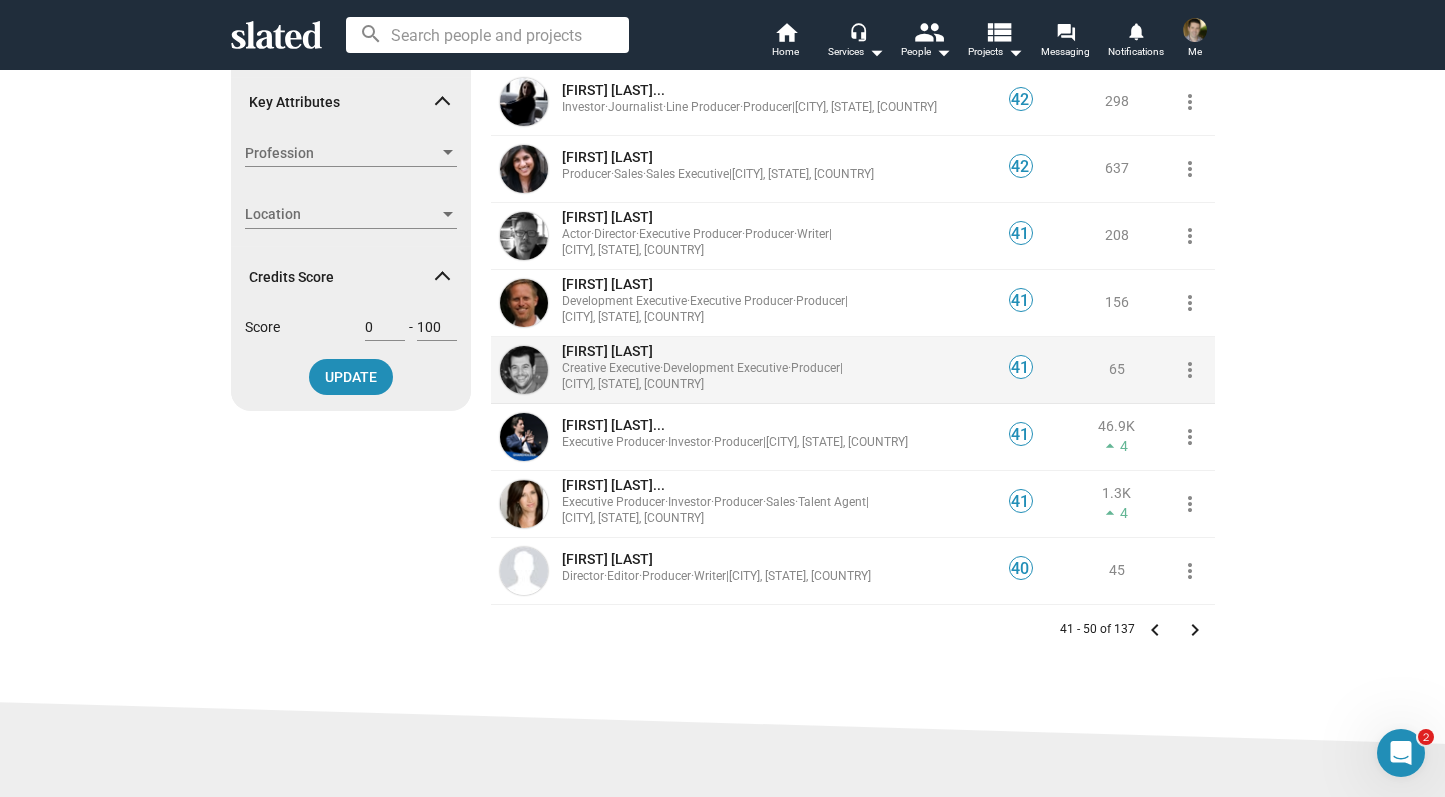 scroll, scrollTop: 327, scrollLeft: 0, axis: vertical 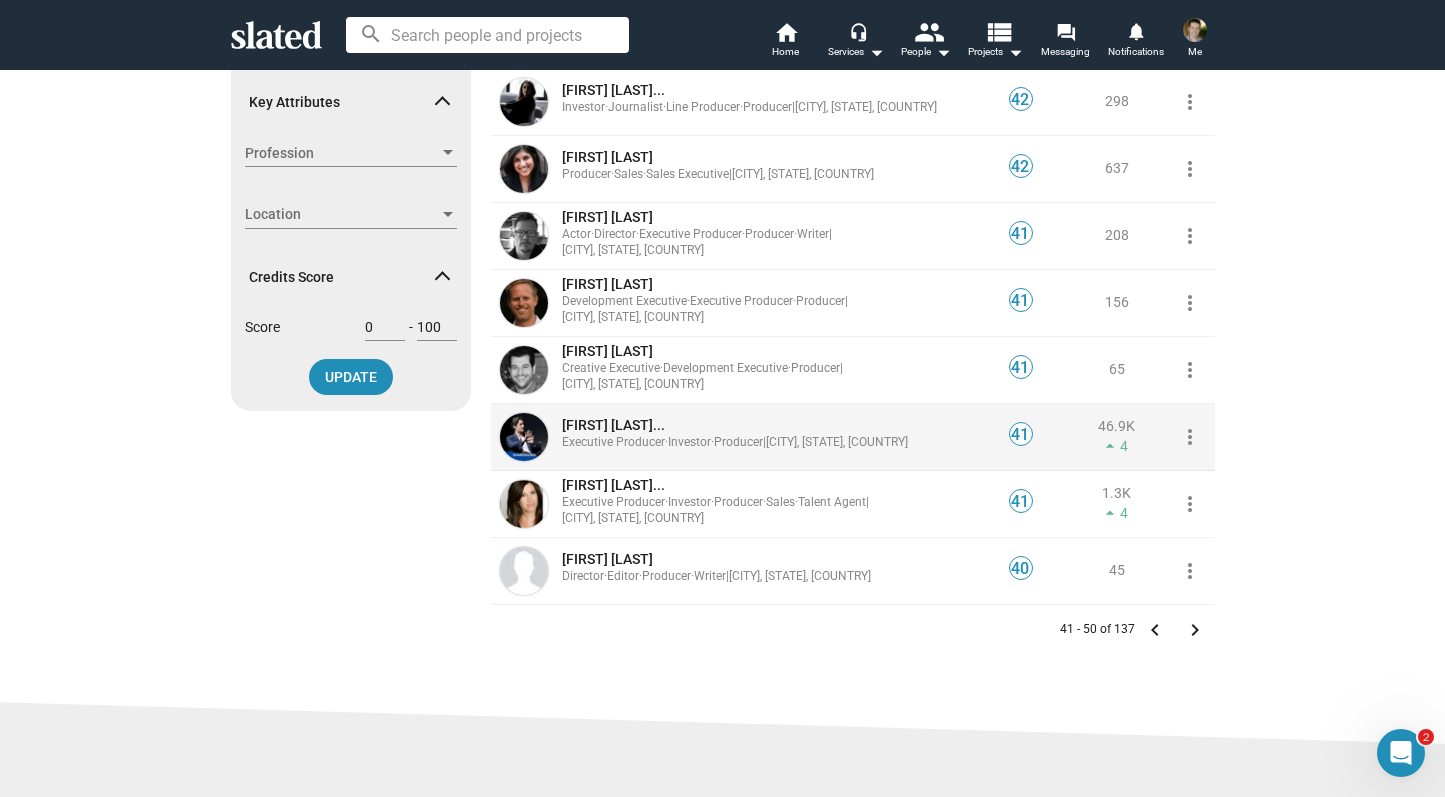 click on "Executive Producer  ·  Investor  ·  Producer  |  [CITY], [STATE], [COUNTRY]" 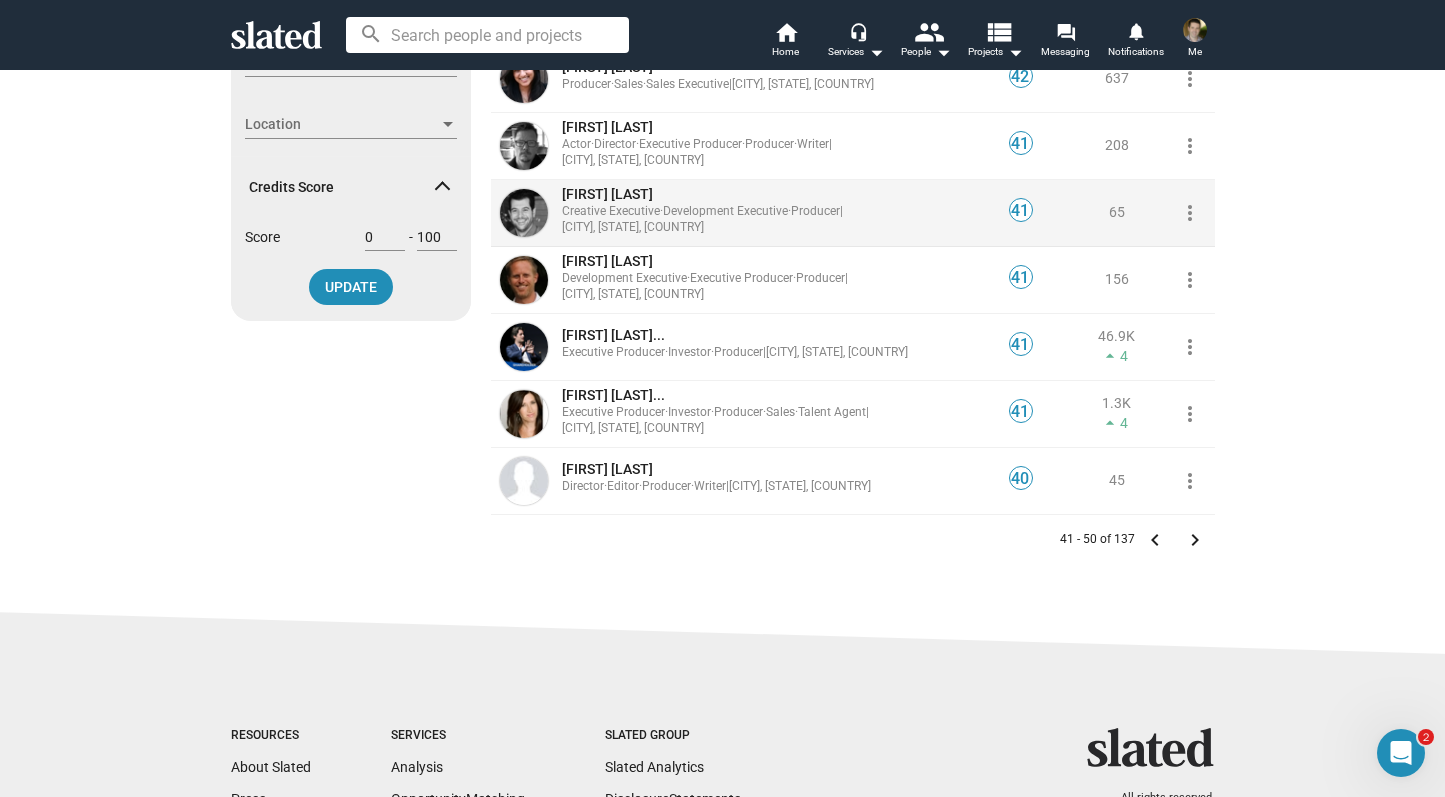 scroll, scrollTop: 534, scrollLeft: 0, axis: vertical 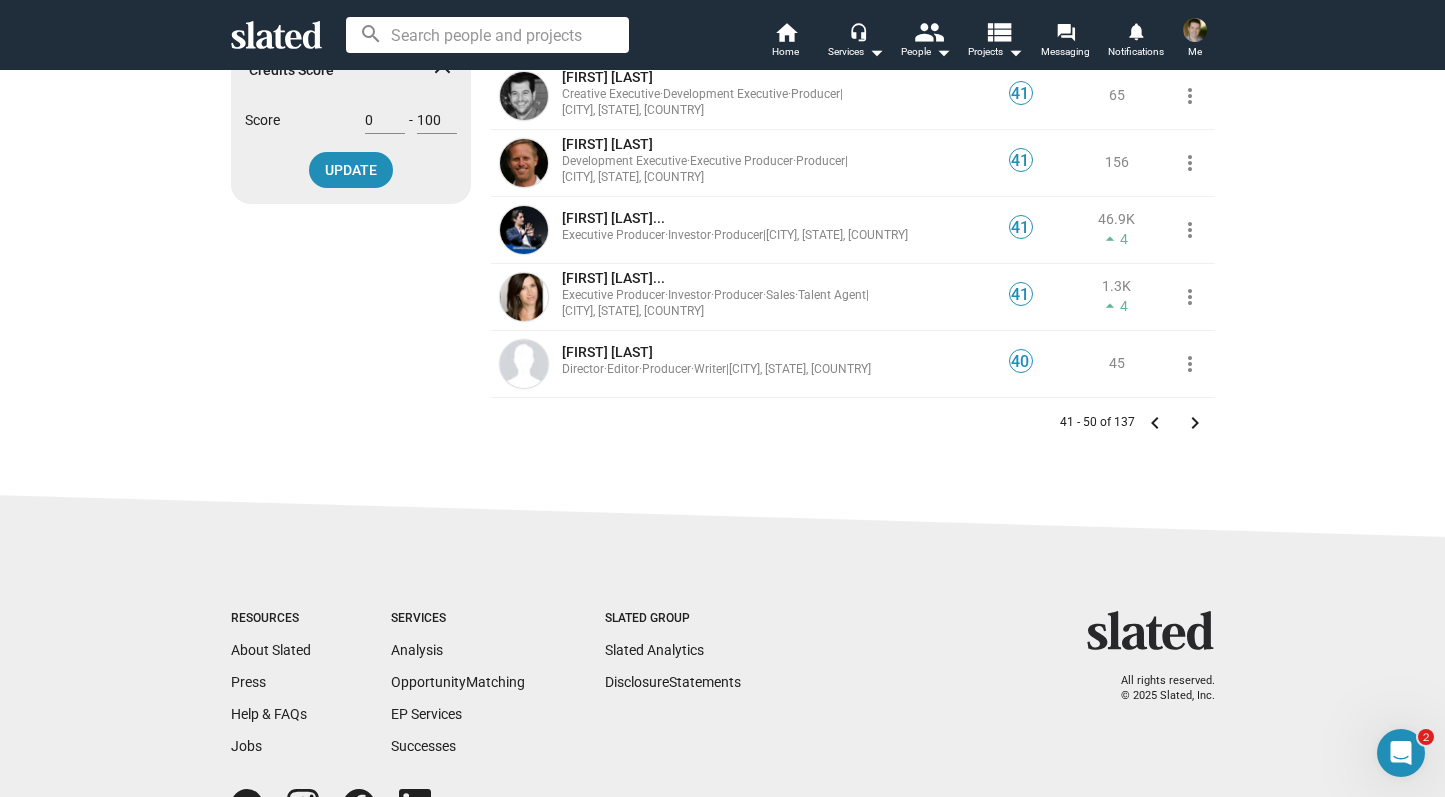 click on "keyboard_arrow_right" 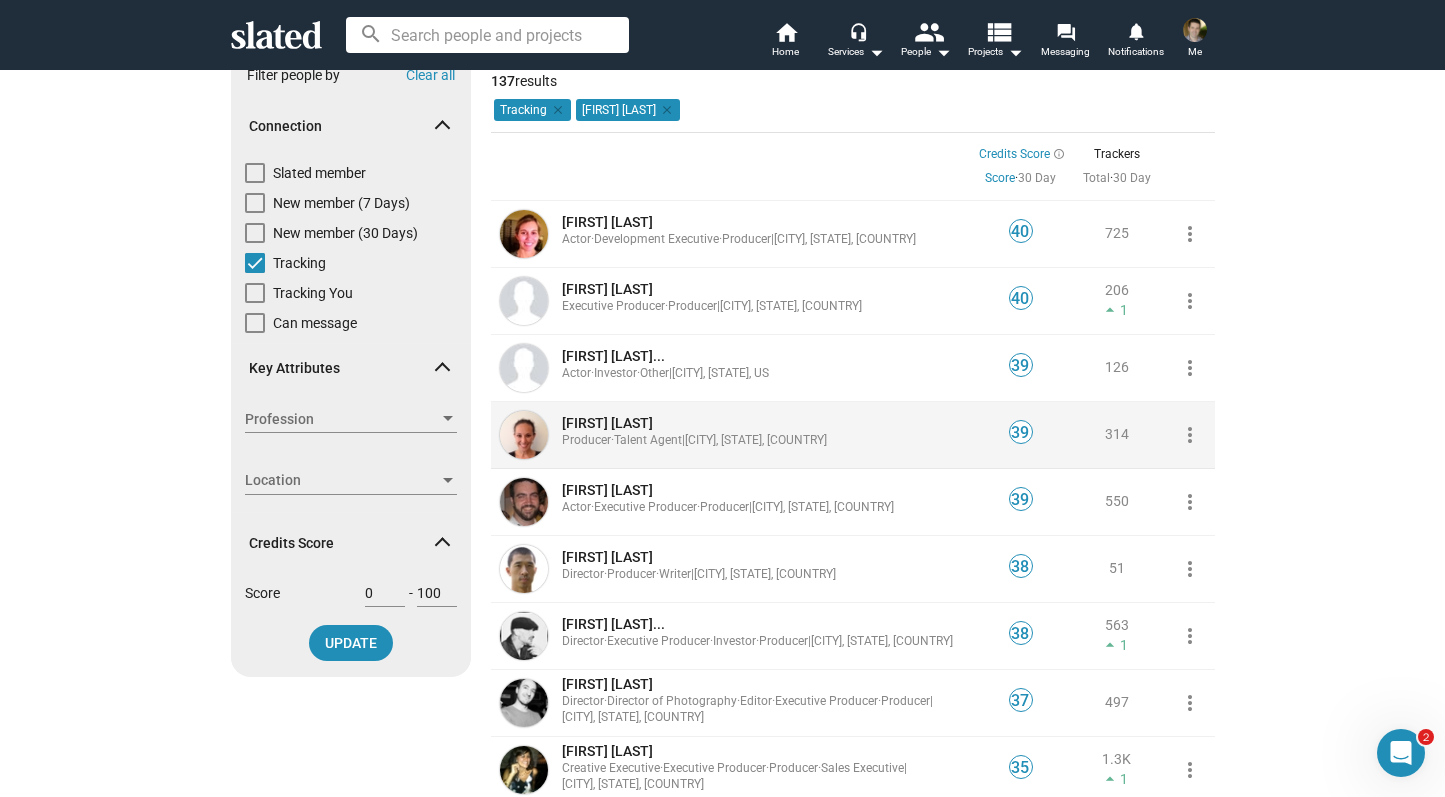 scroll, scrollTop: 67, scrollLeft: 0, axis: vertical 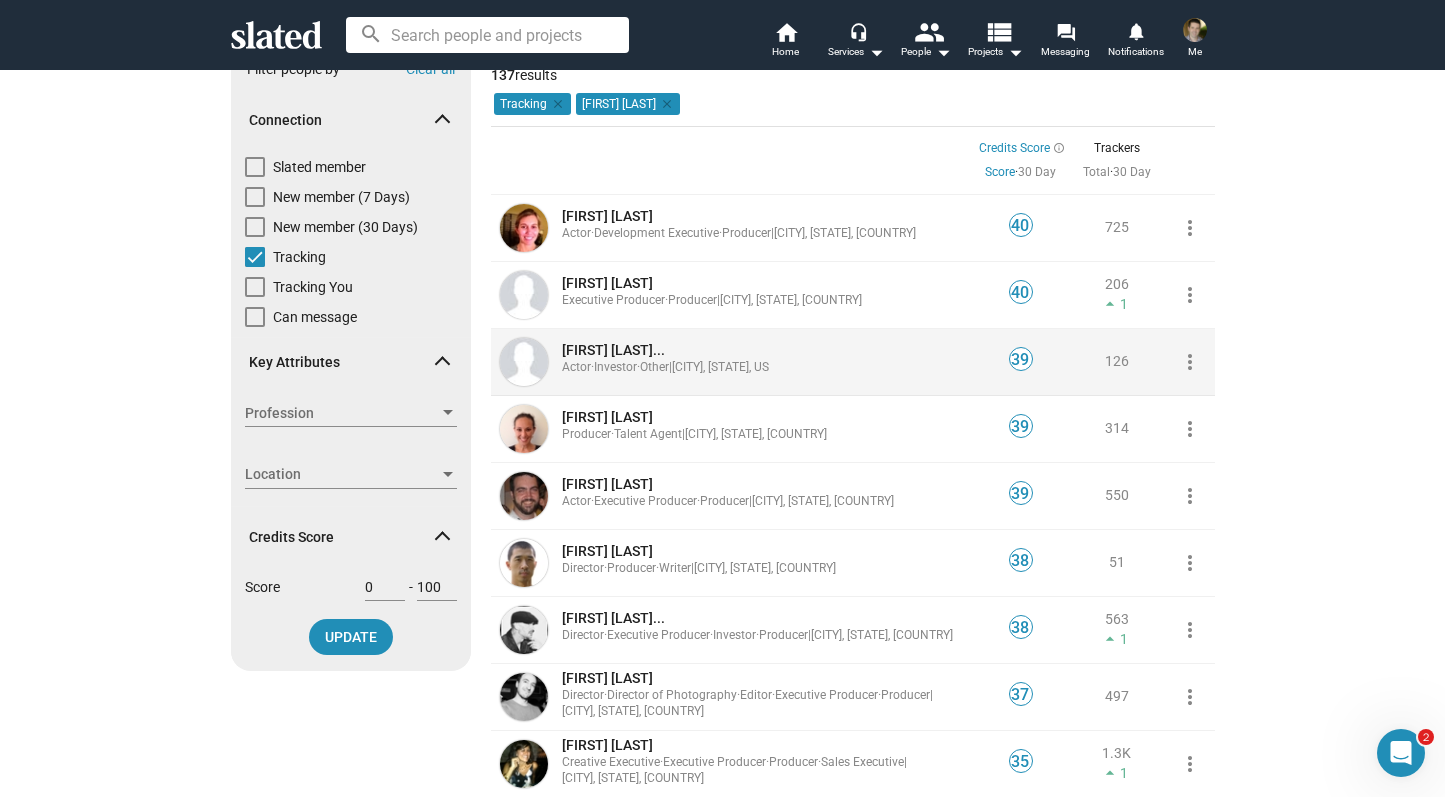 click on "[FIRST] [LAST]..." 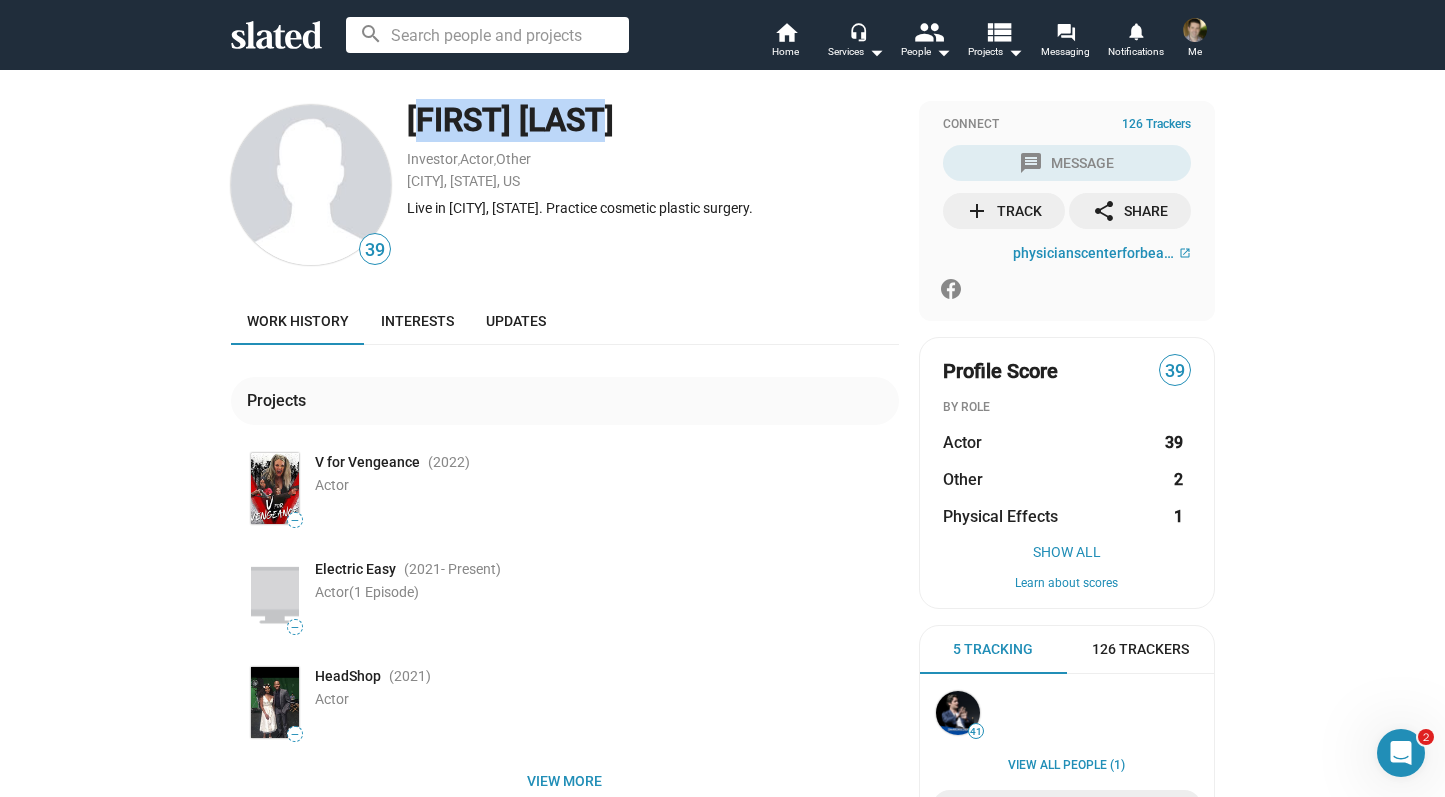 drag, startPoint x: 404, startPoint y: 122, endPoint x: 622, endPoint y: 121, distance: 218.00229 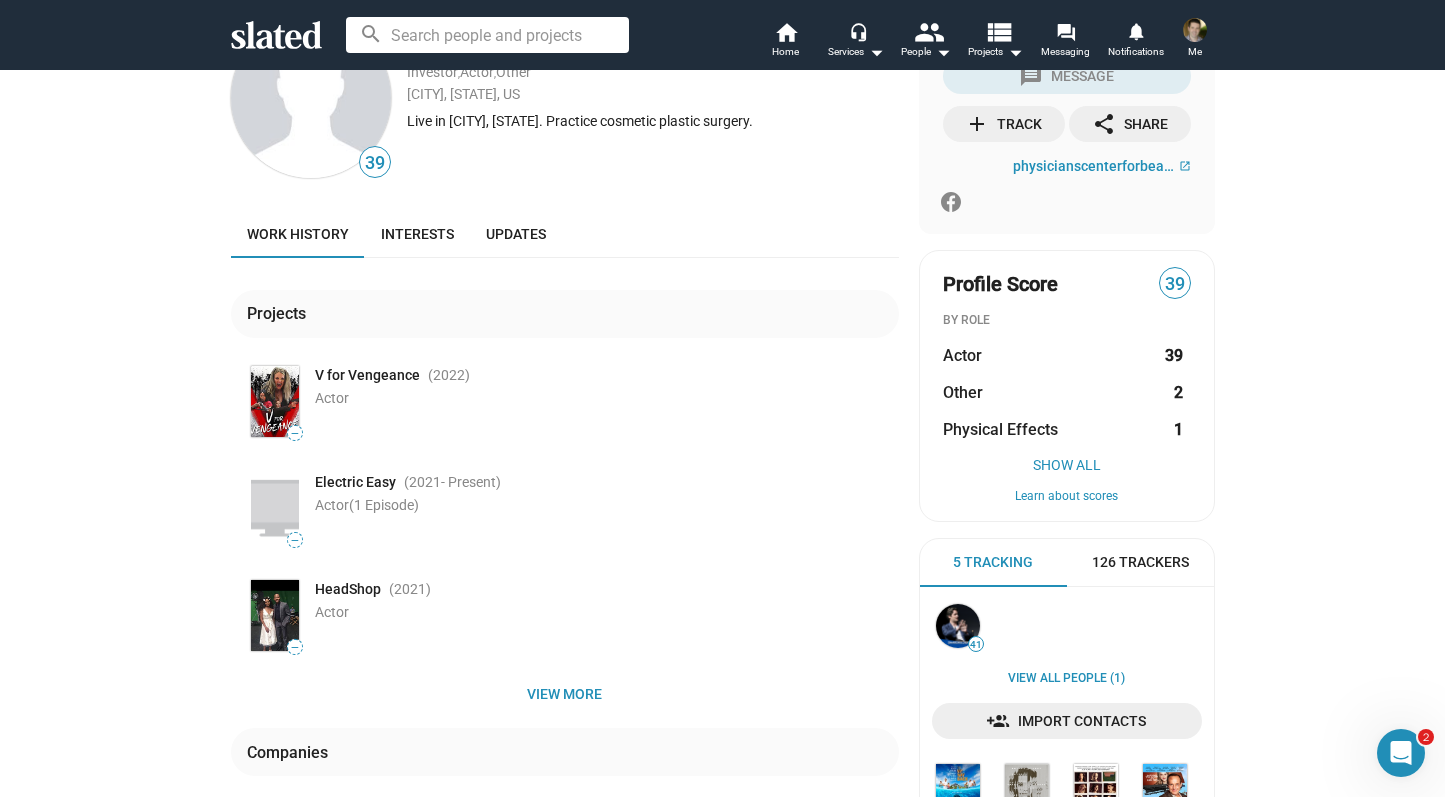 scroll, scrollTop: 0, scrollLeft: 0, axis: both 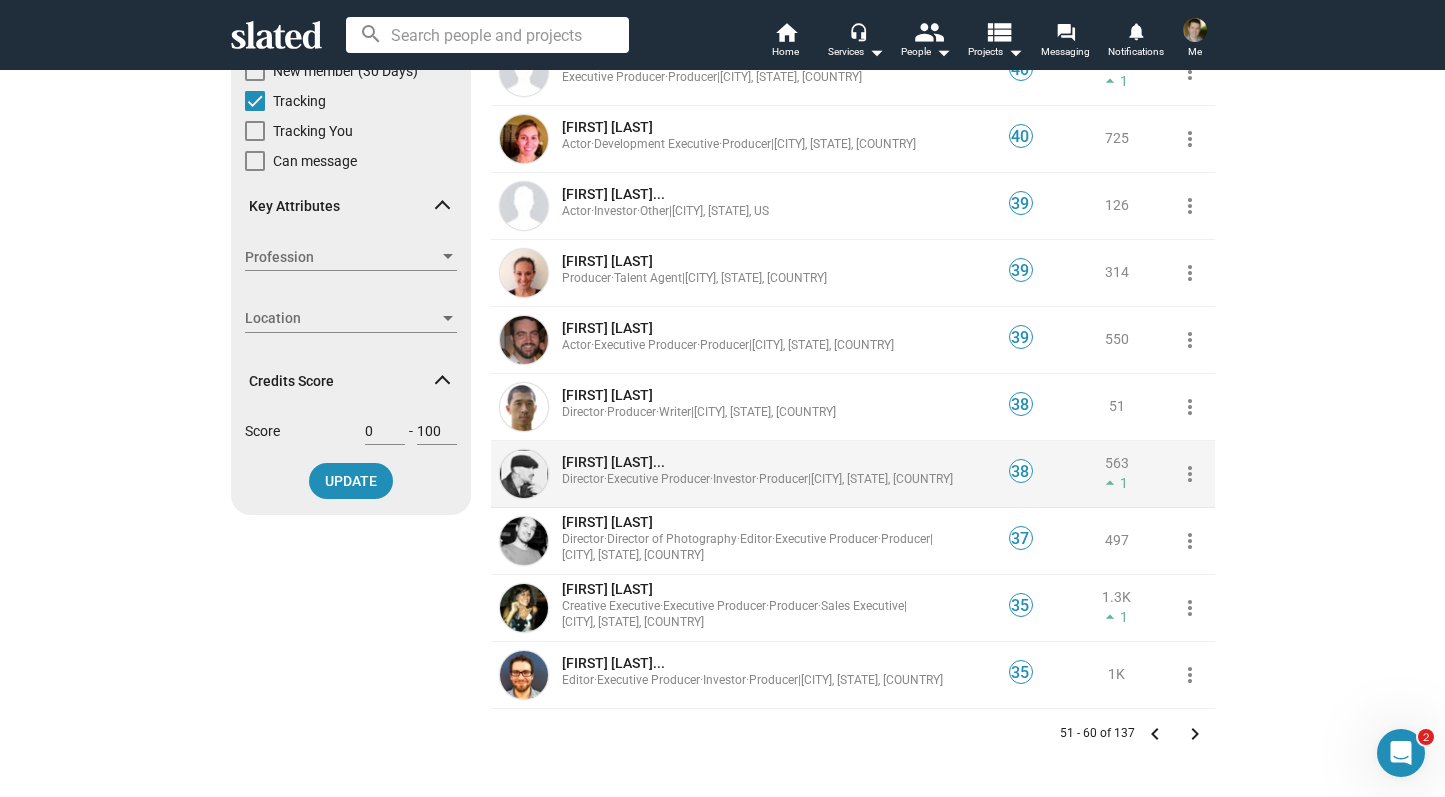 click on "[FIRST] [LAST]..." 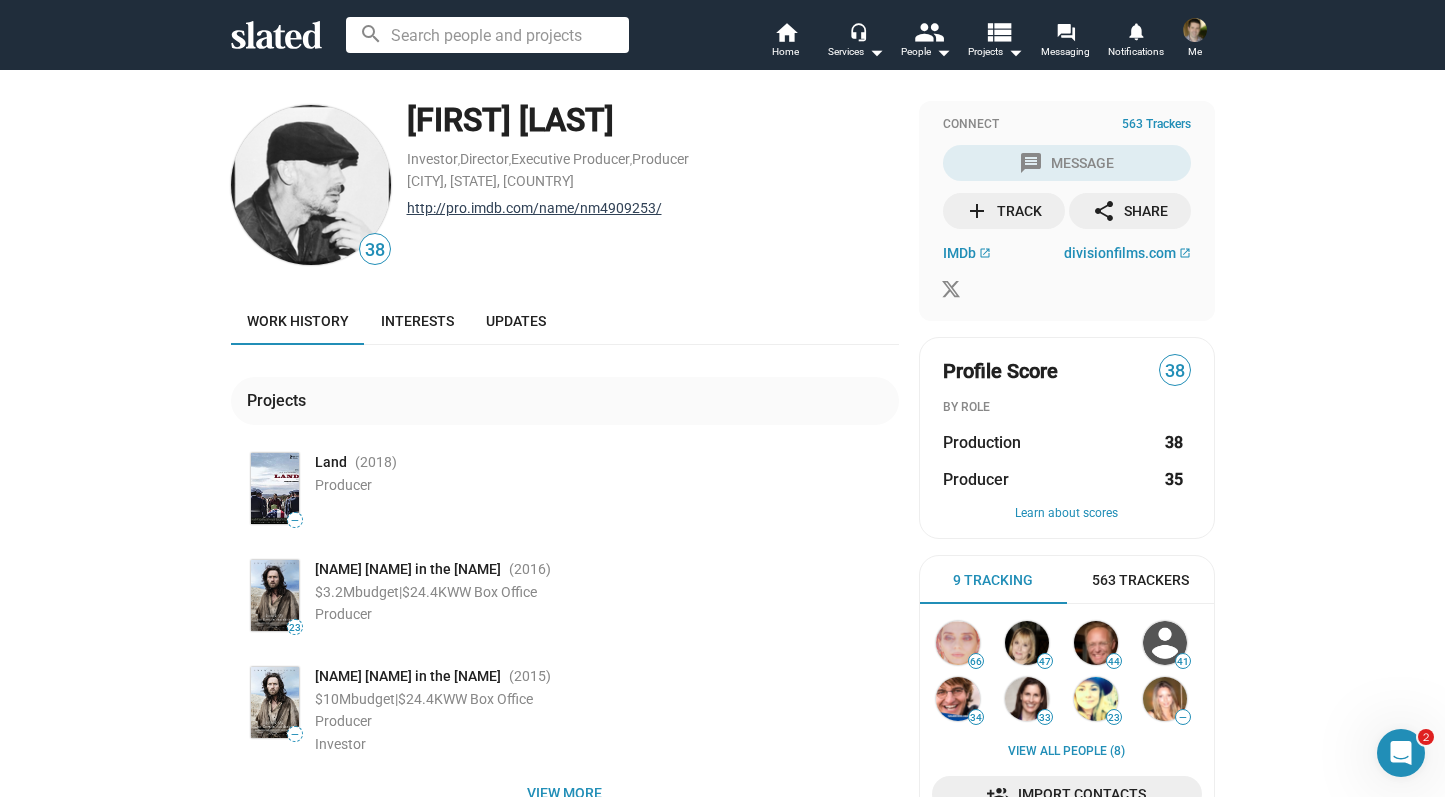 click on "http://pro.imdb.com/name/nm4909253/" 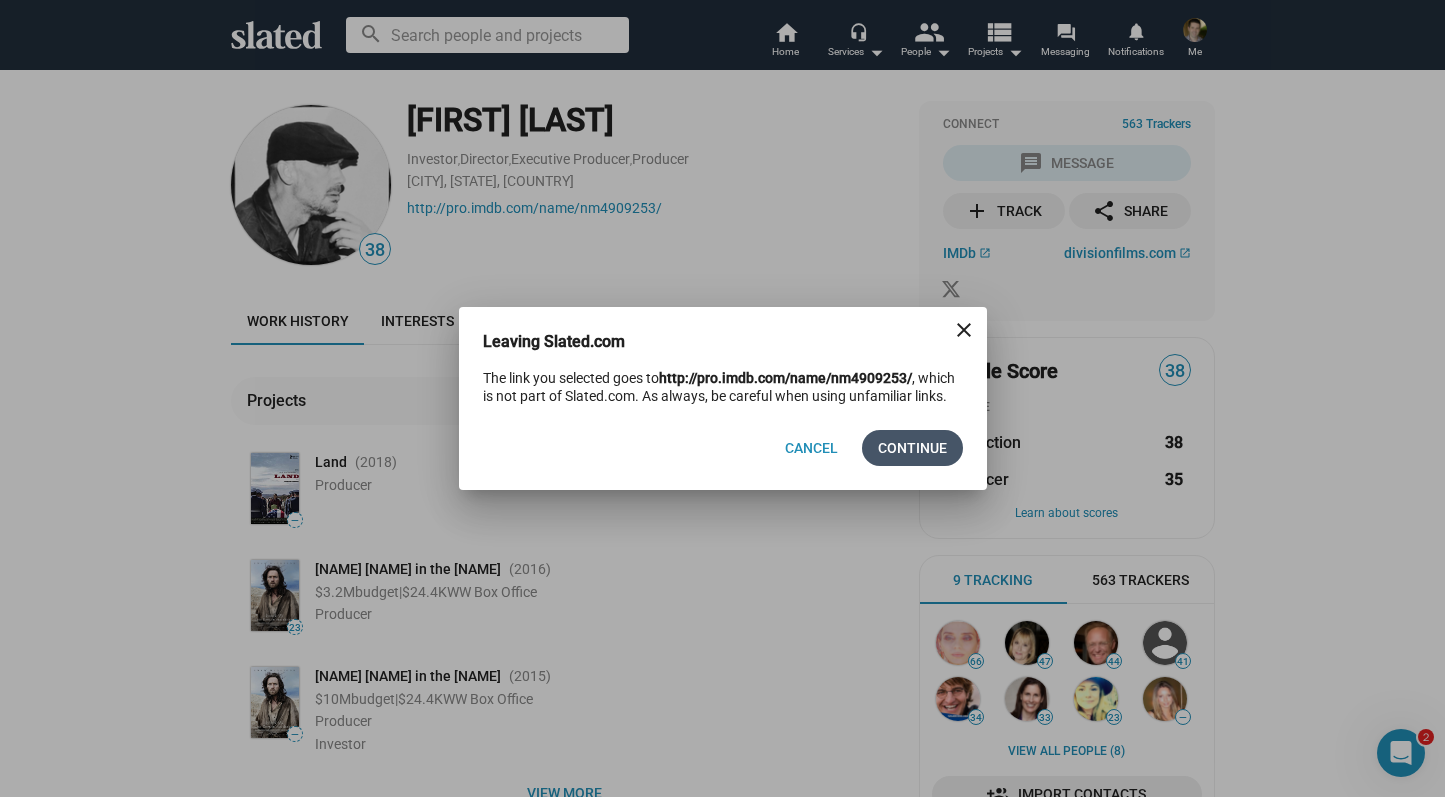 click on "Continue" at bounding box center [912, 448] 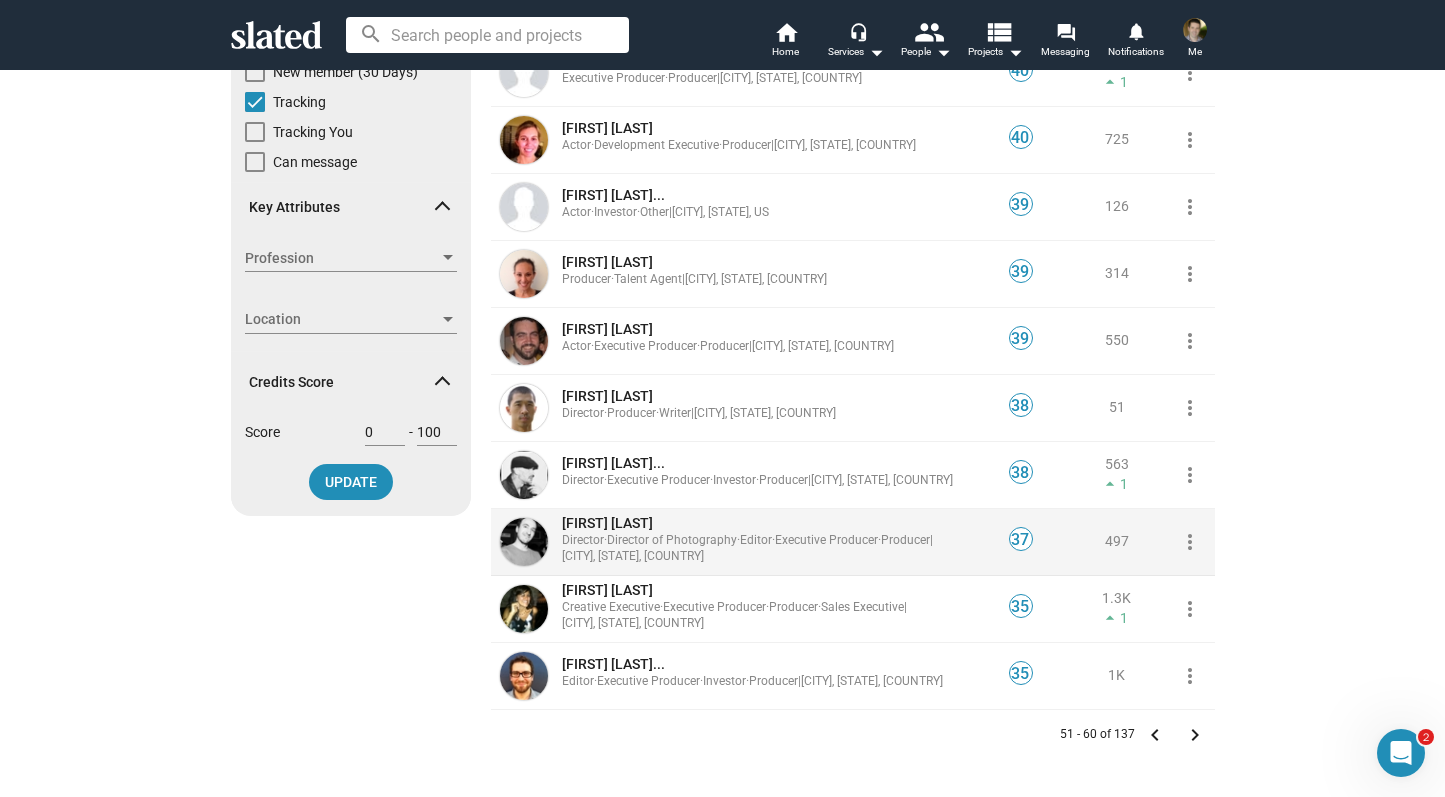 scroll, scrollTop: 258, scrollLeft: 0, axis: vertical 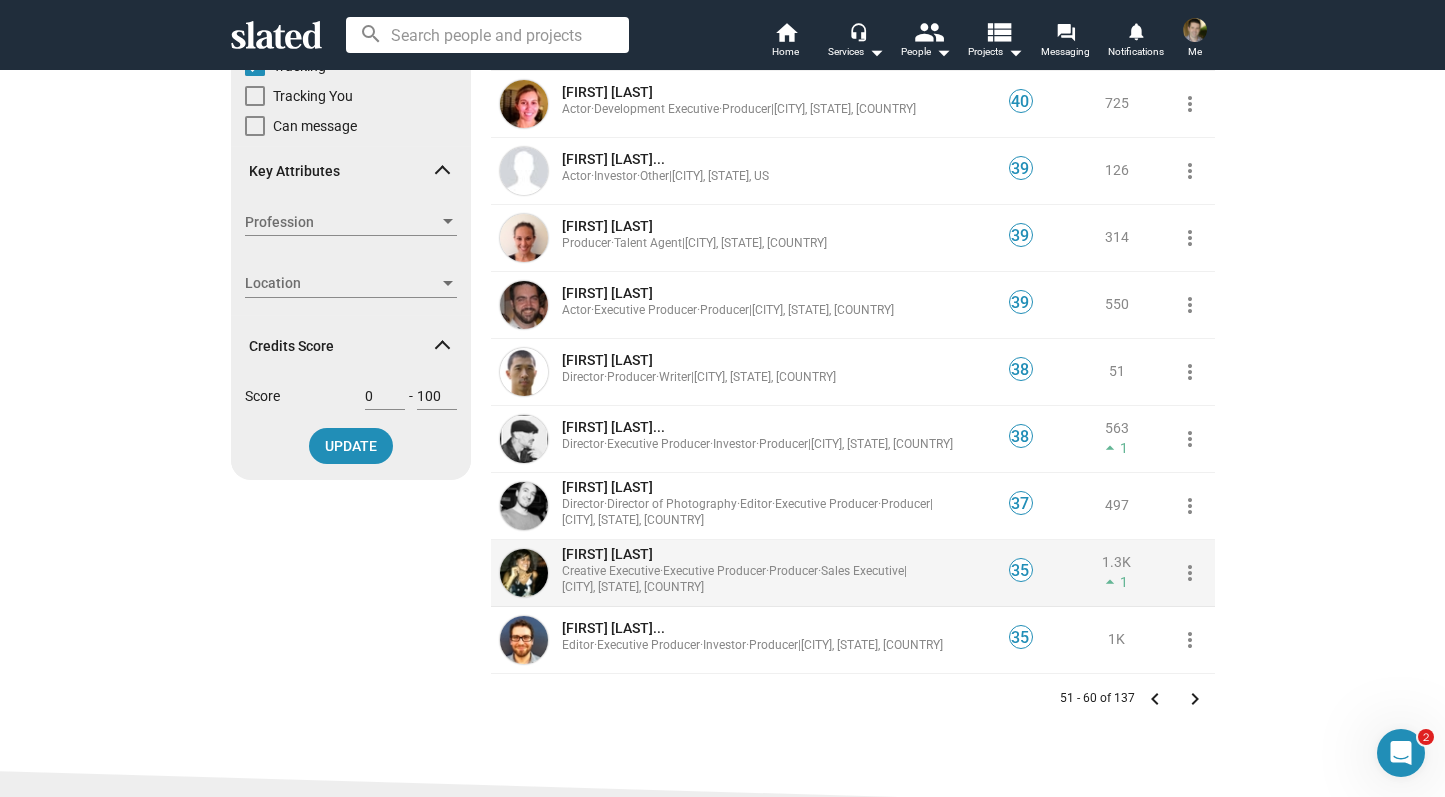 click on "Executive Producer  ·" 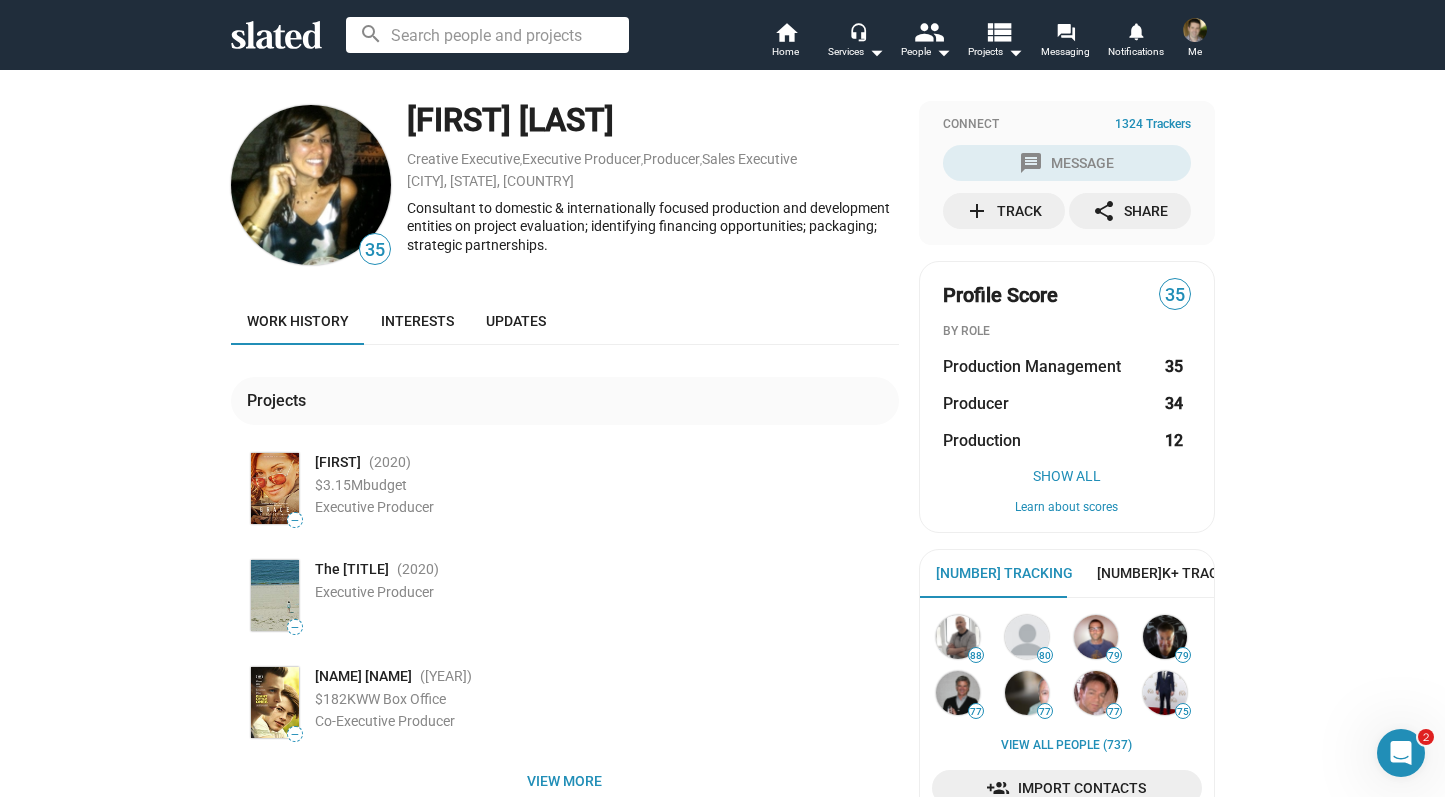 drag, startPoint x: 401, startPoint y: 116, endPoint x: 595, endPoint y: 125, distance: 194.20865 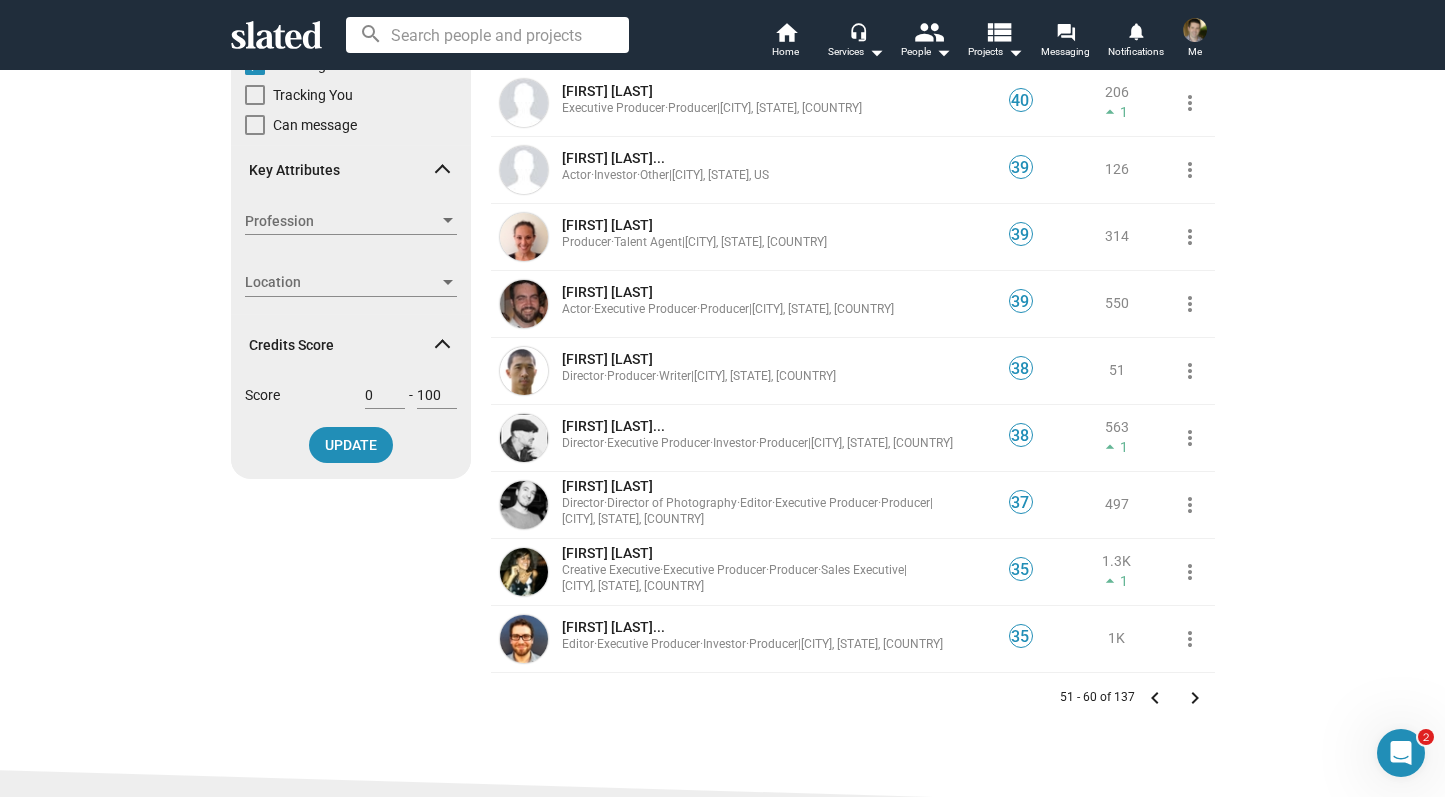 scroll, scrollTop: 261, scrollLeft: 0, axis: vertical 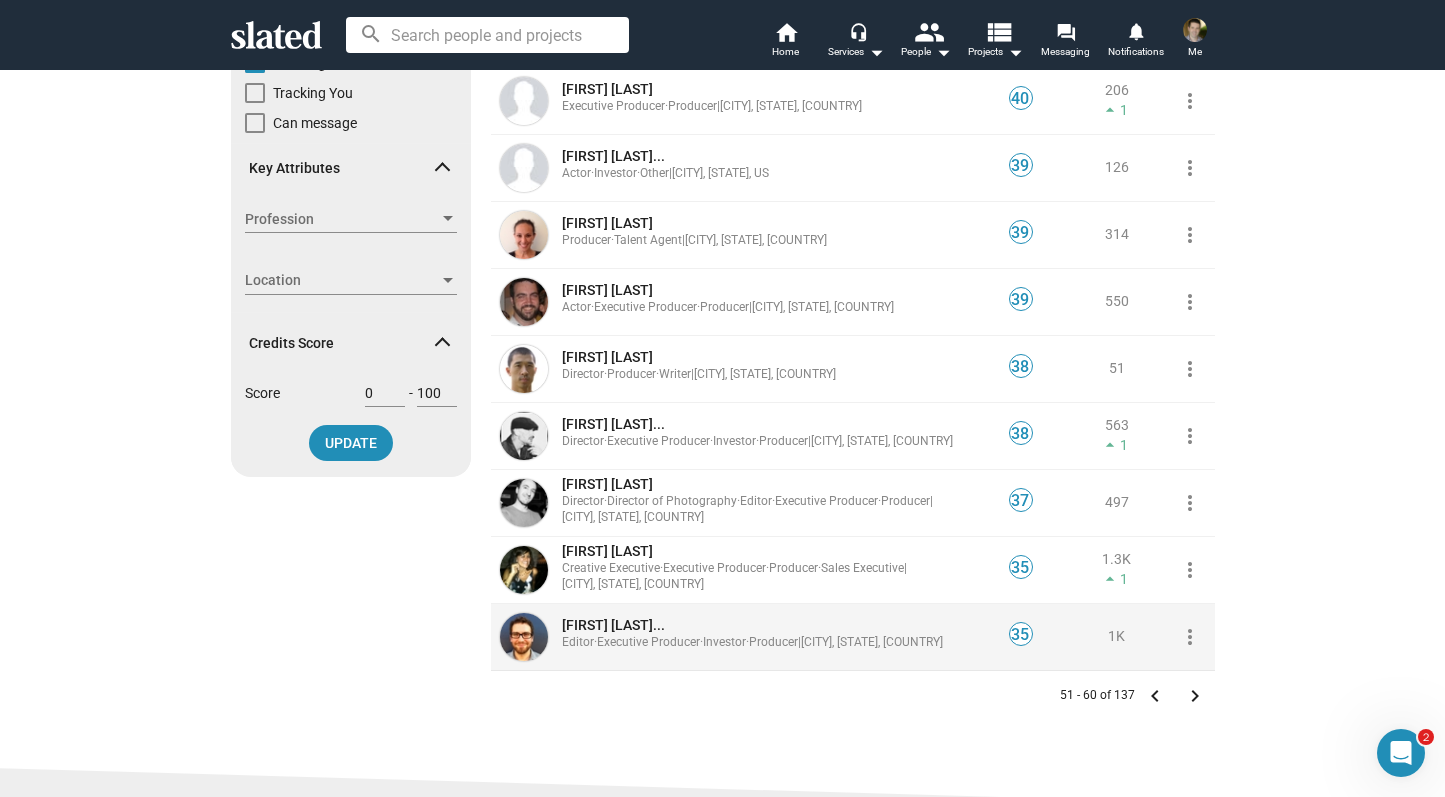 click on "[FIRST] [LAST]..." 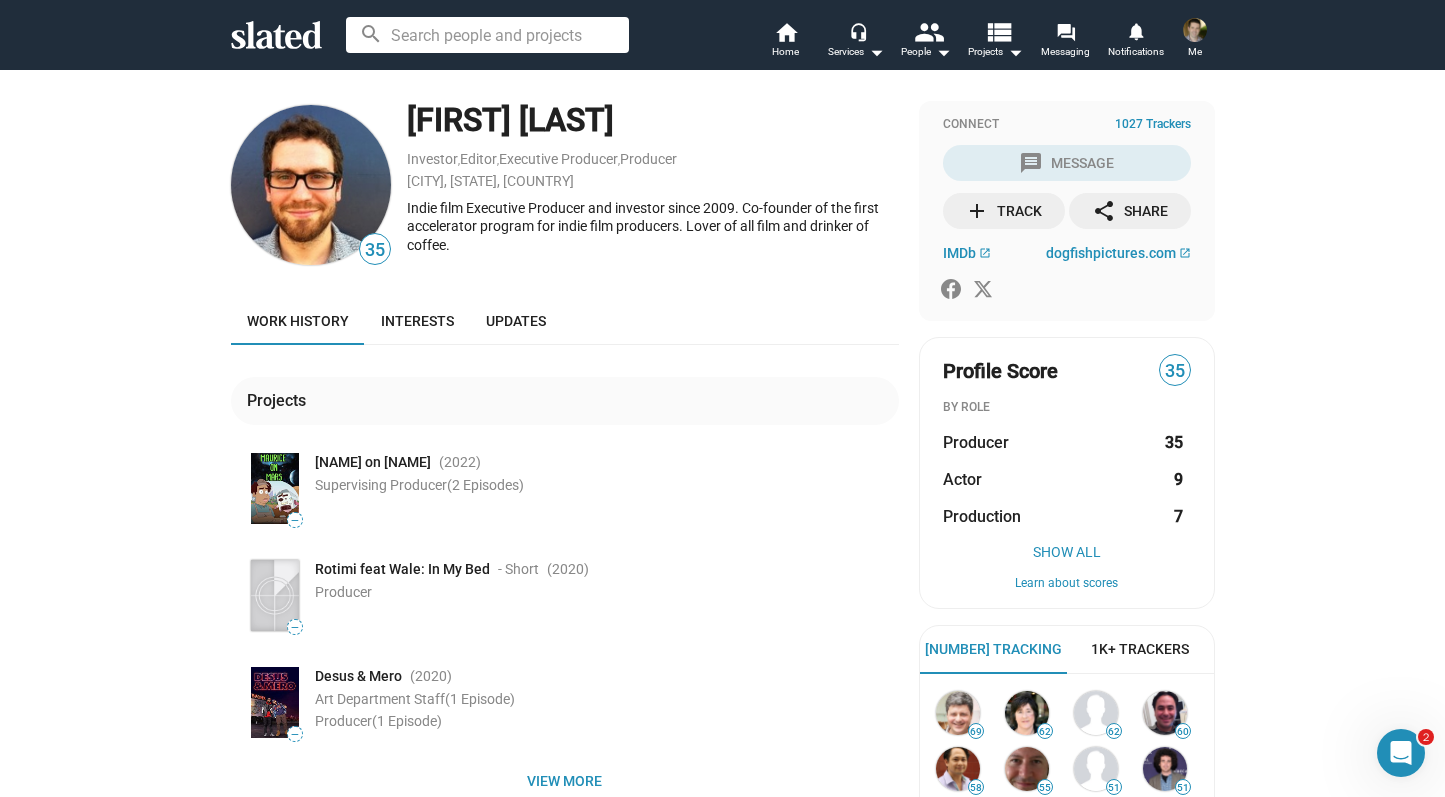 drag, startPoint x: 405, startPoint y: 121, endPoint x: 667, endPoint y: 137, distance: 262.4881 